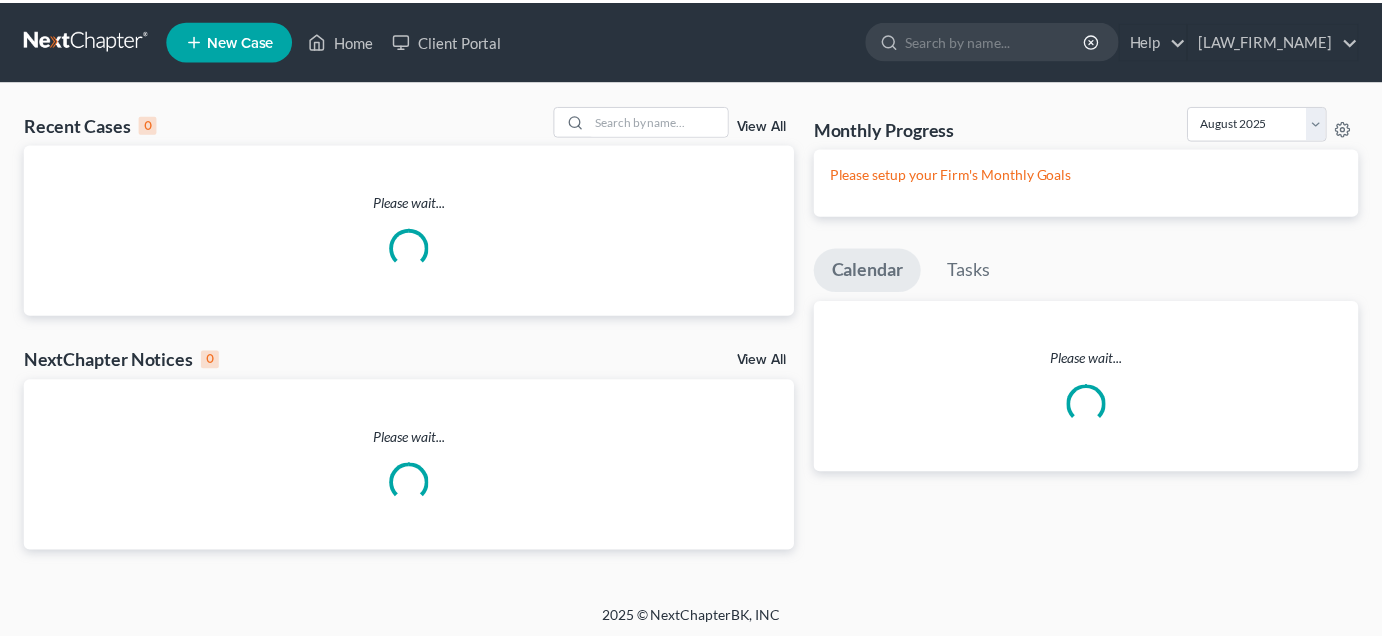 scroll, scrollTop: 0, scrollLeft: 0, axis: both 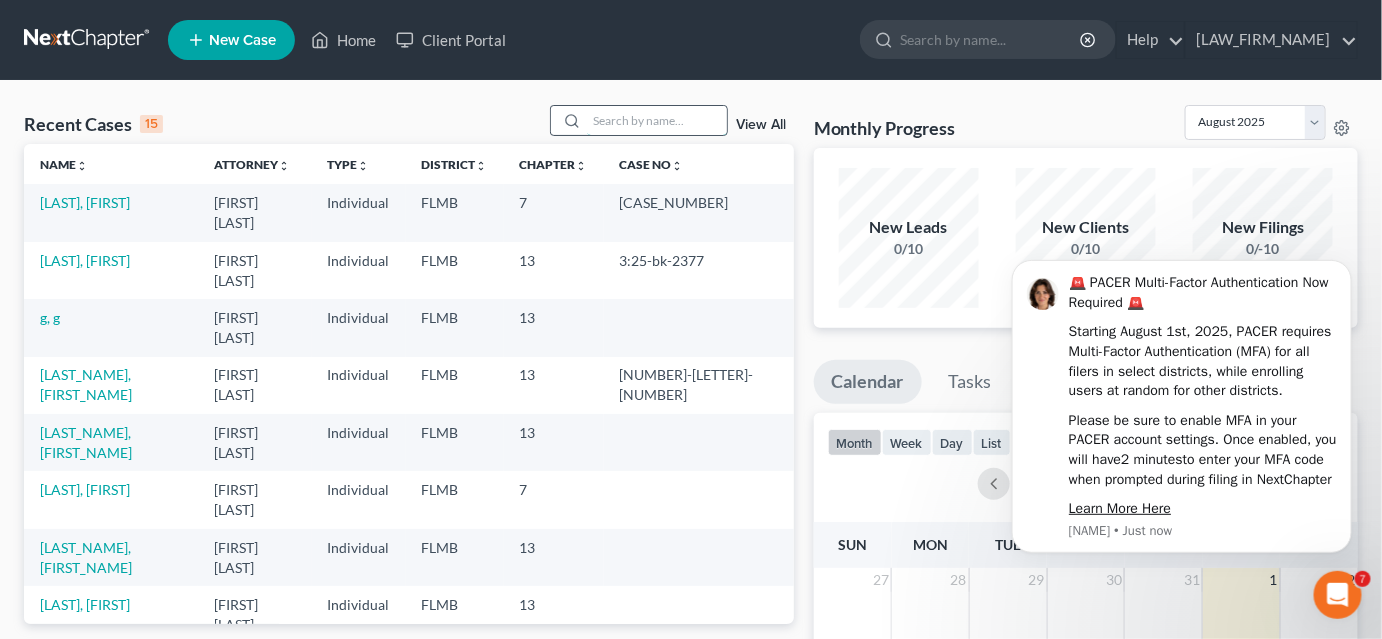 click at bounding box center [657, 120] 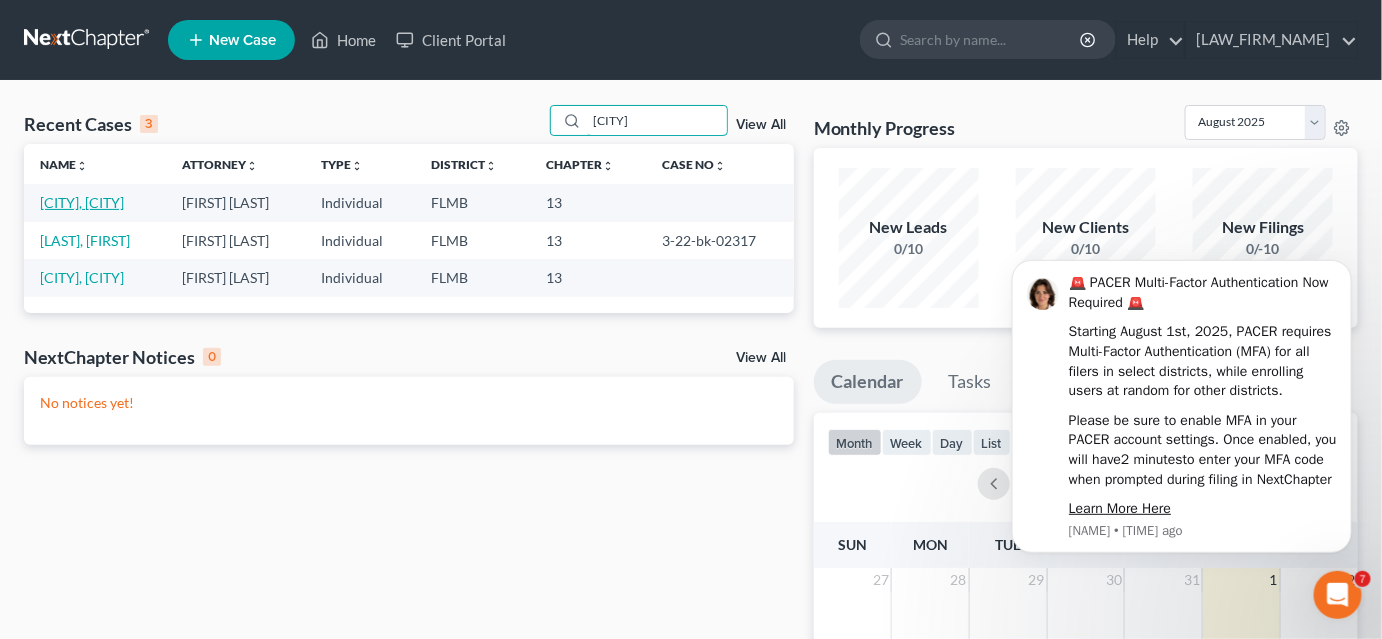 type on "[CITY]" 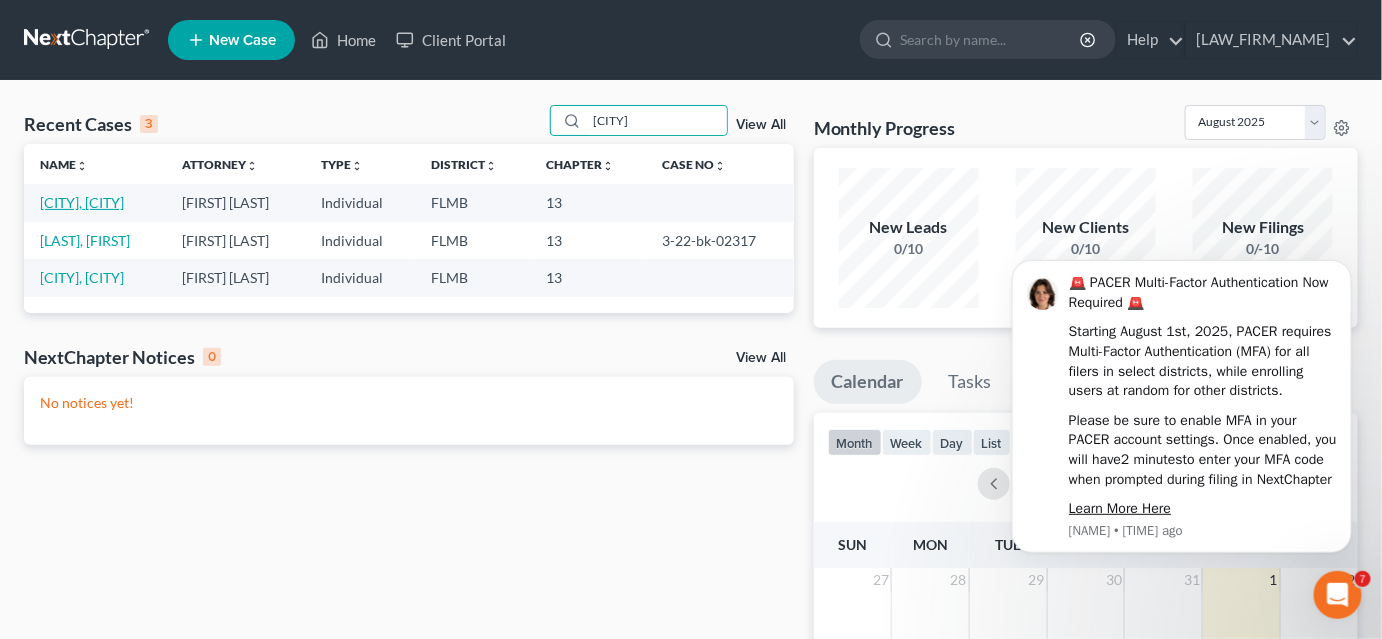 click on "[CITY], [CITY]" at bounding box center (82, 202) 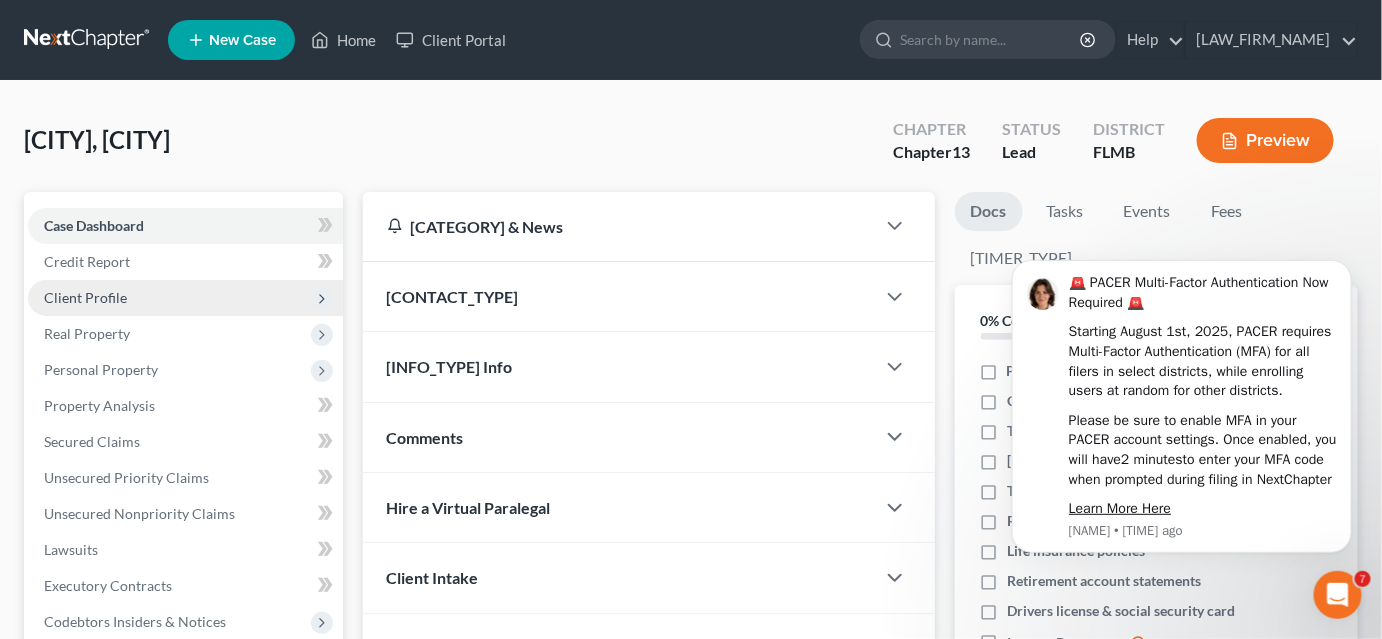 click on "Client Profile" at bounding box center (185, 298) 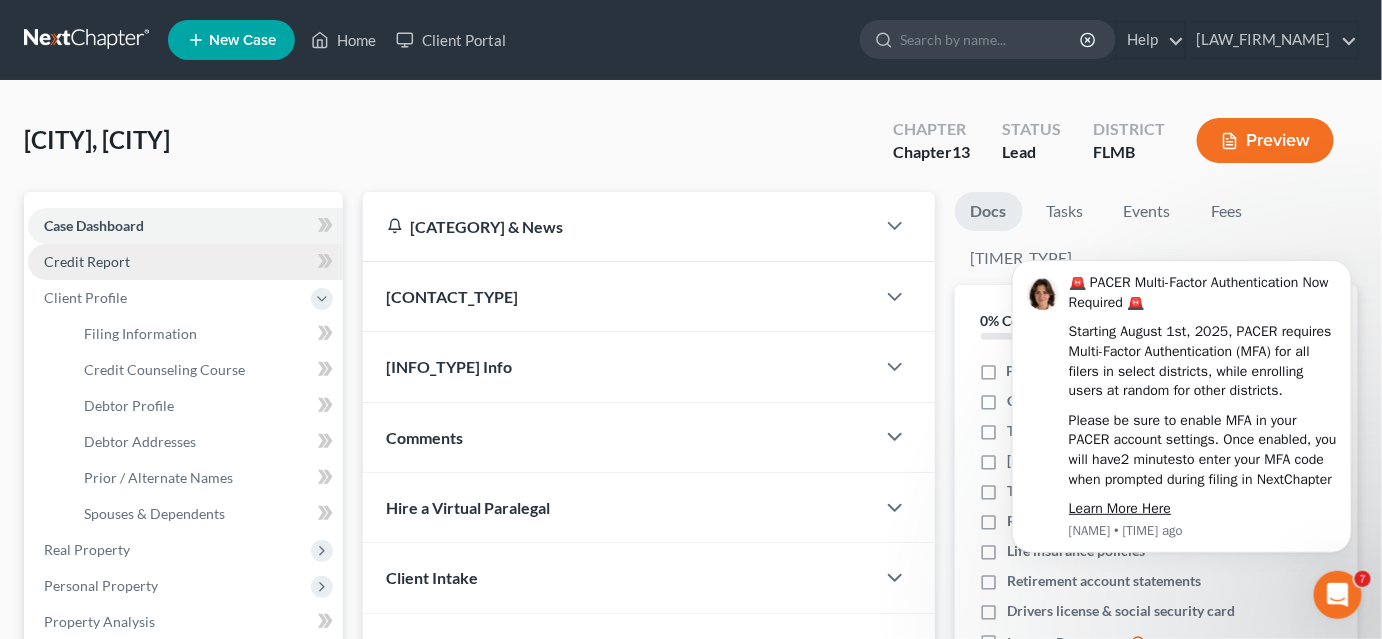 click on "Credit Report" at bounding box center [185, 262] 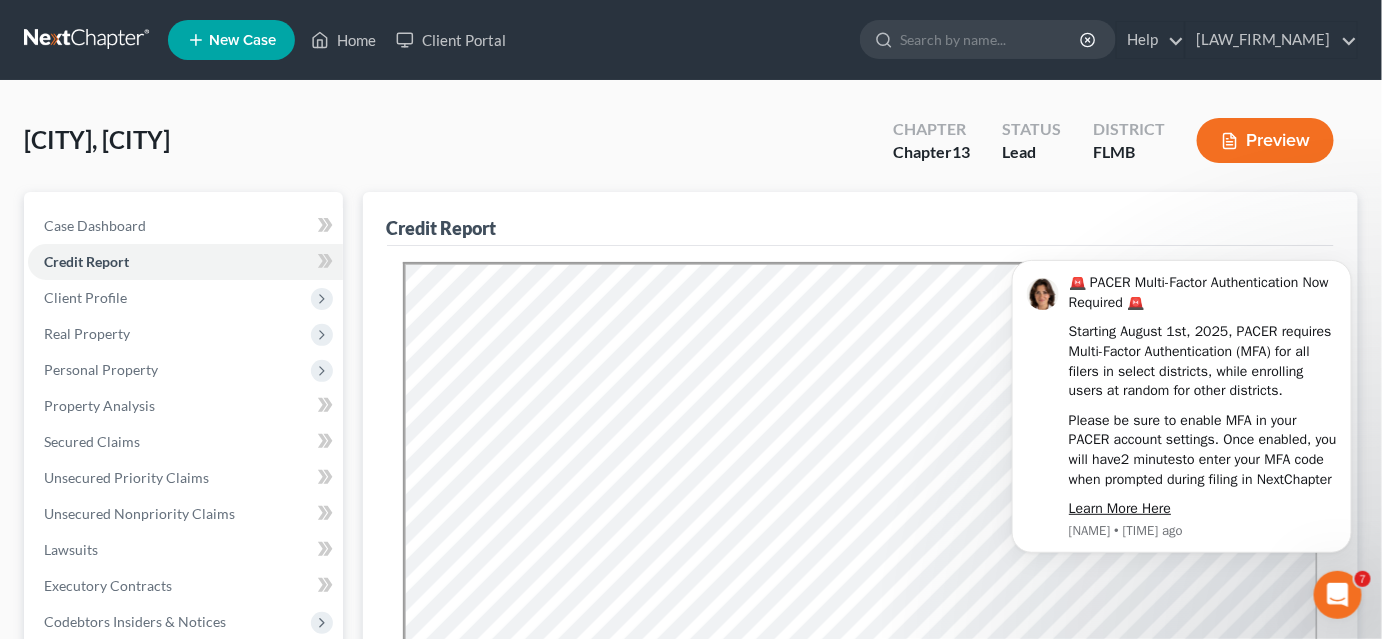 scroll, scrollTop: 0, scrollLeft: 0, axis: both 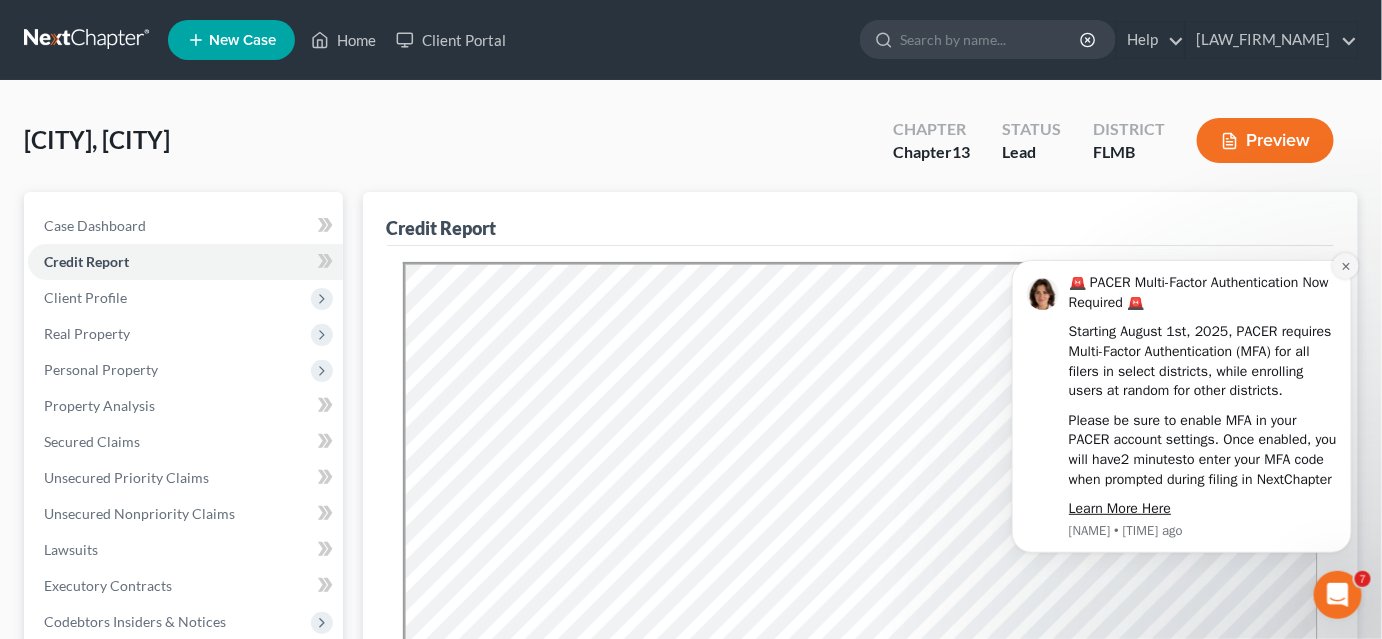 click at bounding box center (1345, 265) 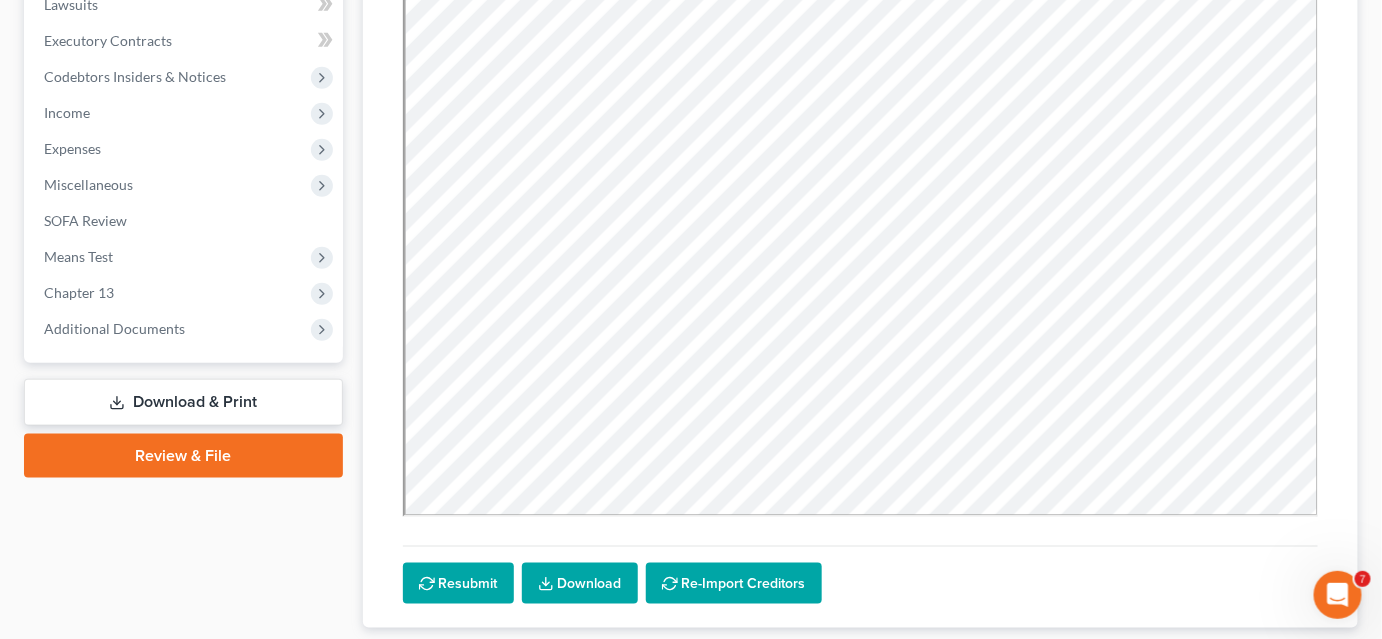 scroll, scrollTop: 672, scrollLeft: 0, axis: vertical 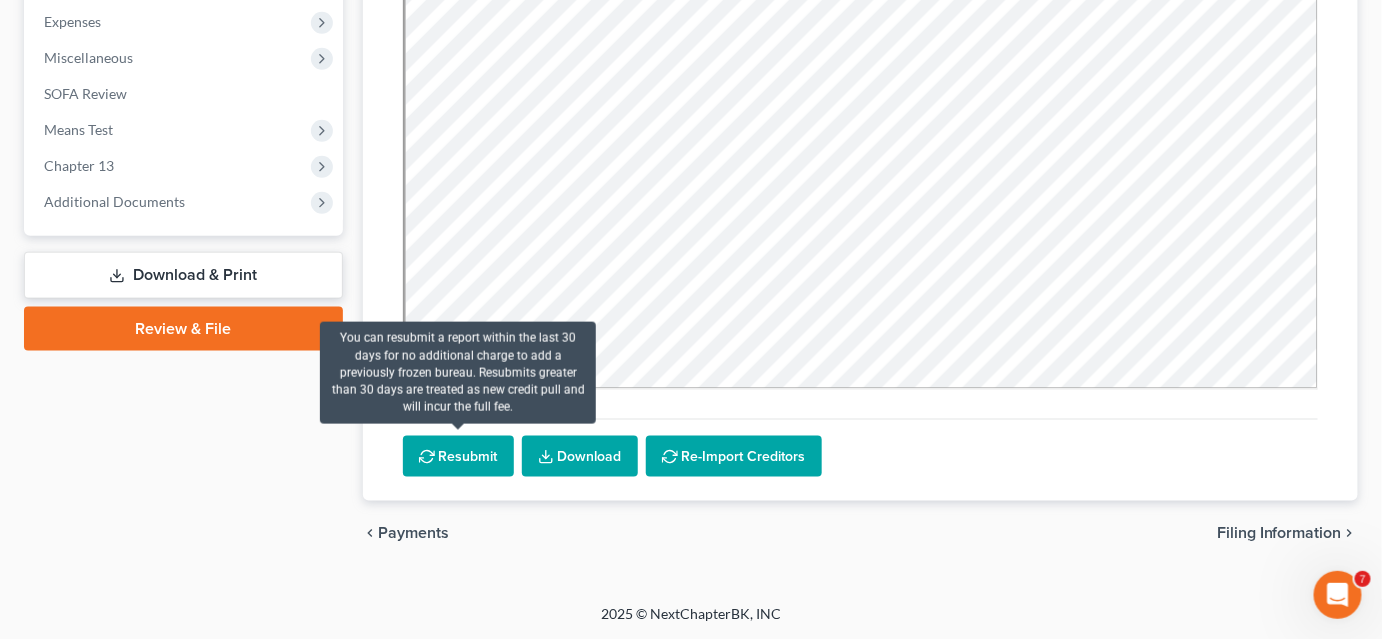 click on "Resubmit" at bounding box center [458, 457] 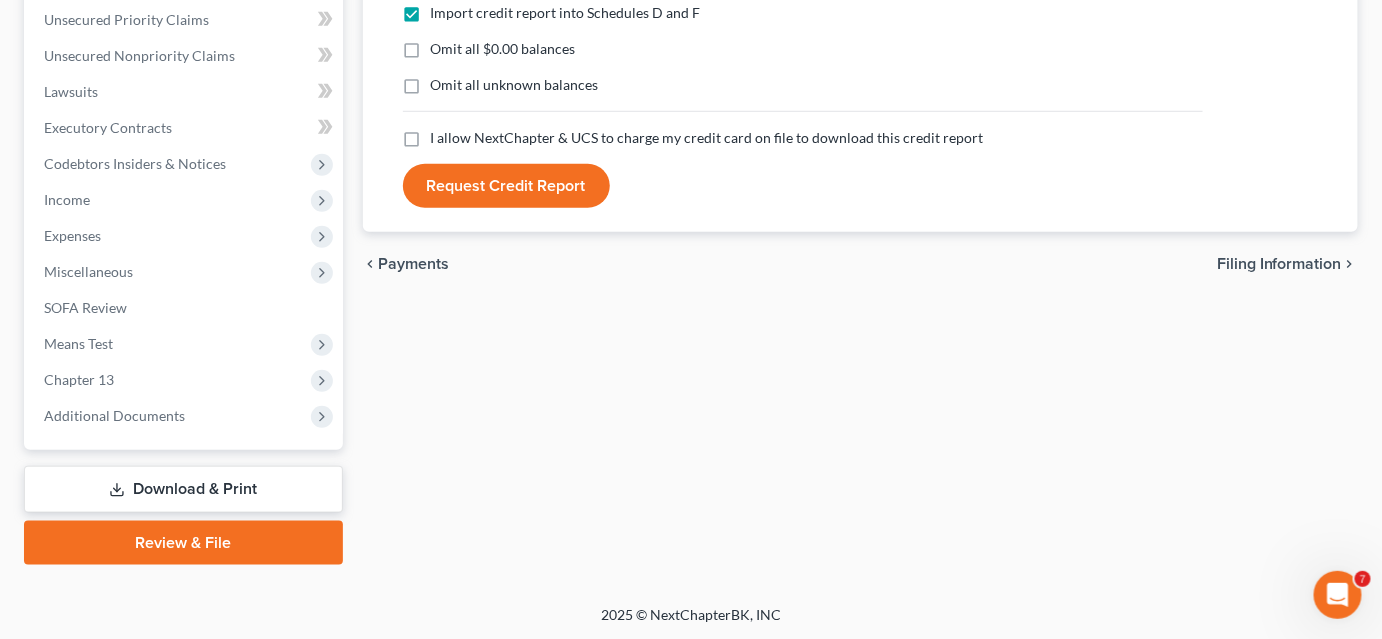scroll, scrollTop: 94, scrollLeft: 0, axis: vertical 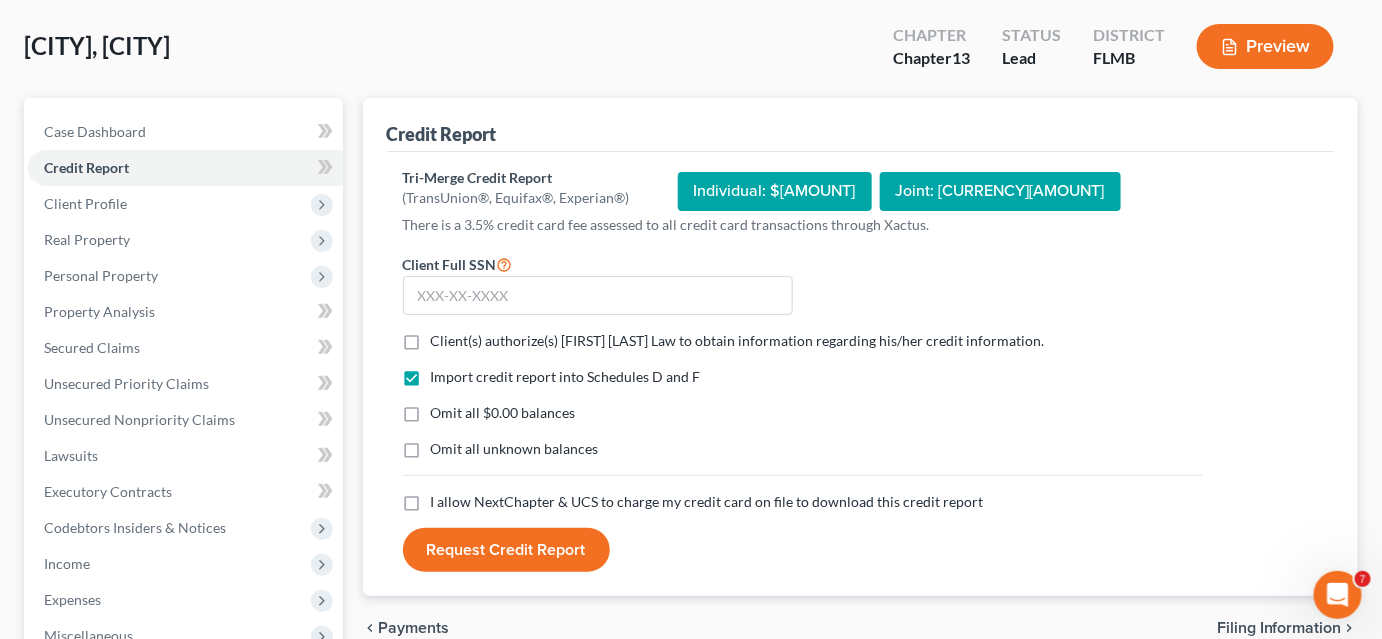 click on "Client(s) authorize(s) [LAW_FIRM_NAME] to obtain information regarding his/her credit information.
*" at bounding box center [738, 341] 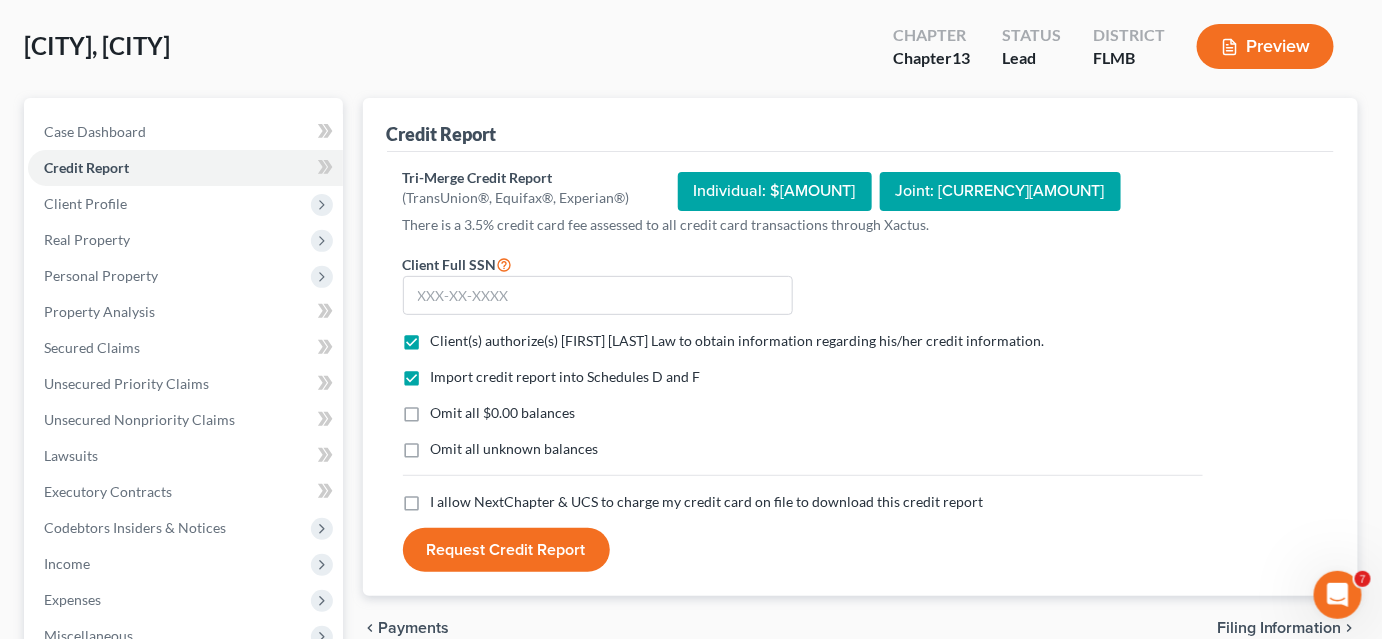 click on "Omit all unknown balances" at bounding box center (515, 449) 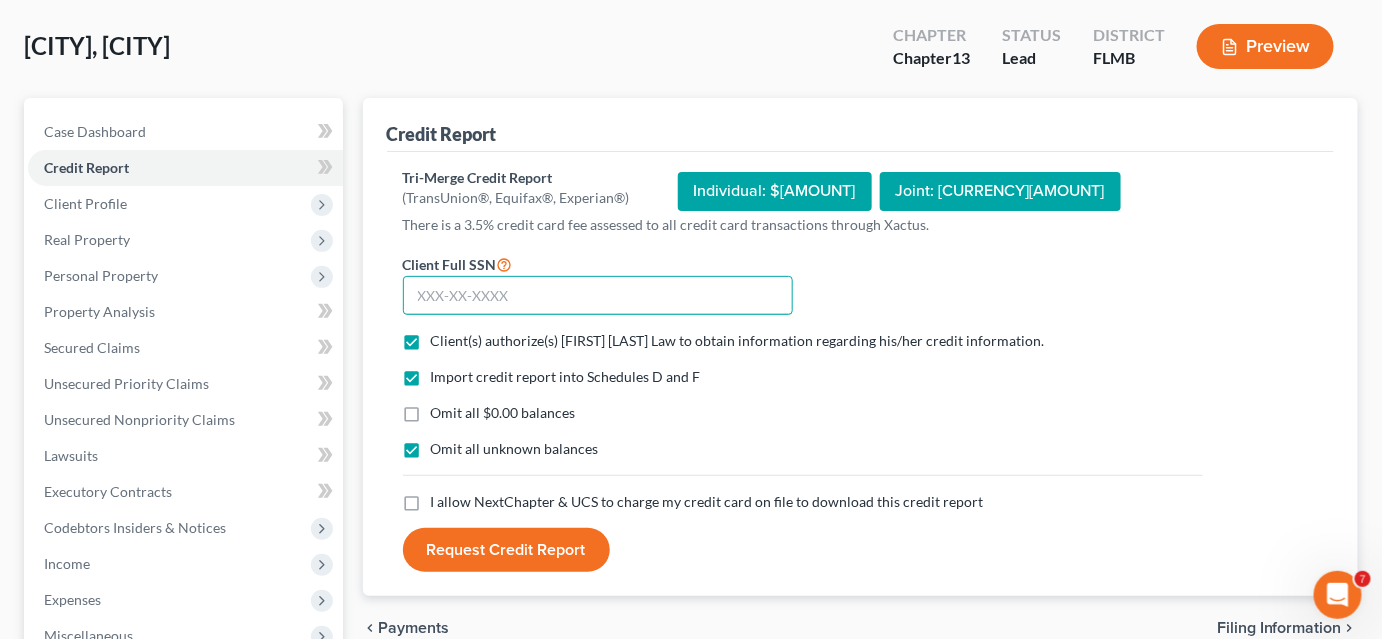 click at bounding box center [598, 296] 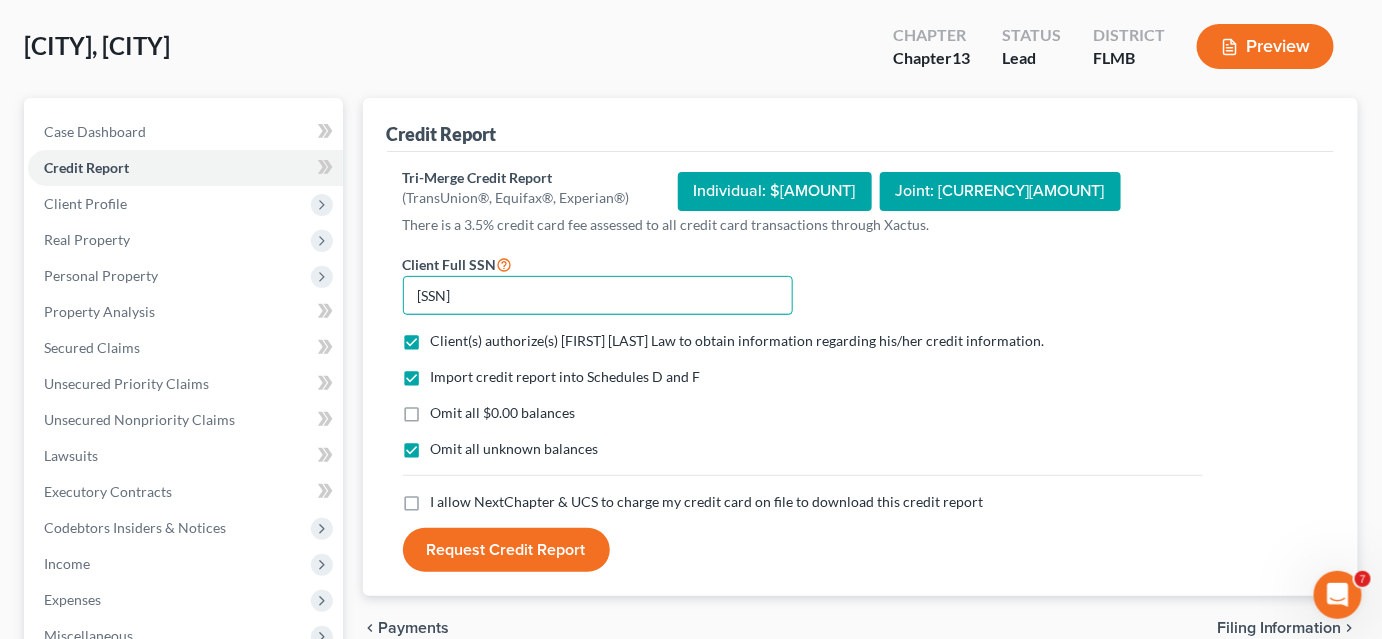 type on "[SSN]" 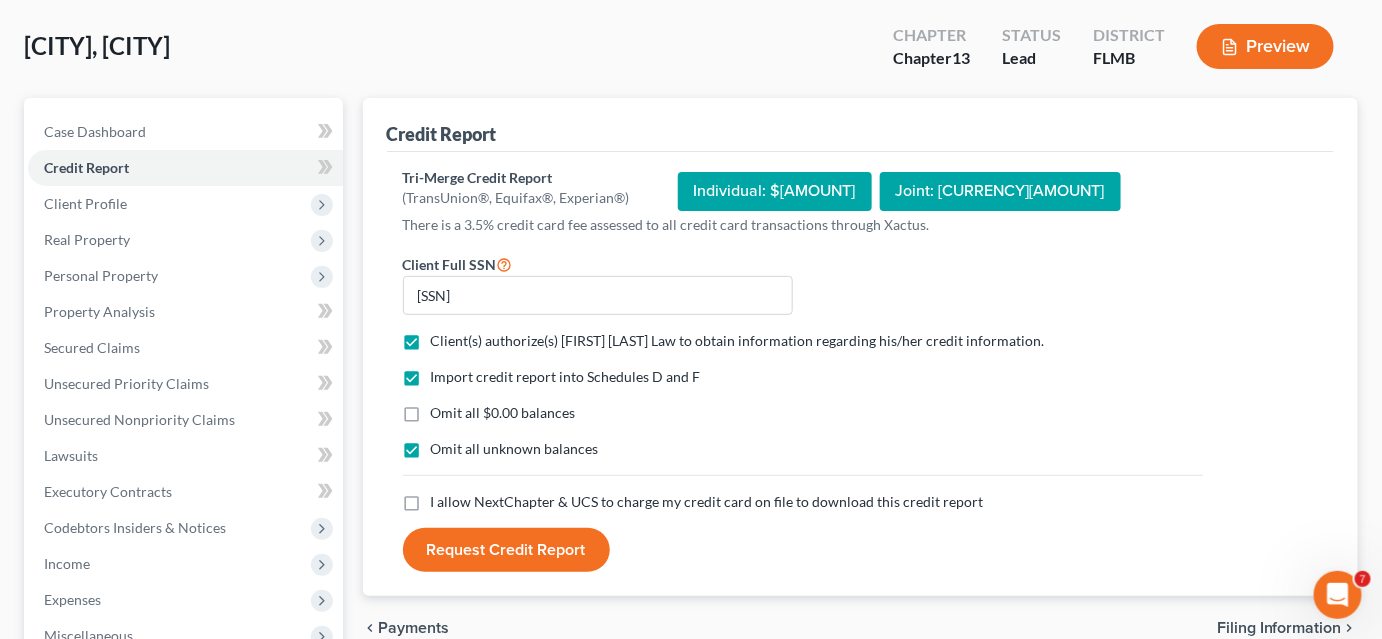 click on "Request Credit Report" at bounding box center (506, 550) 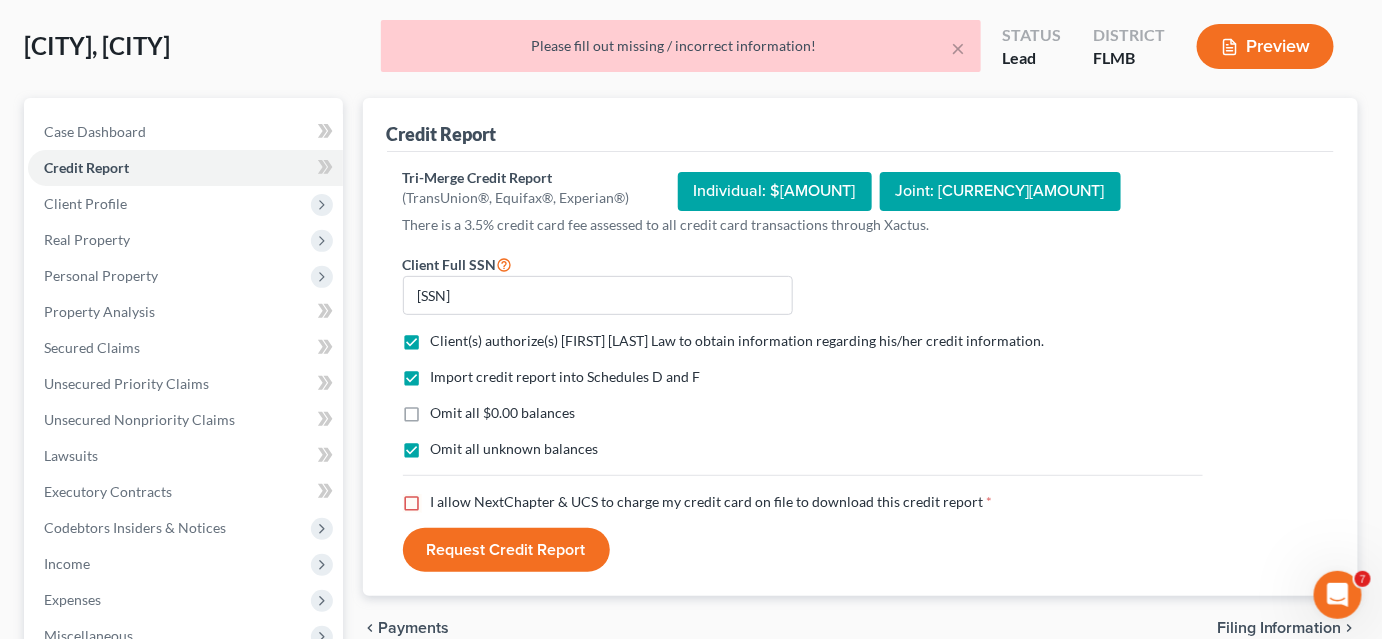 click on "I allow NextChapter & UCS to charge my credit card on file to download this credit report *" at bounding box center (712, 502) 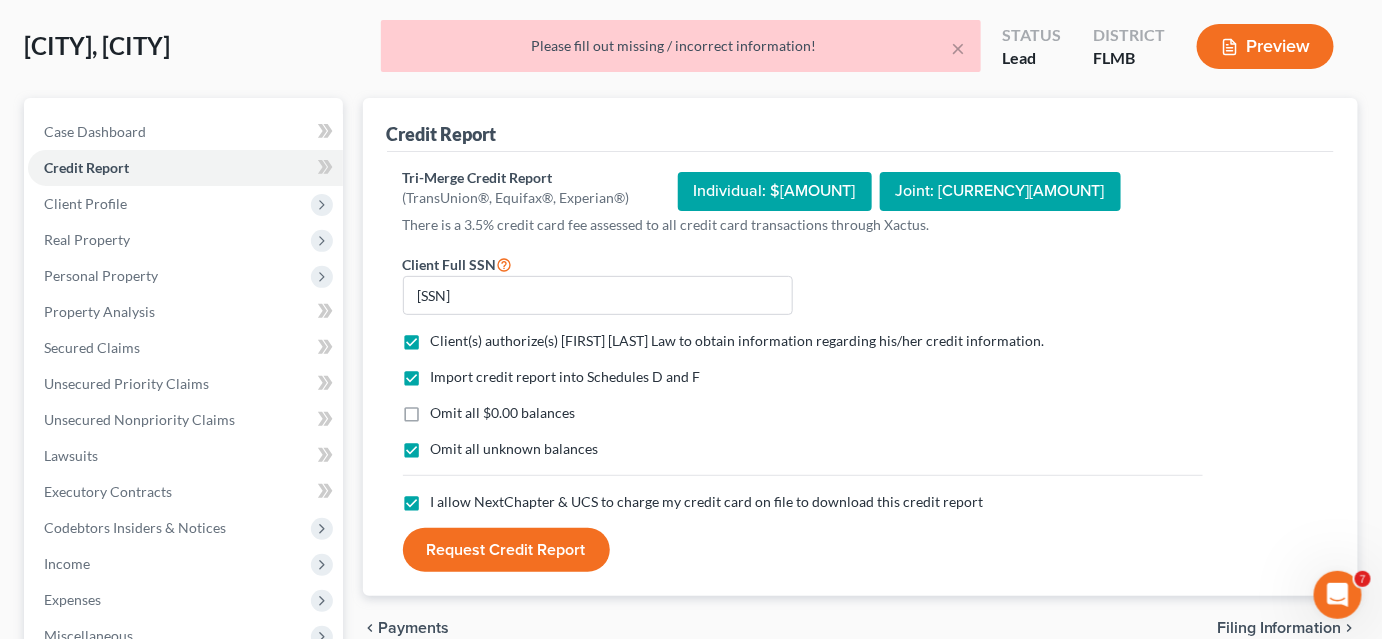 click on "Request Credit Report" at bounding box center [506, 550] 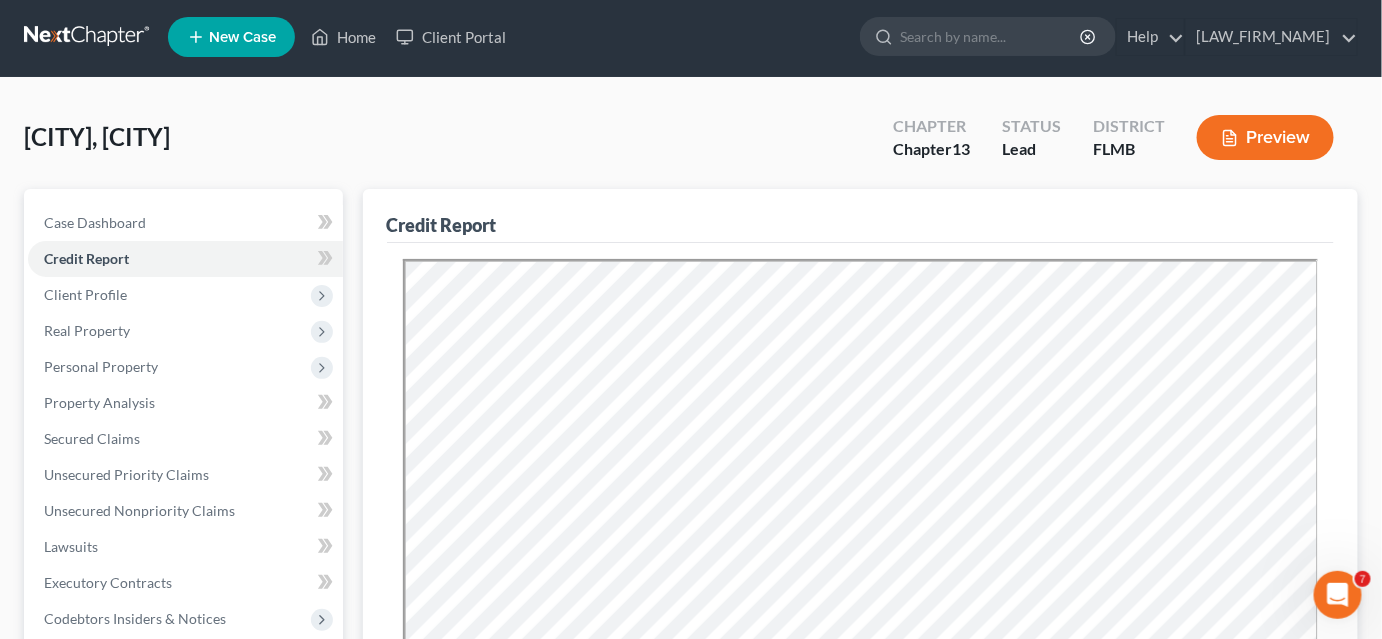 scroll, scrollTop: 0, scrollLeft: 0, axis: both 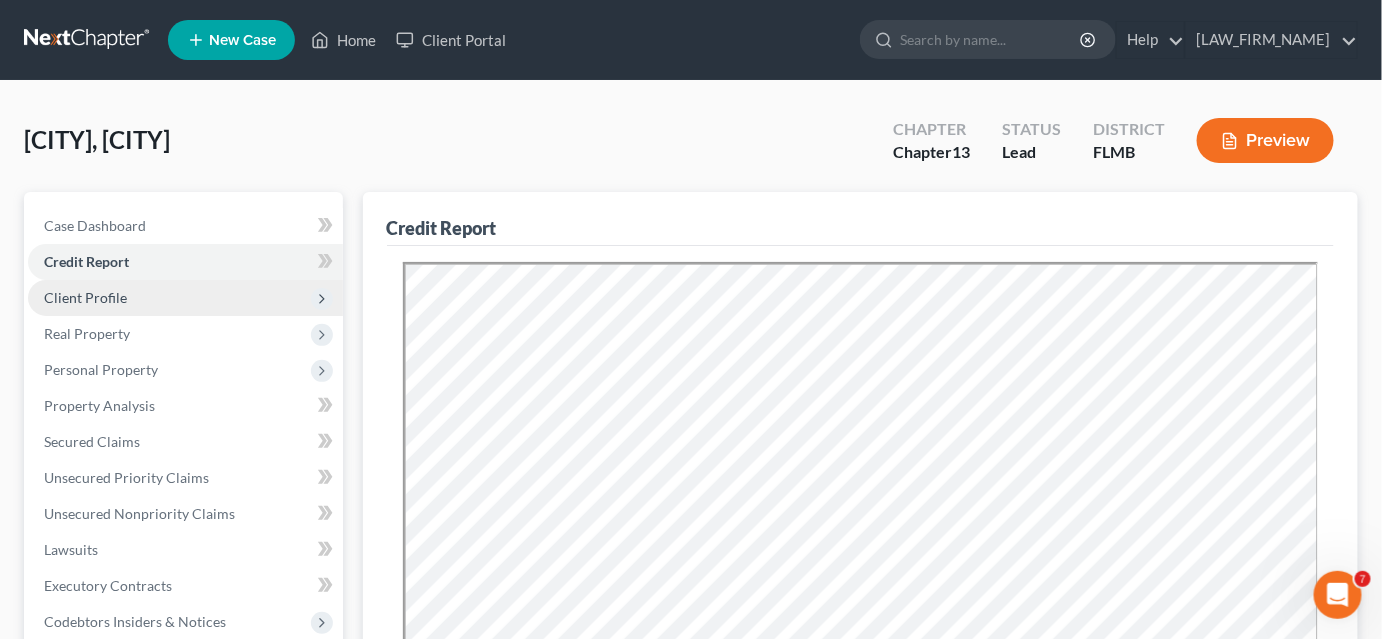 click on "Client Profile" at bounding box center [185, 298] 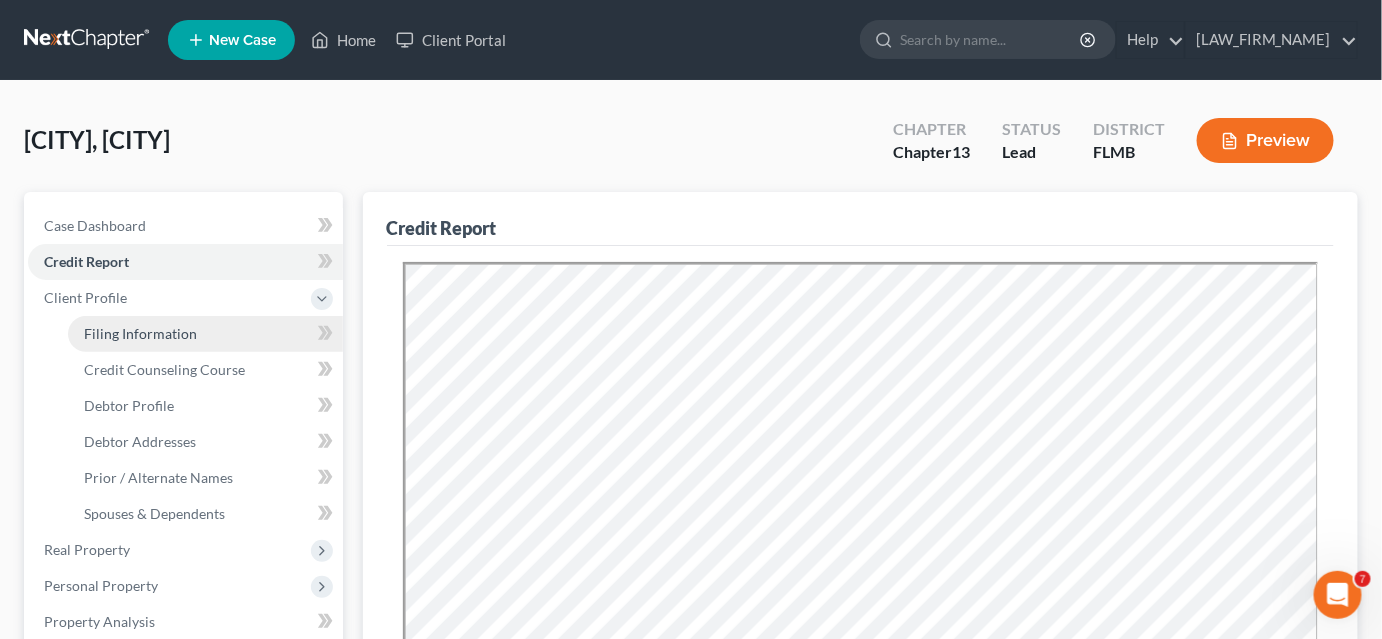 click on "Filing Information" at bounding box center [140, 333] 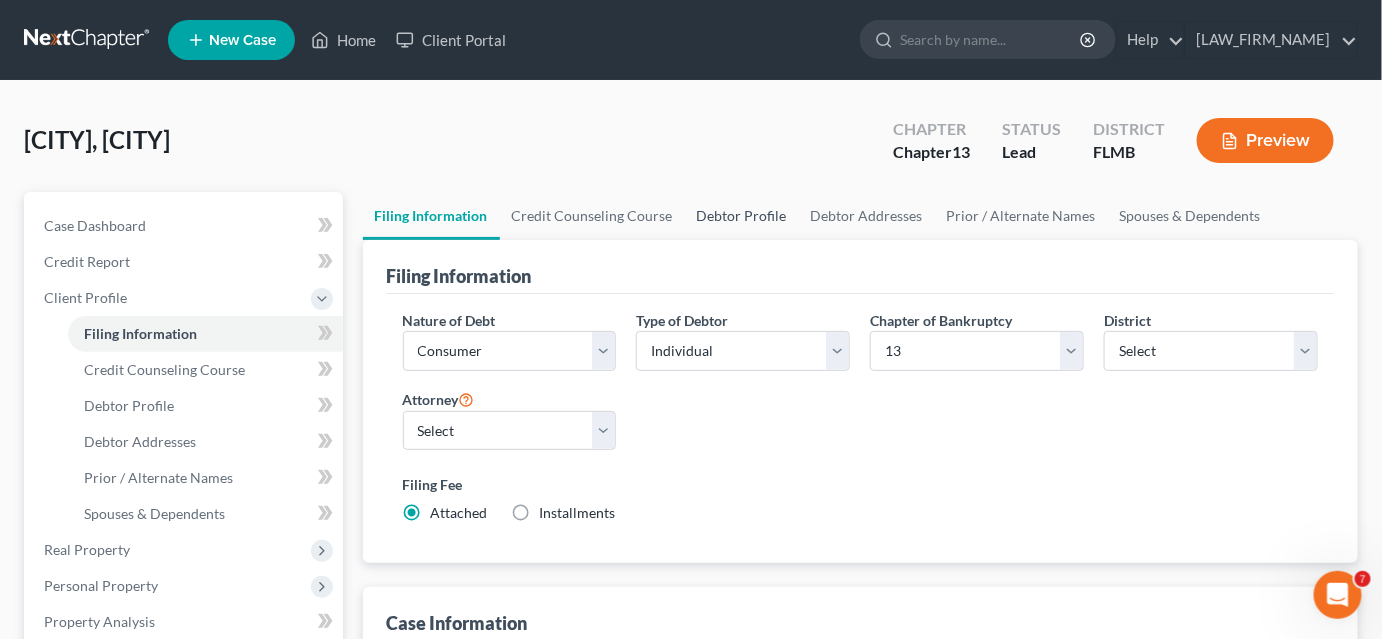 click on "Debtor Profile" at bounding box center [742, 216] 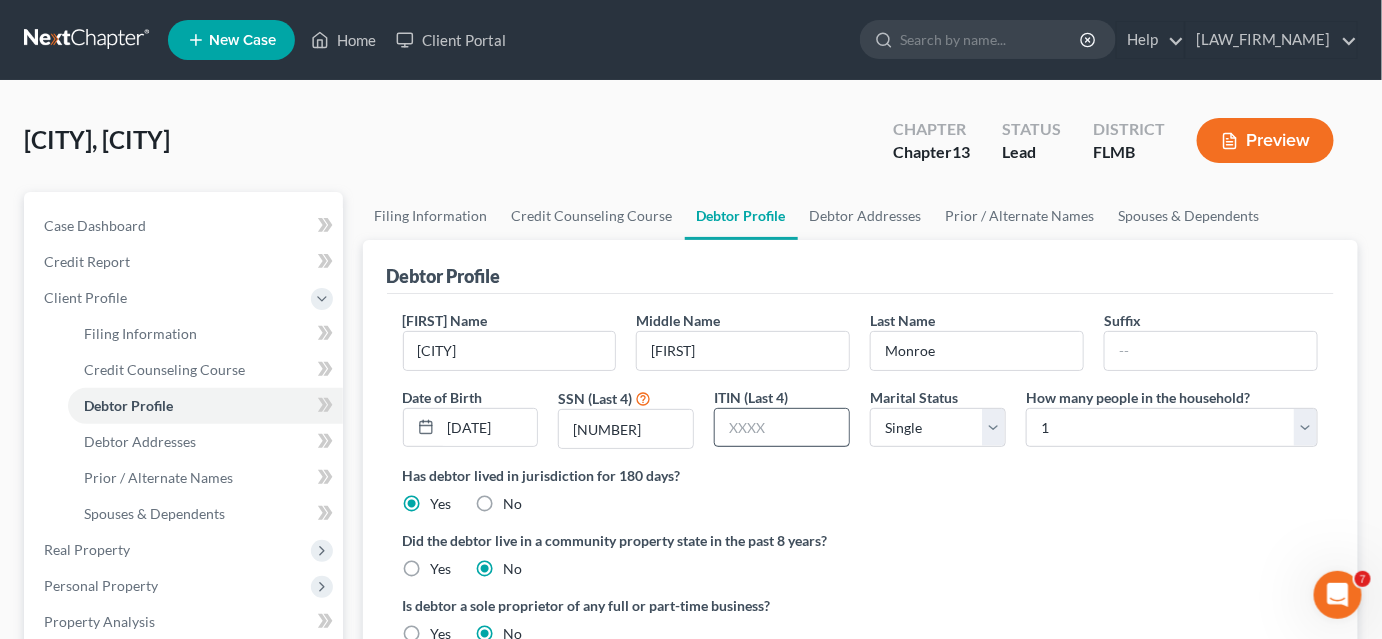 scroll, scrollTop: 90, scrollLeft: 0, axis: vertical 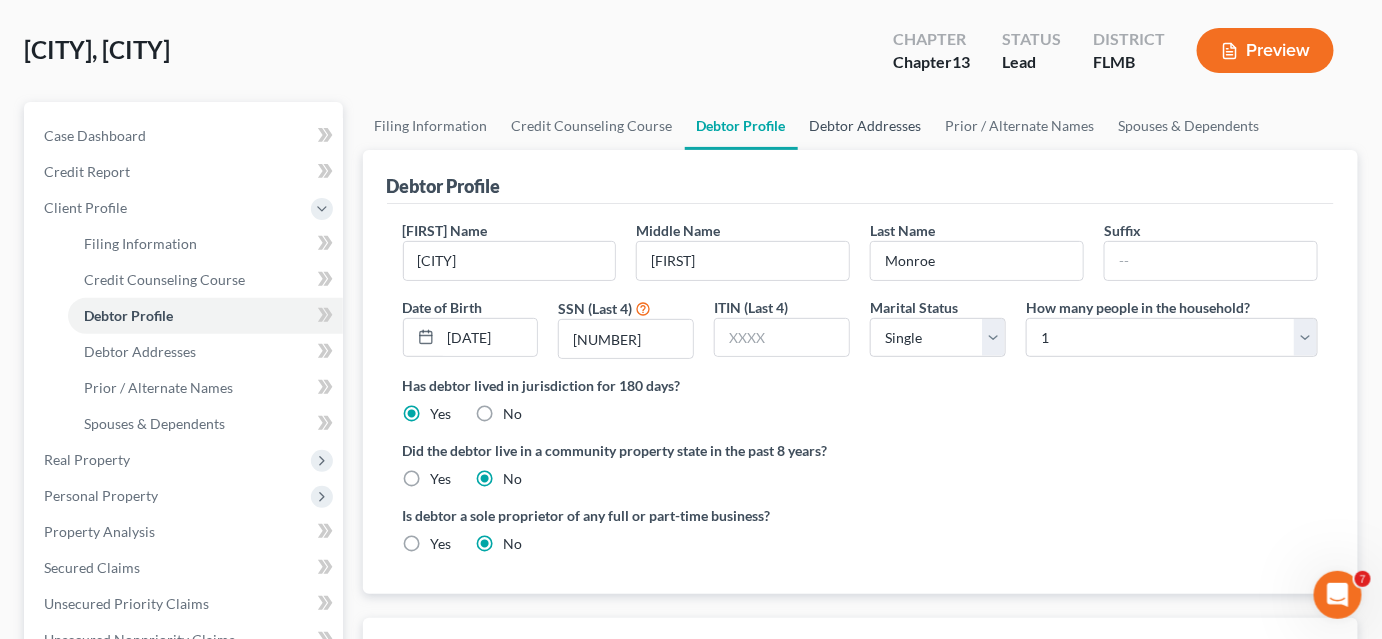 click on "Debtor Addresses" at bounding box center (866, 126) 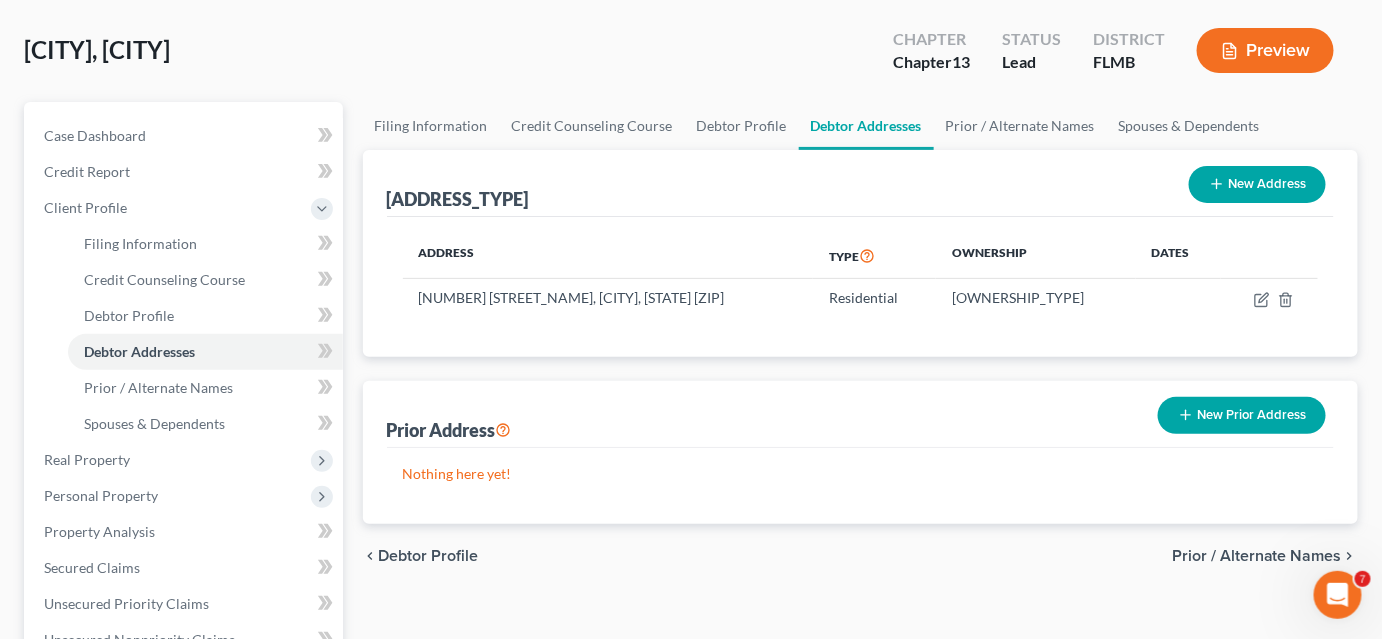 scroll, scrollTop: 0, scrollLeft: 0, axis: both 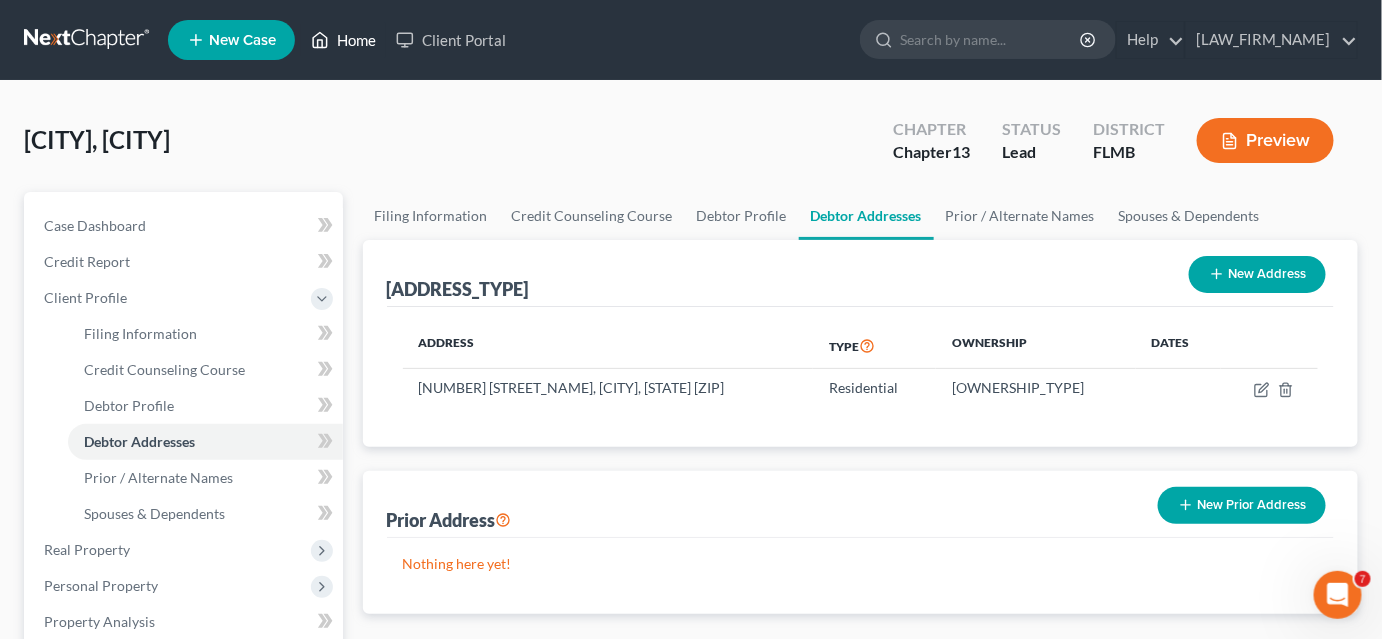 click on "Home" at bounding box center [343, 40] 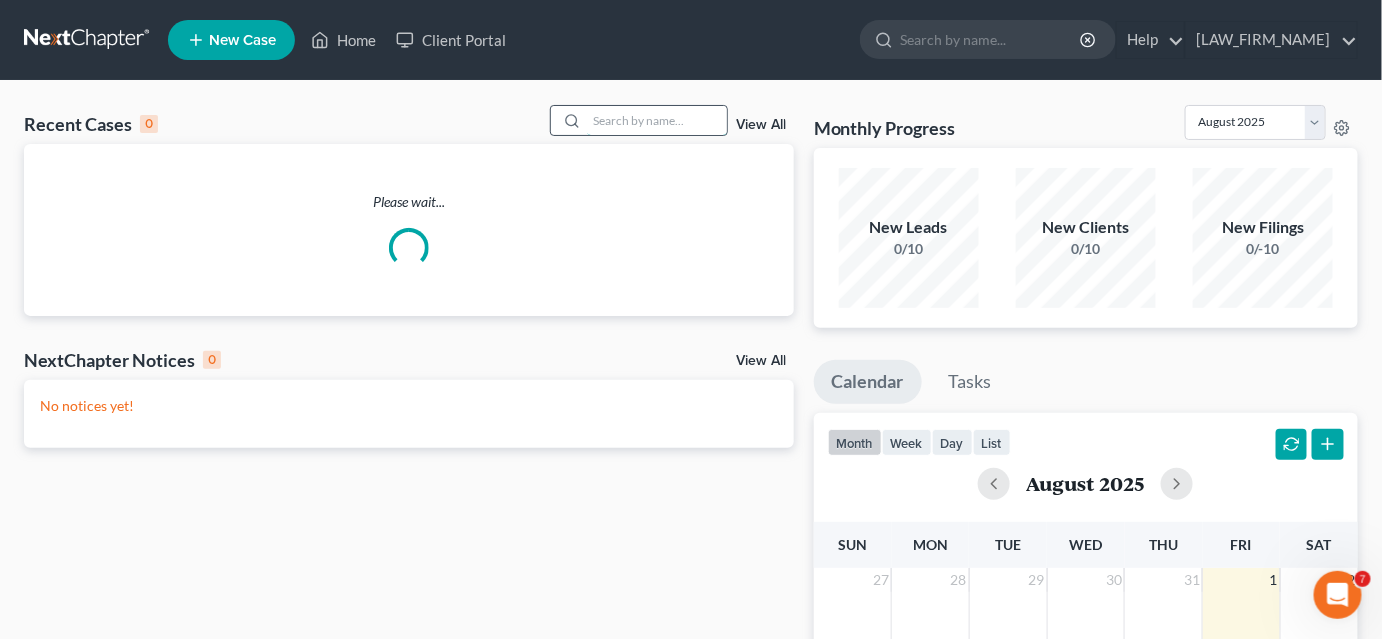 click at bounding box center (657, 120) 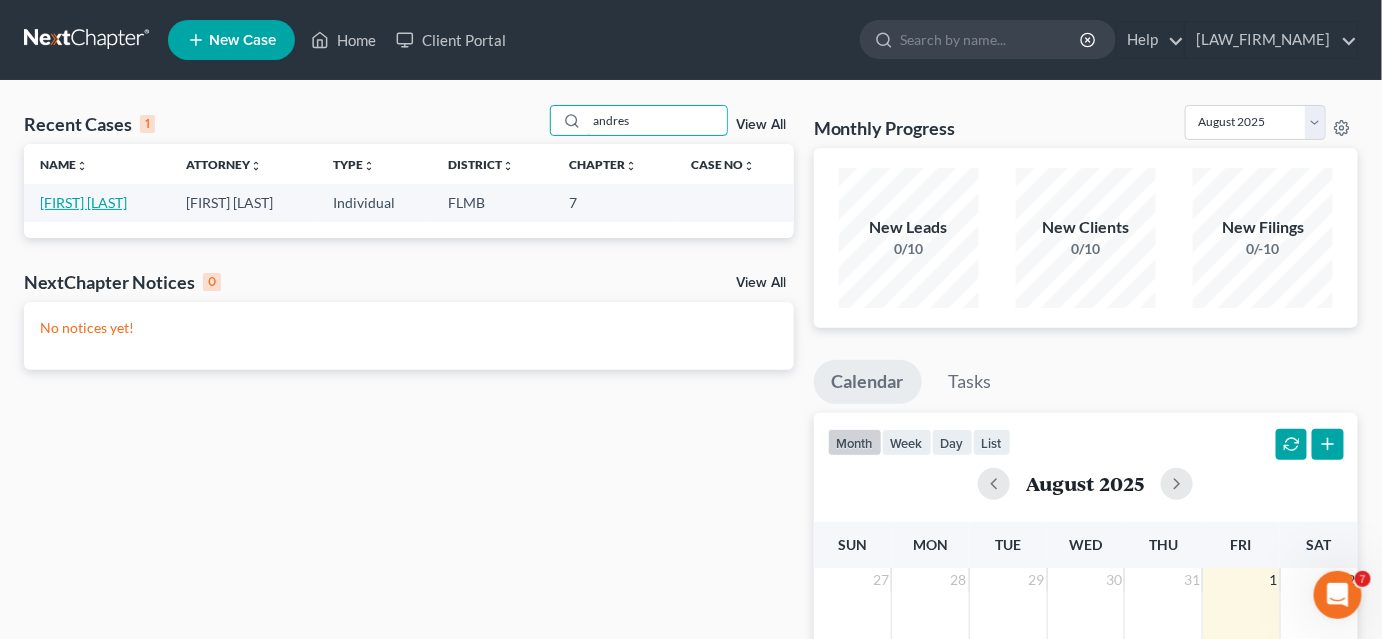 type on "andres" 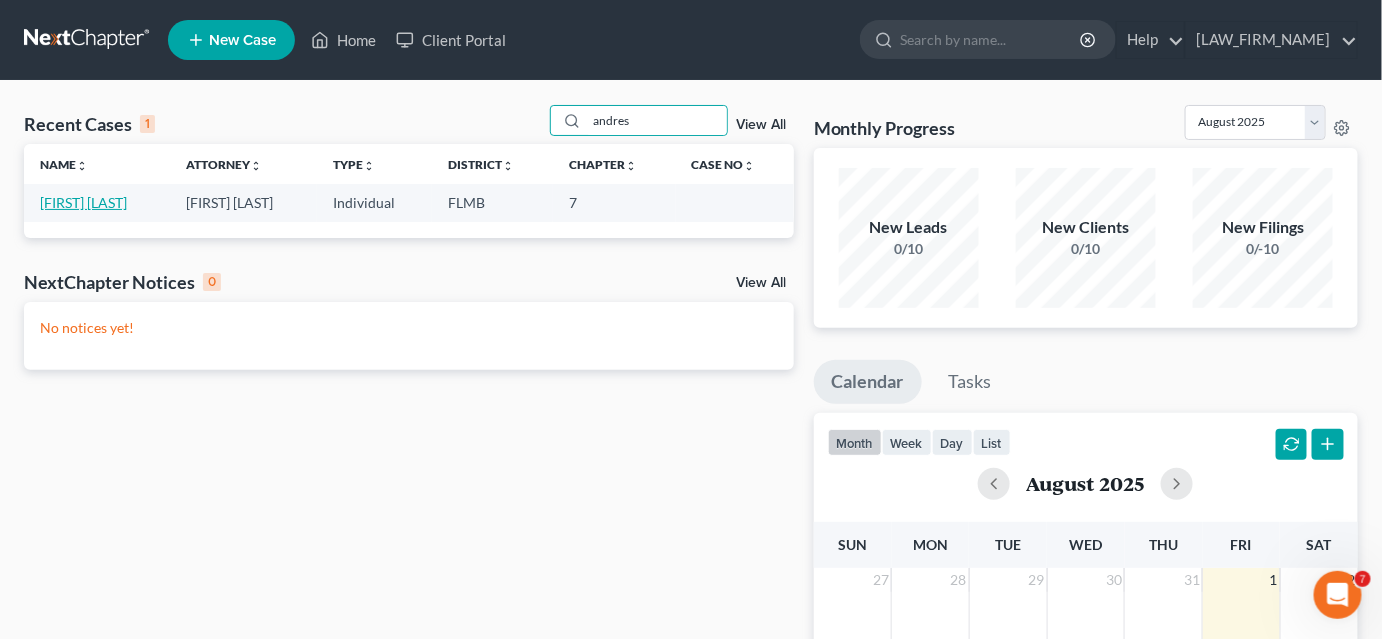 click on "[FIRST] [LAST]" at bounding box center (83, 202) 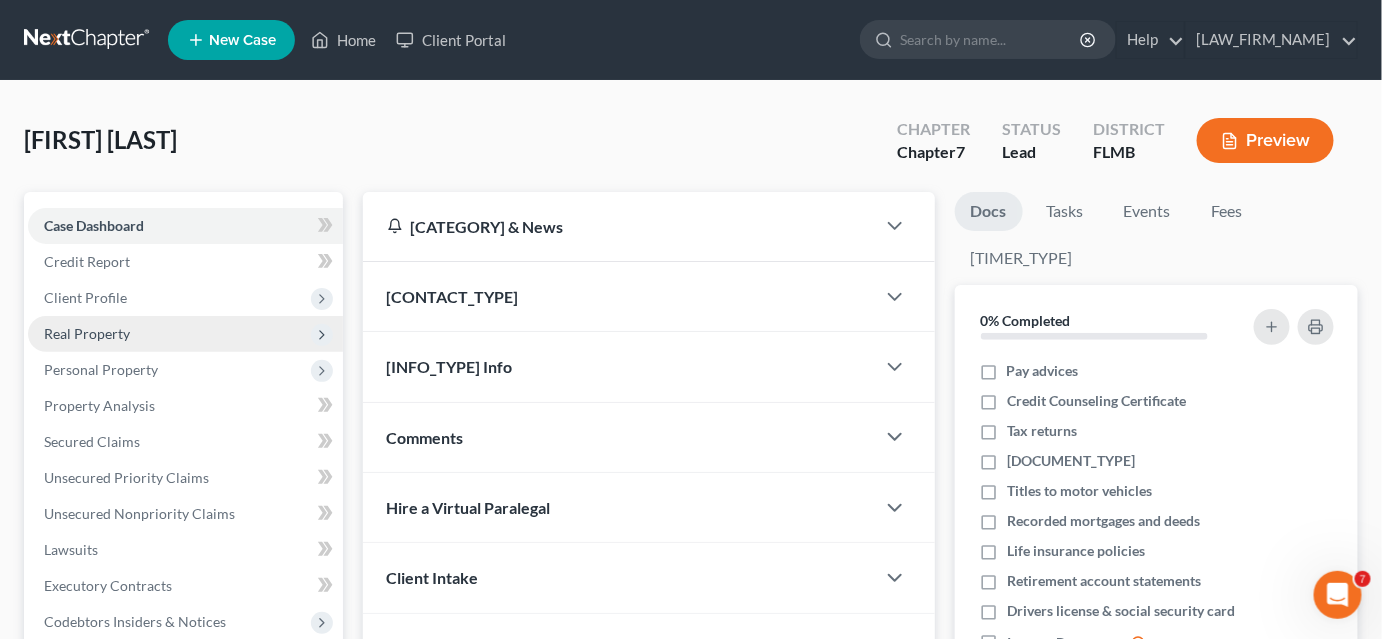 click on "Real Property" at bounding box center (87, 333) 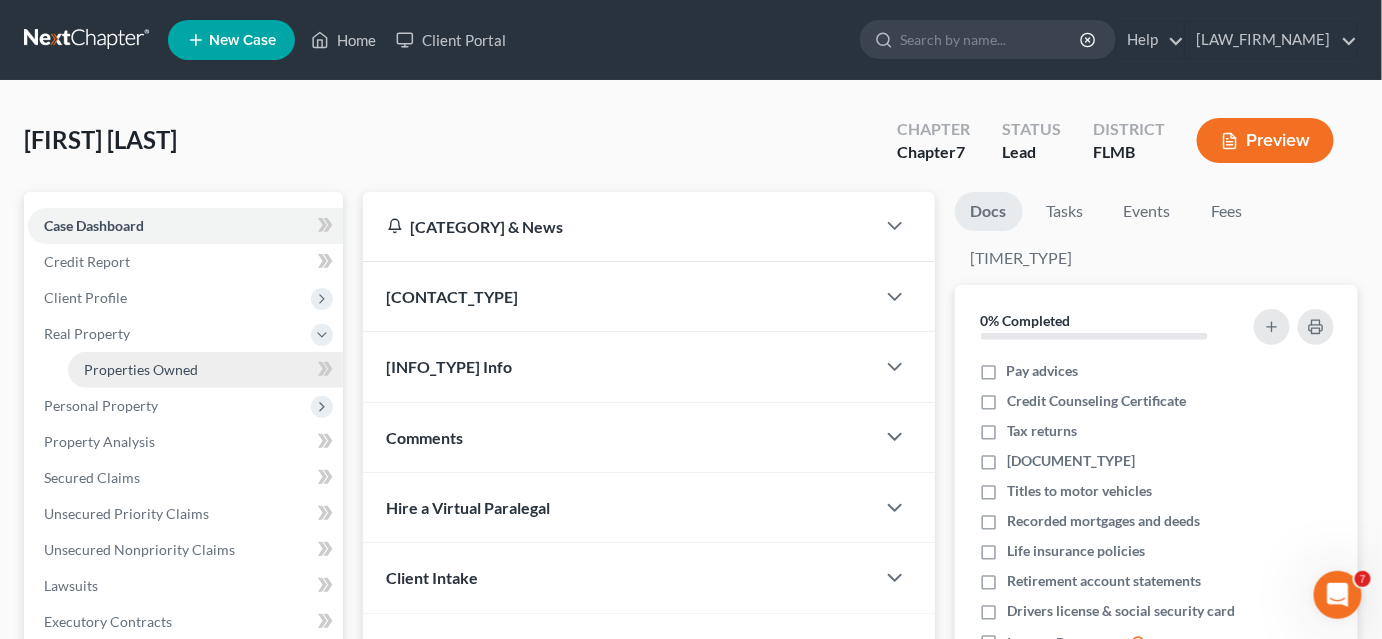 click on "Properties Owned" at bounding box center (205, 370) 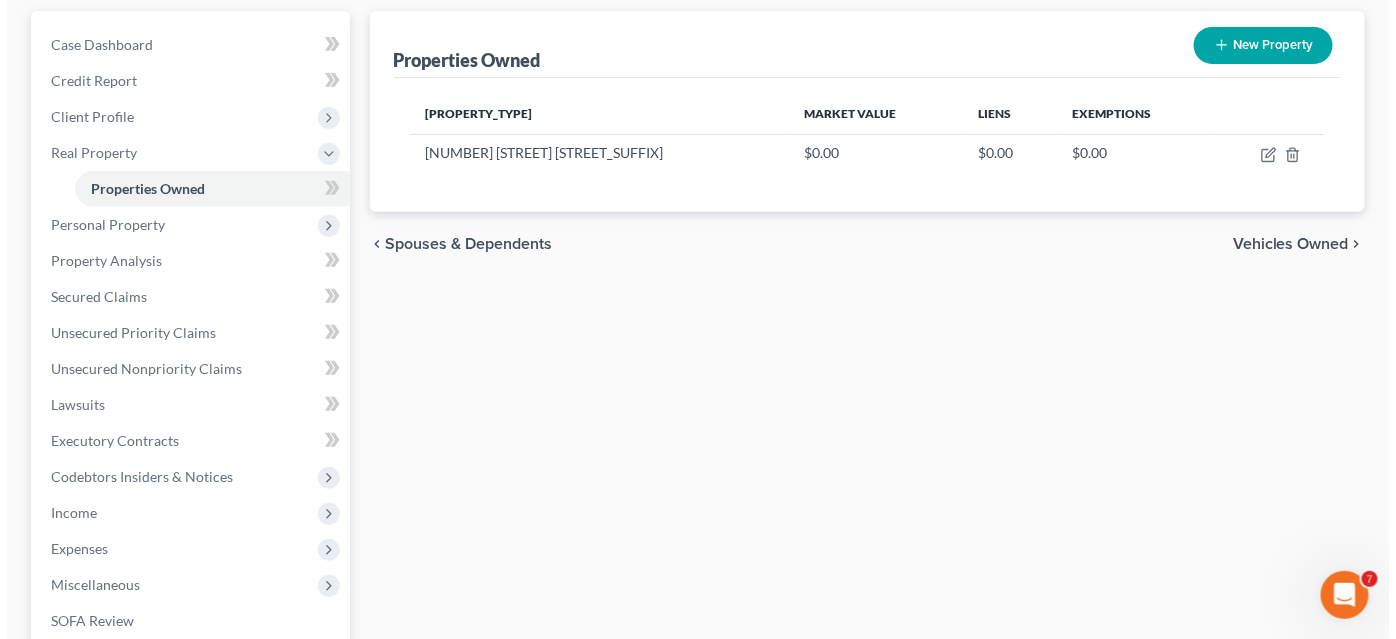 scroll, scrollTop: 0, scrollLeft: 0, axis: both 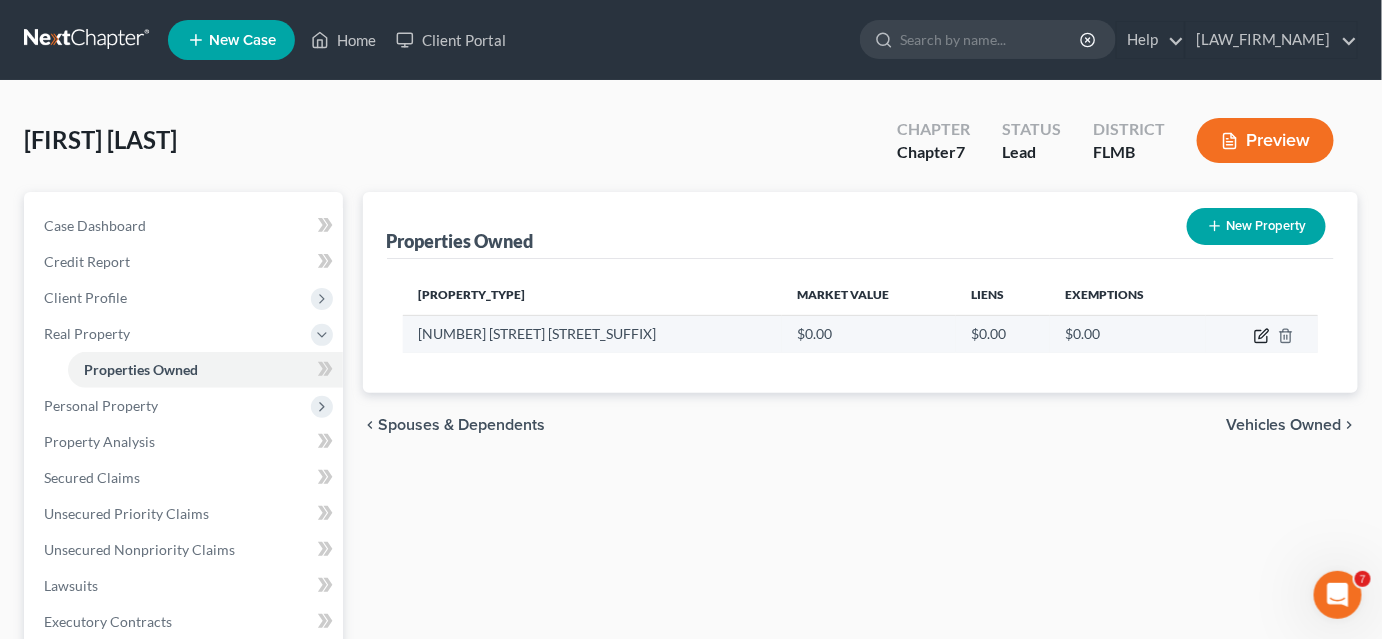click 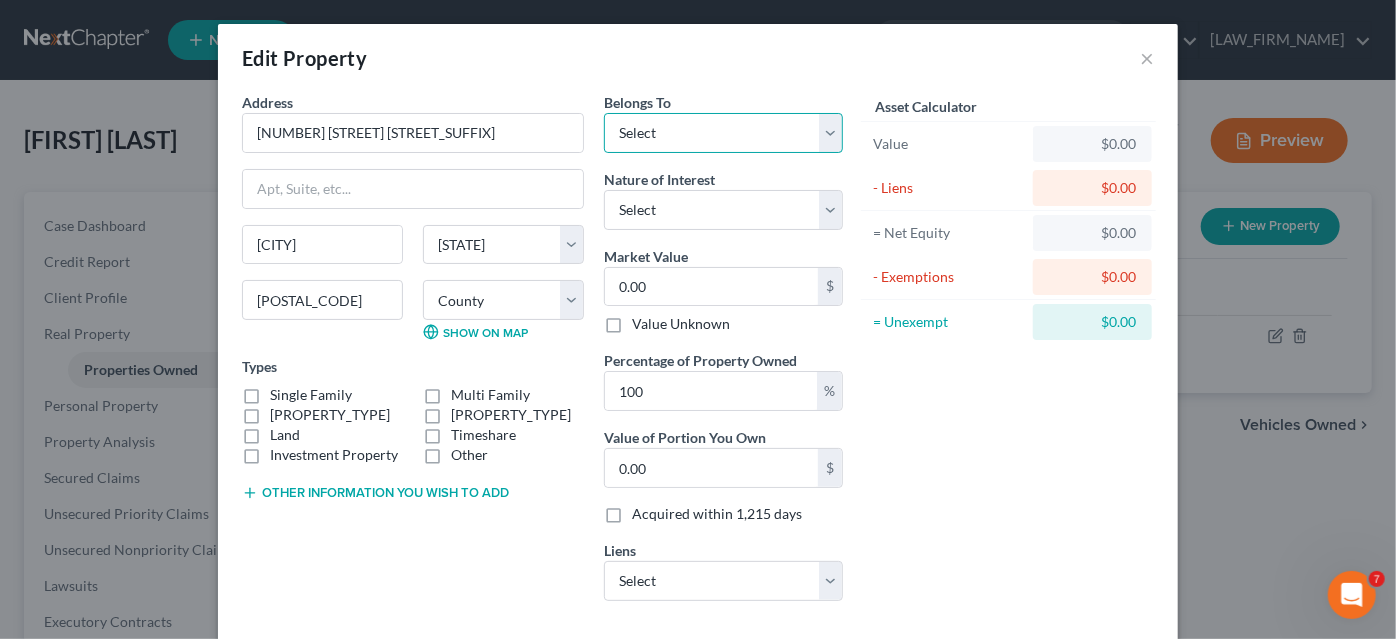 click on "Select Debtor 1 Only Debtor 2 Only Debtor 1 And Debtor 2 Only At Least One Of The Debtors And Another Community Property" at bounding box center [723, 133] 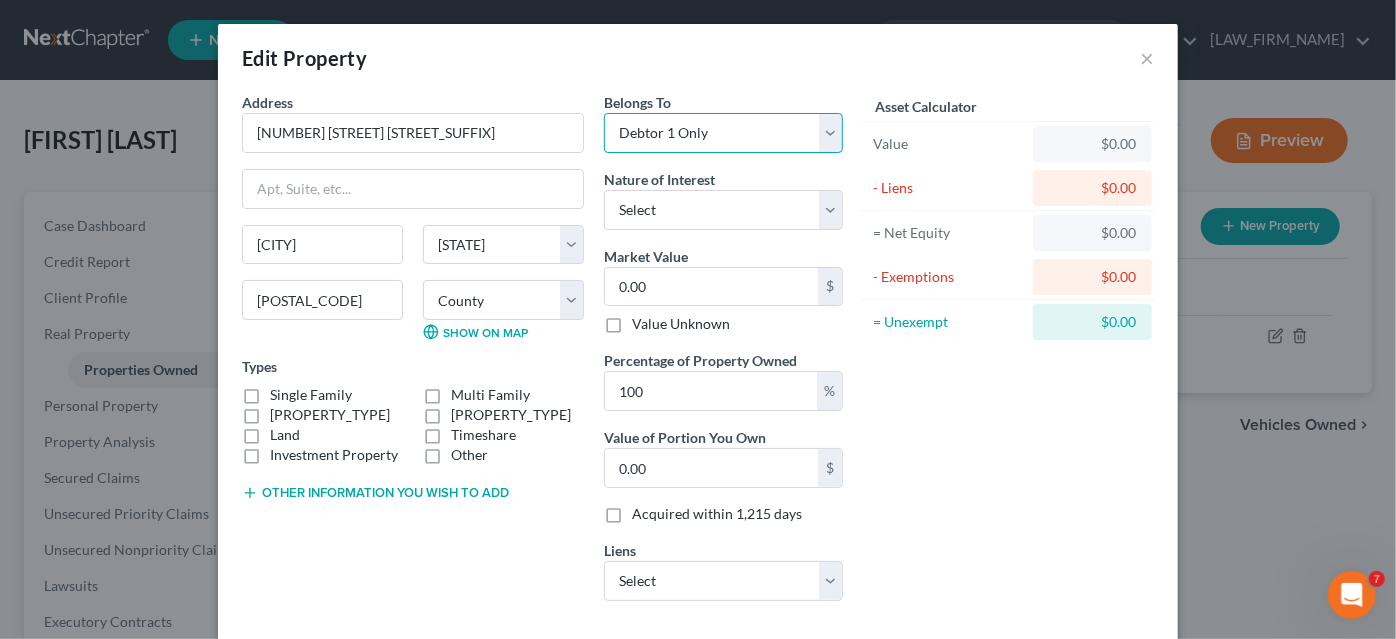 click on "Select Debtor 1 Only Debtor 2 Only Debtor 1 And Debtor 2 Only At Least One Of The Debtors And Another Community Property" at bounding box center (723, 133) 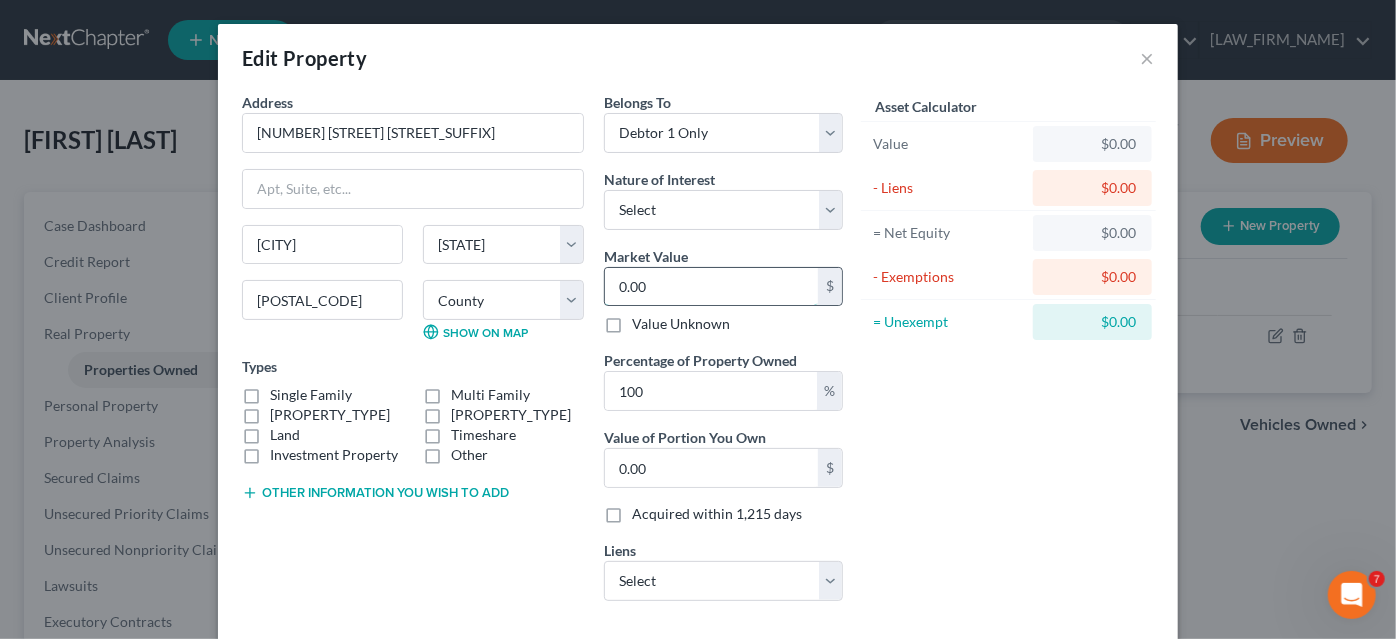 type on "4" 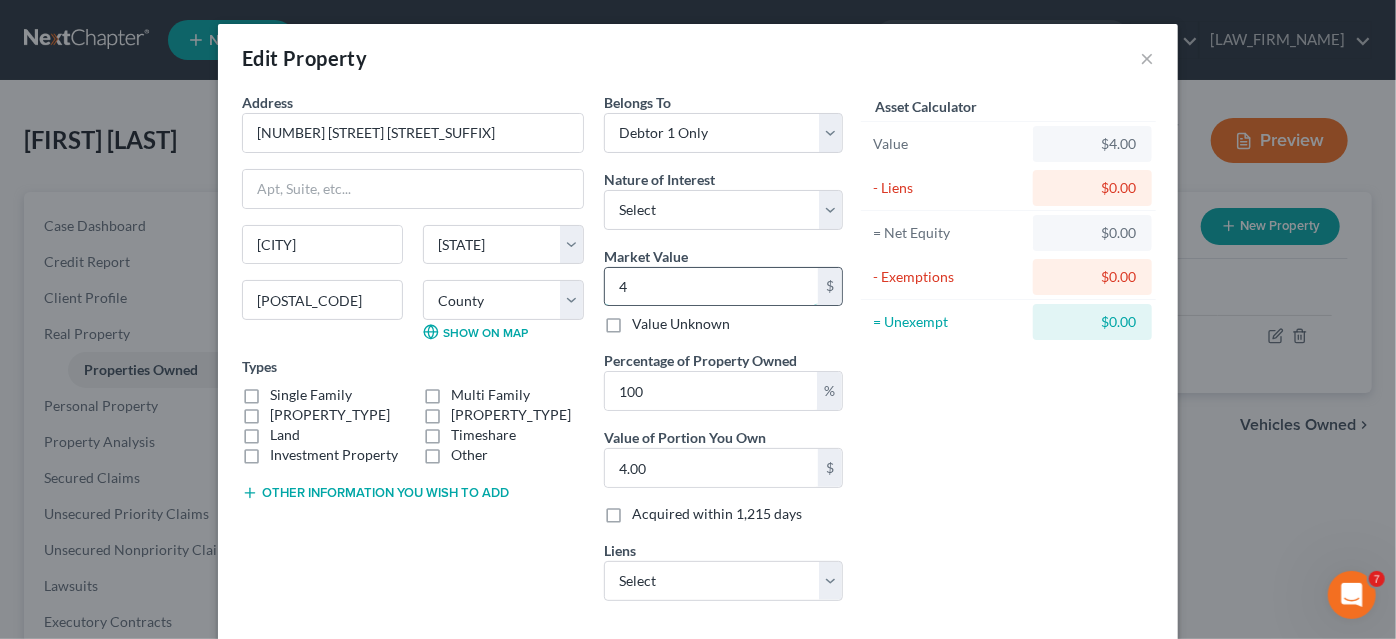 type on "43" 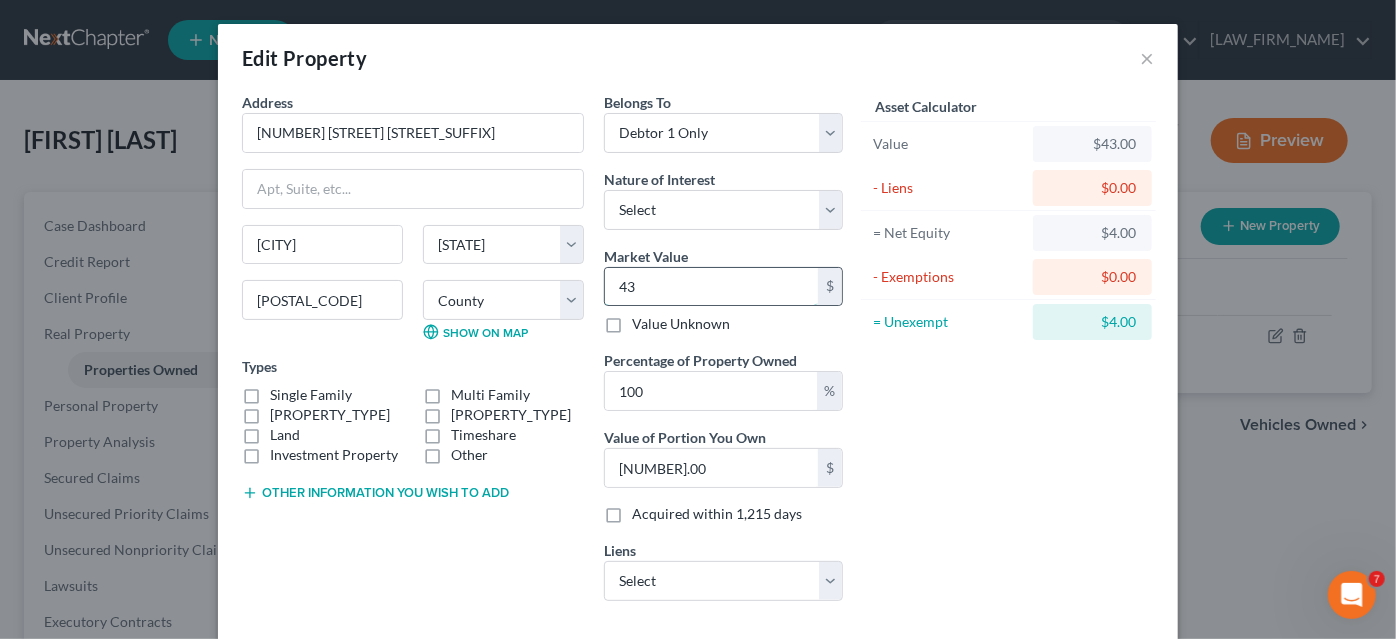 type on "430" 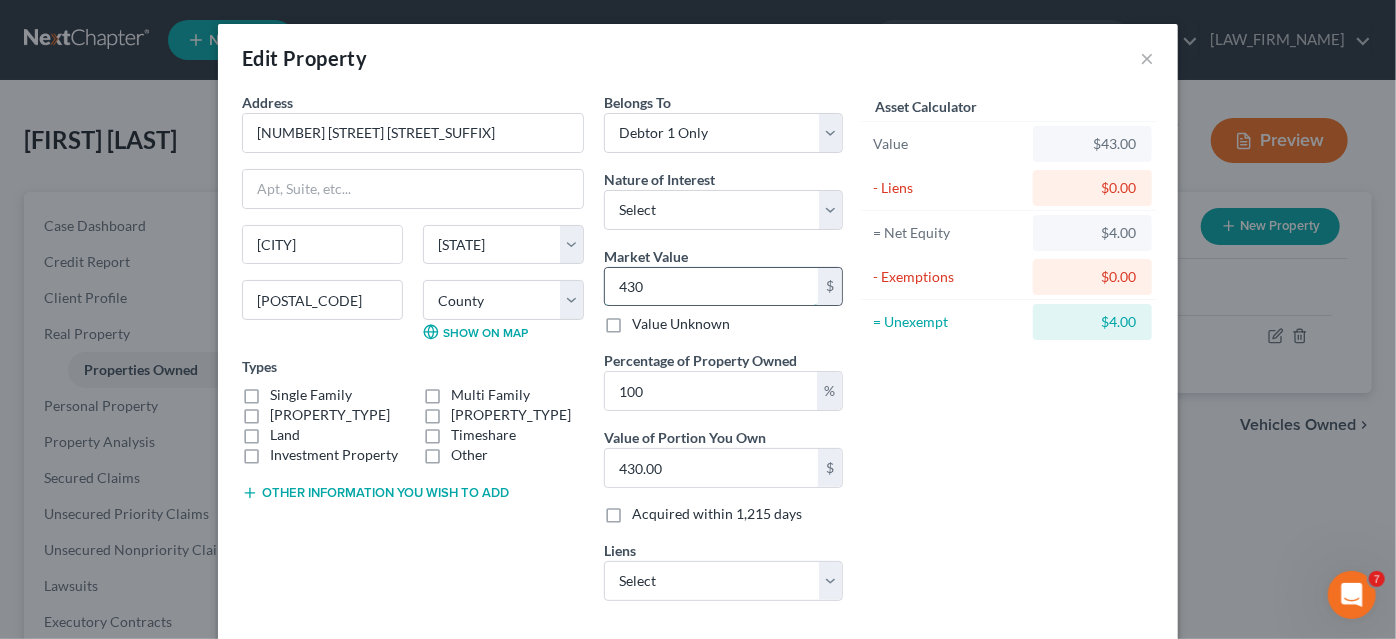 type on "4300" 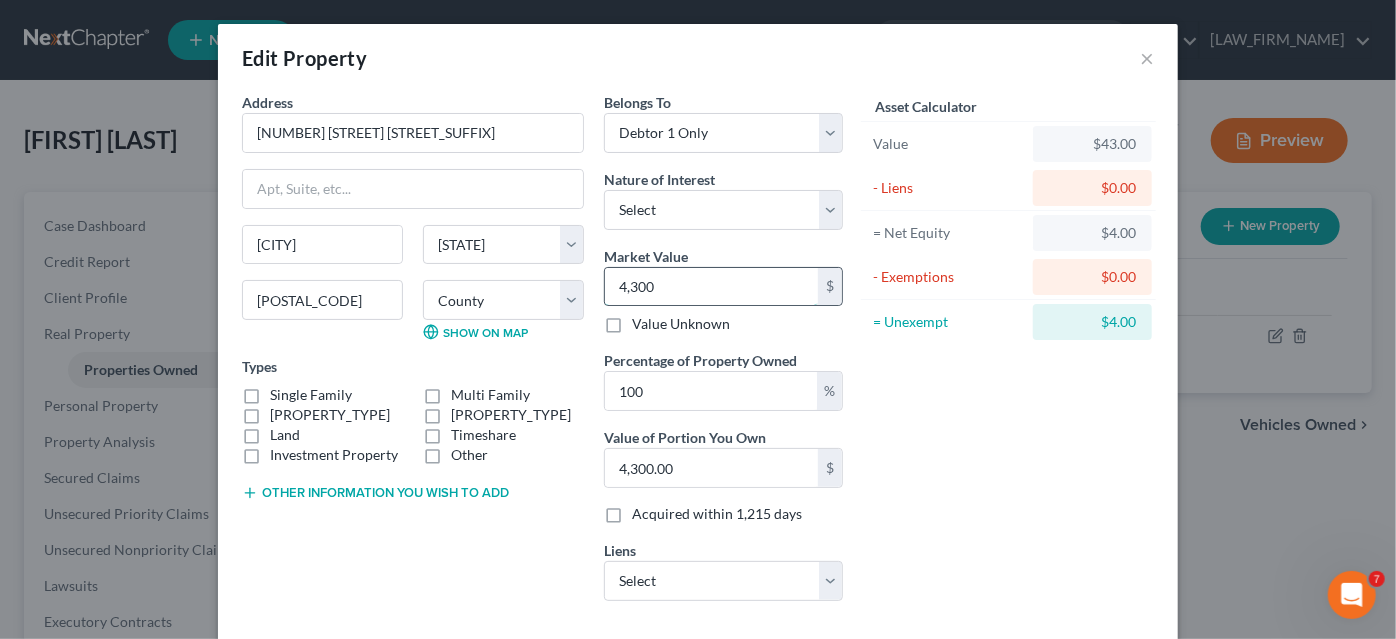 type on "4,3000" 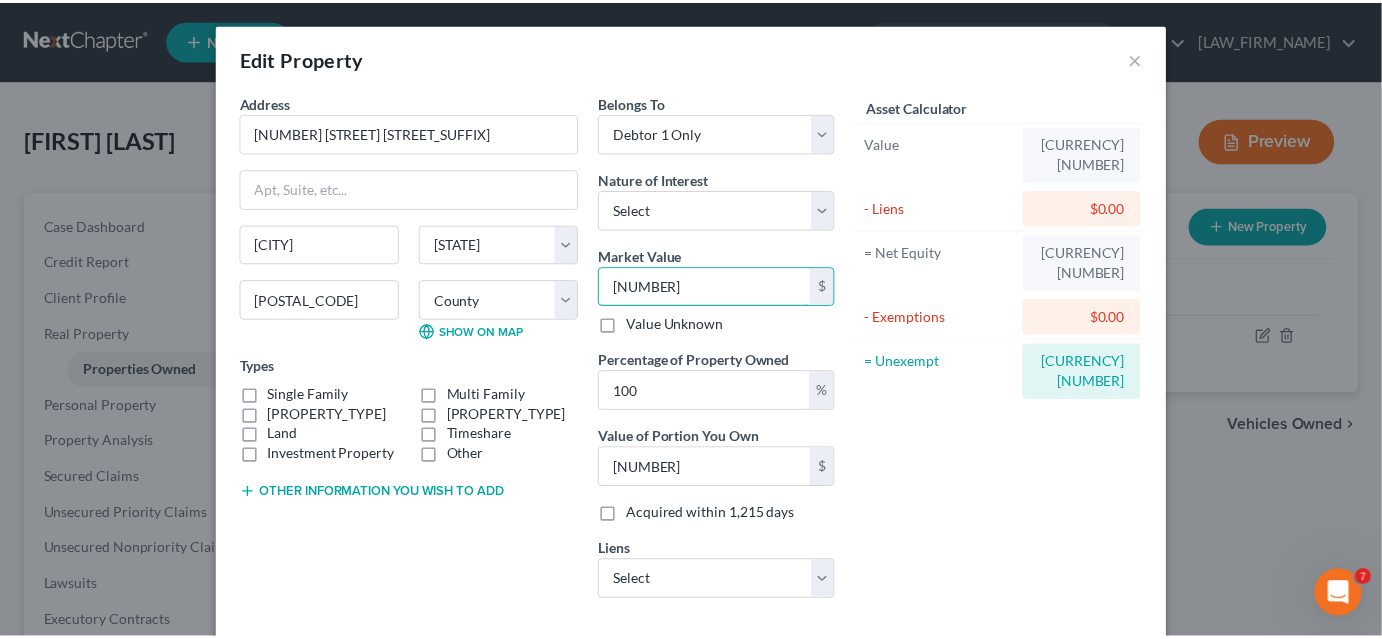 scroll, scrollTop: 99, scrollLeft: 0, axis: vertical 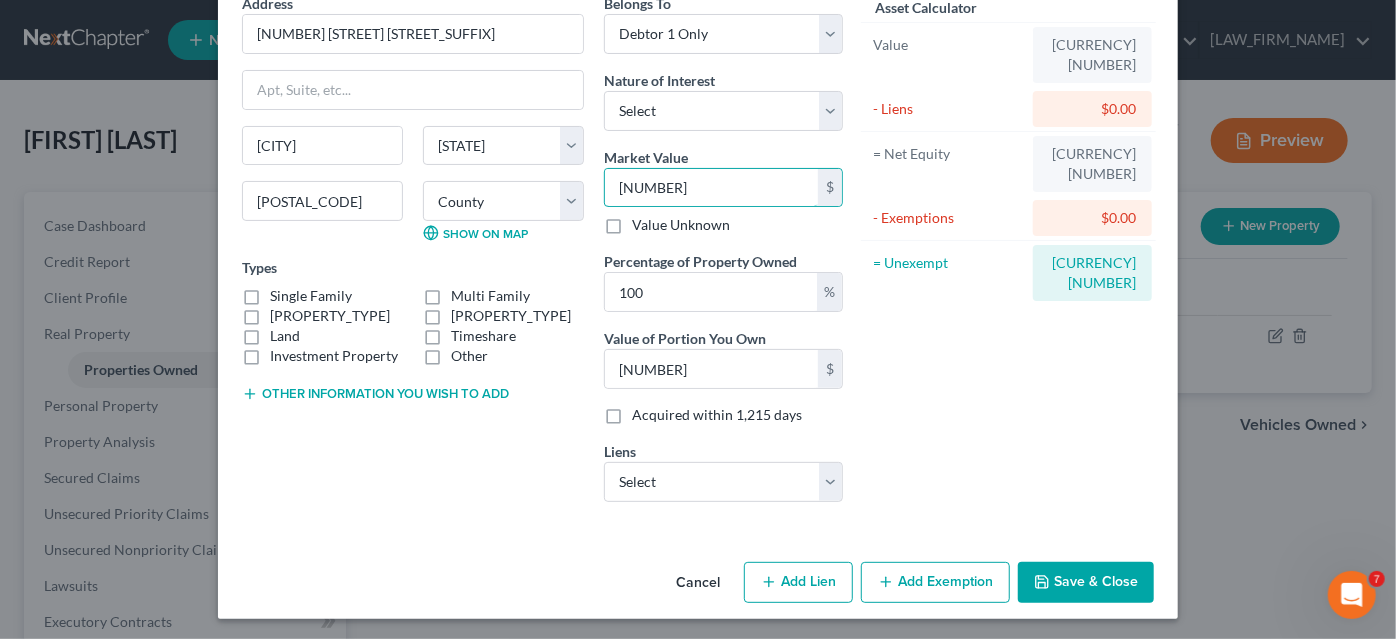 type on "[NUMBER]" 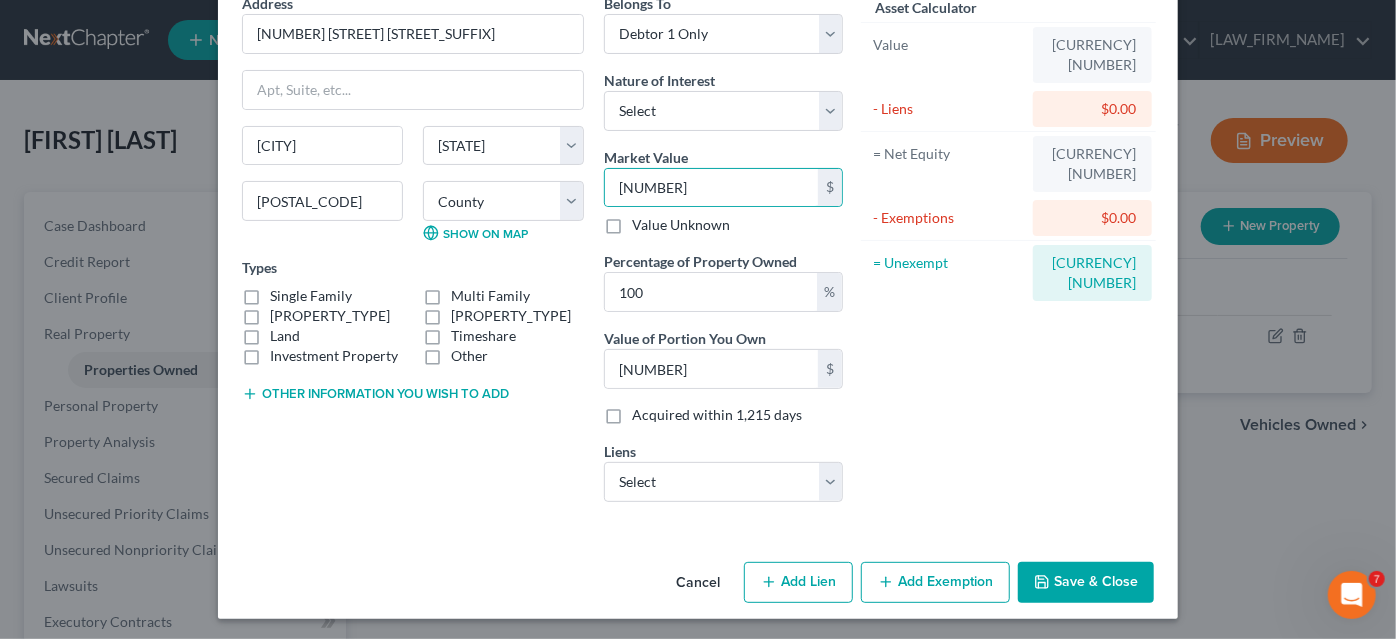 click 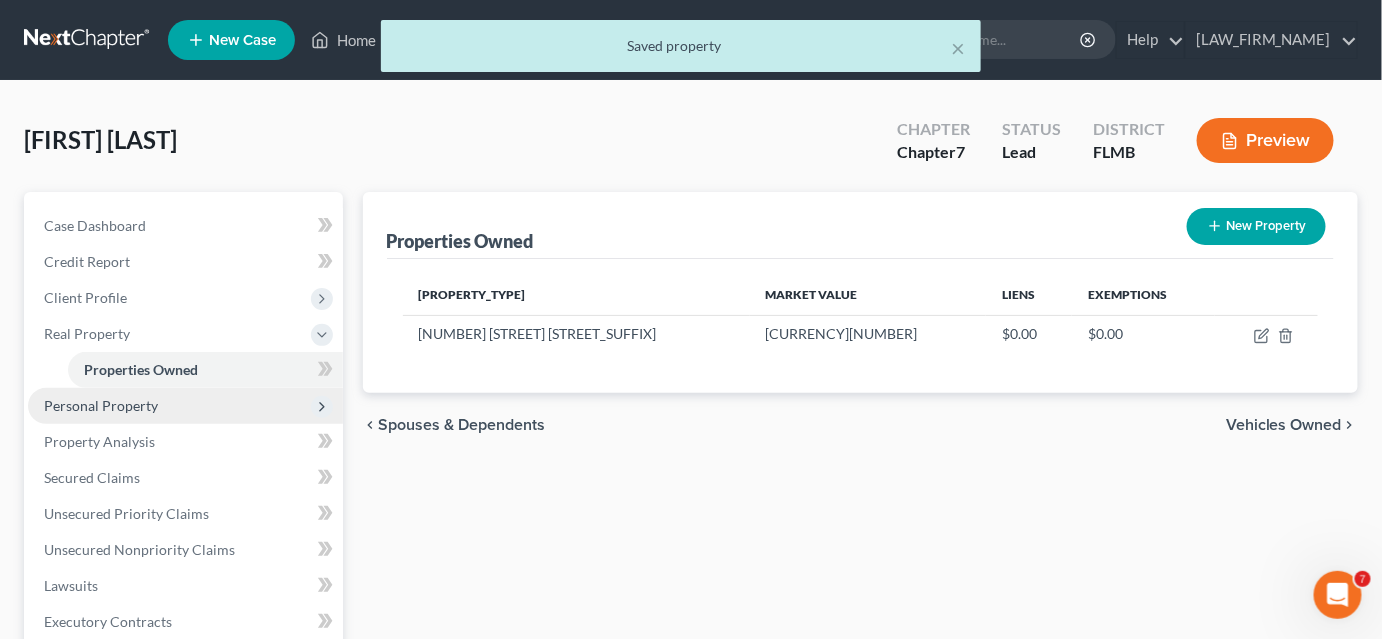 click on "Personal Property" at bounding box center [101, 405] 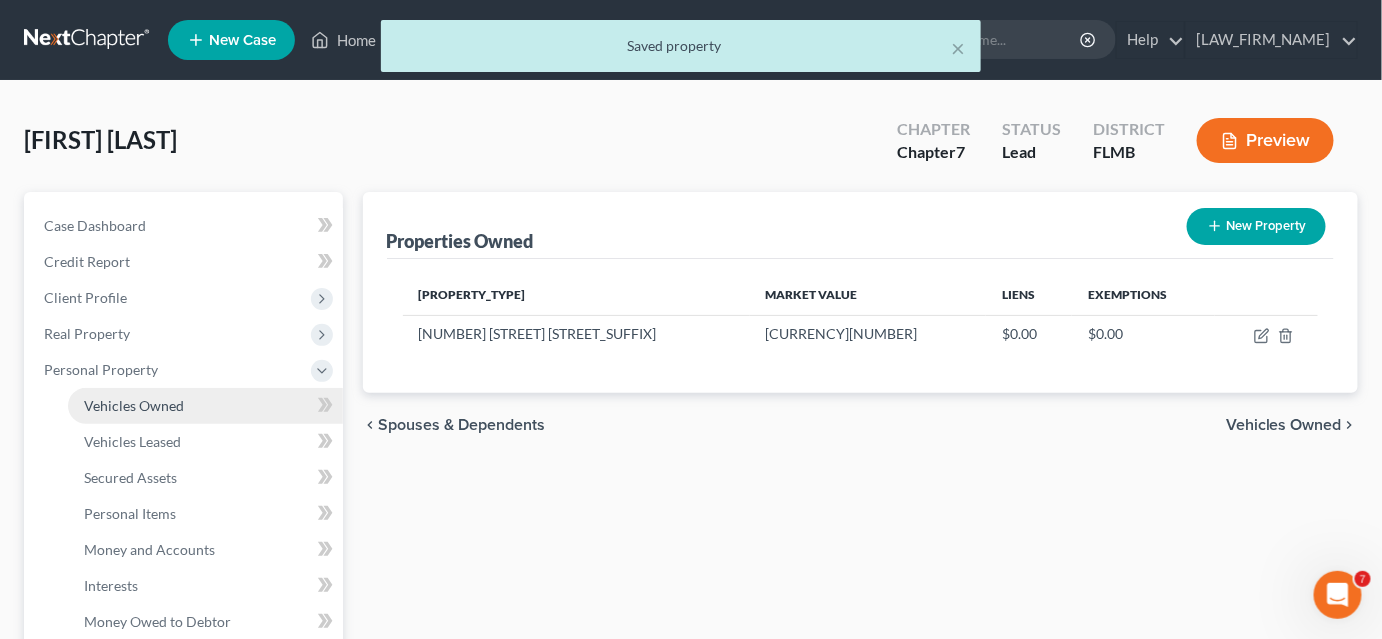 click on "Vehicles Owned" at bounding box center [134, 405] 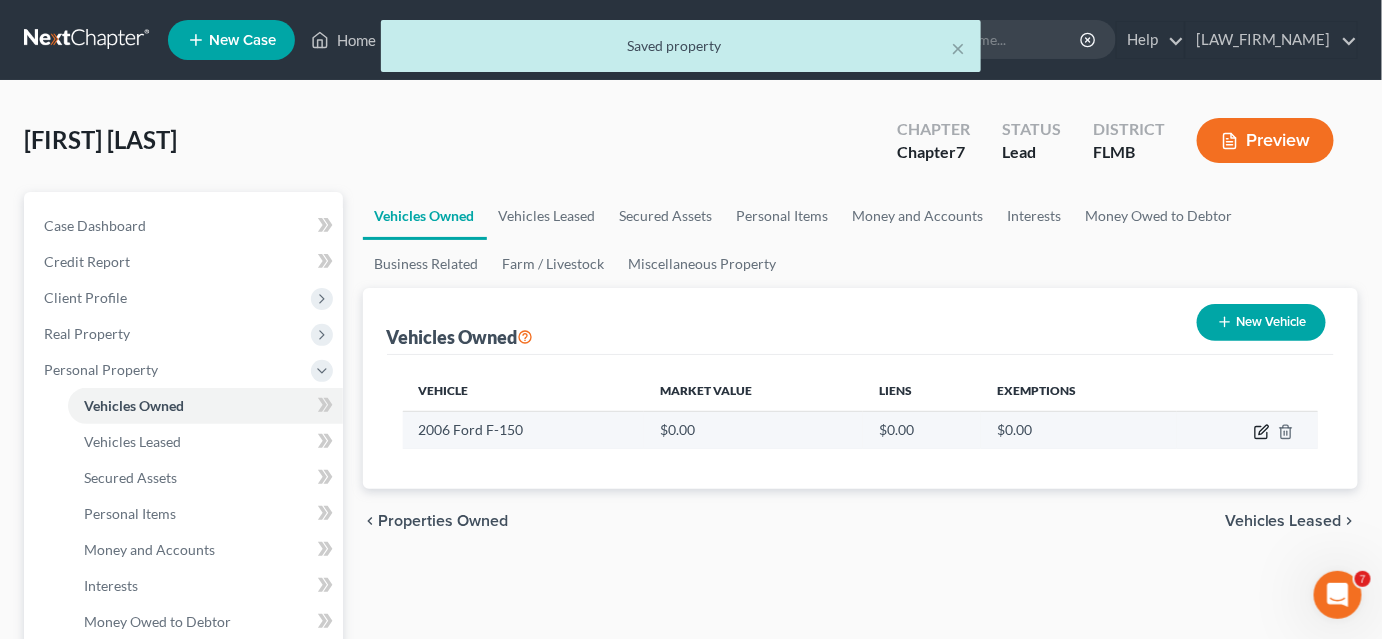 click 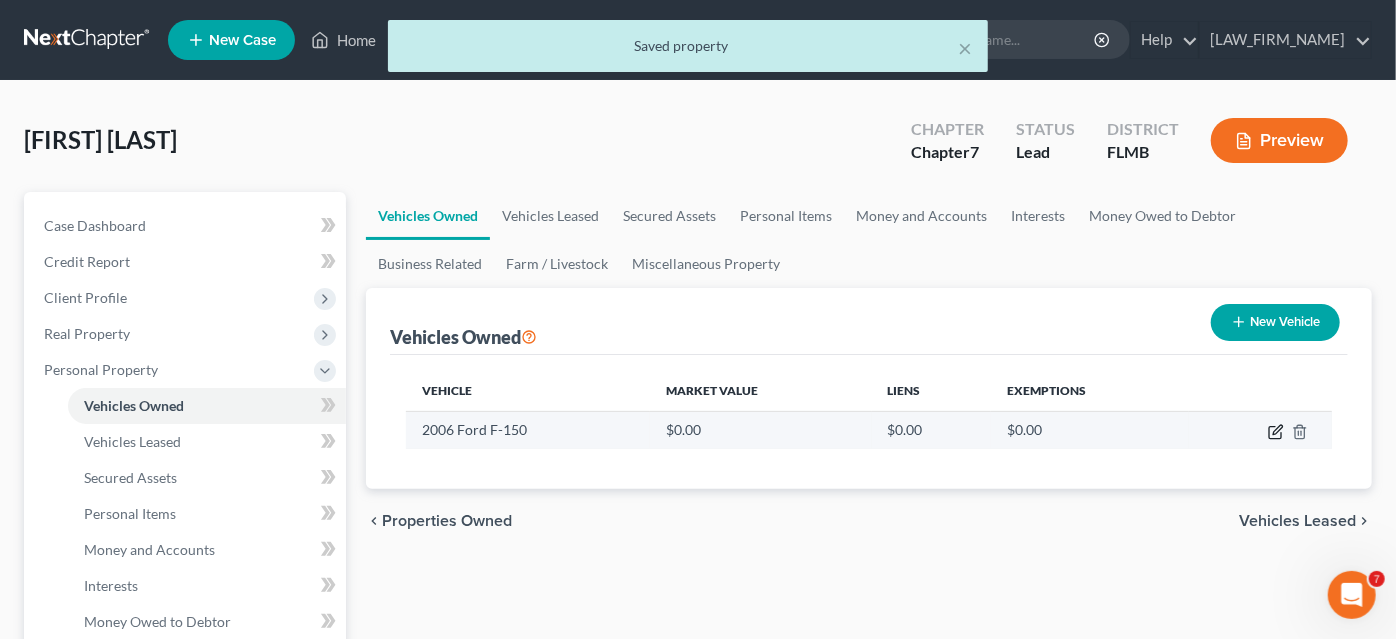 select on "0" 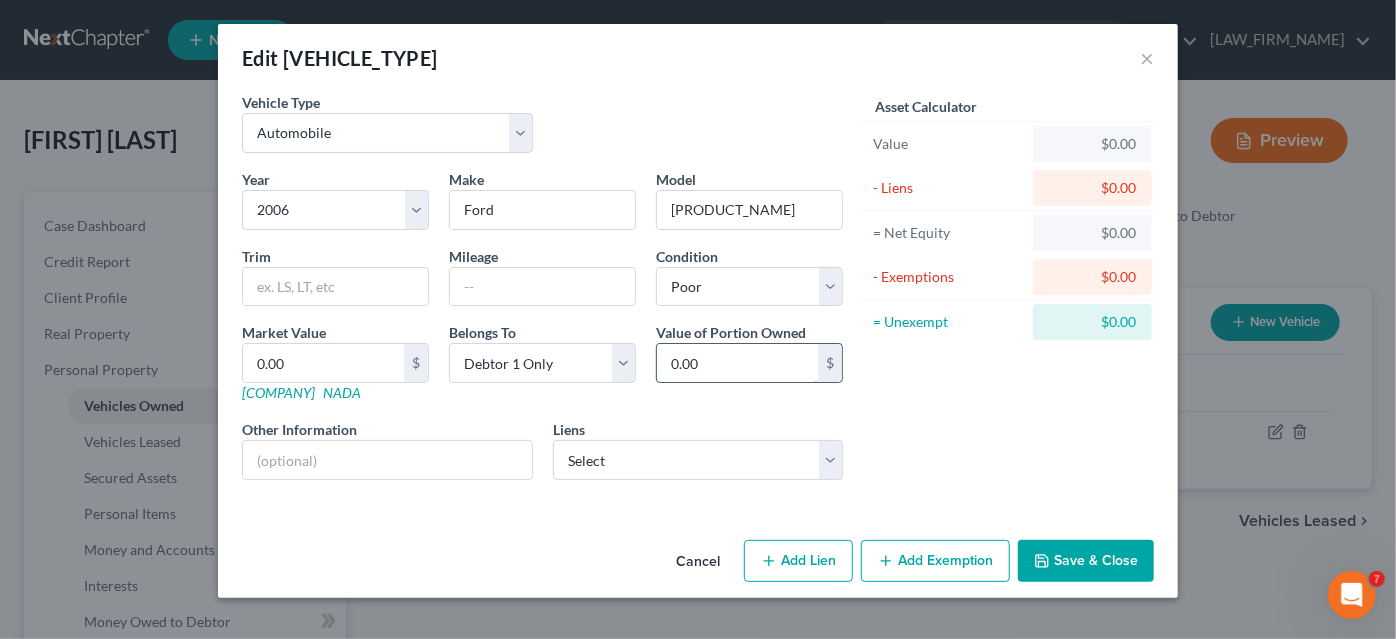 click on "0.00" at bounding box center (737, 363) 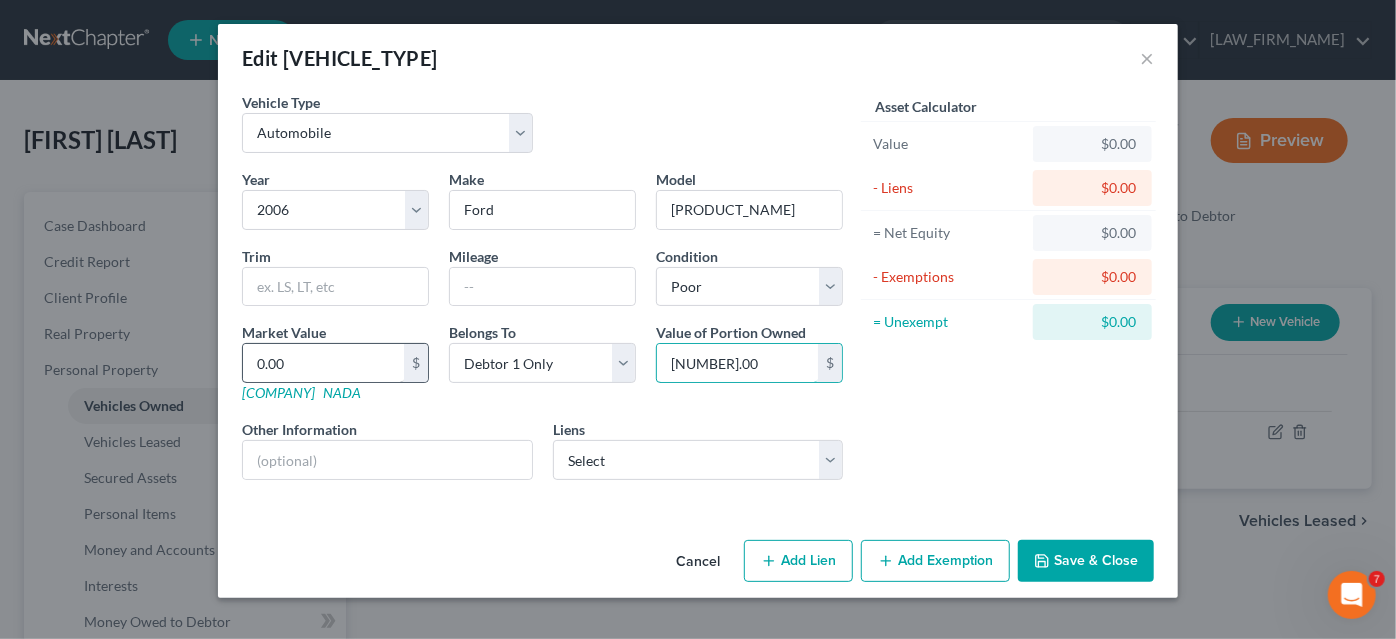 type on "[NUMBER].00" 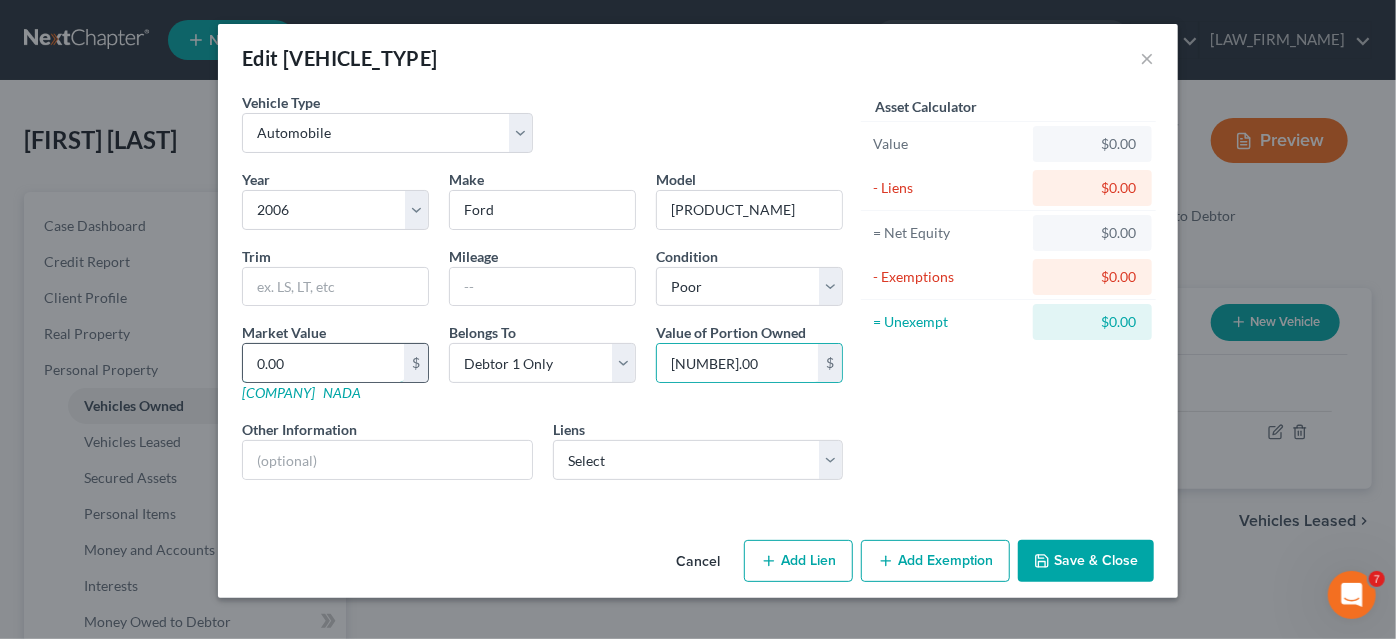 click on "0.00" at bounding box center [323, 363] 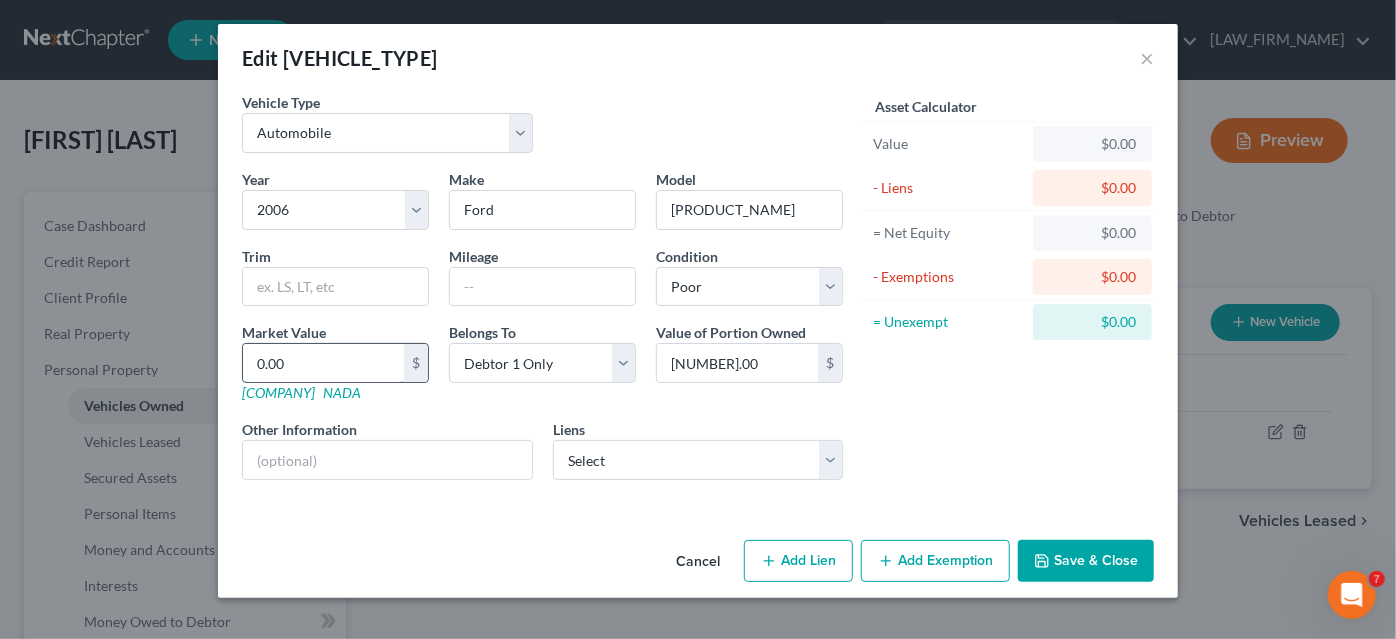 type on "2" 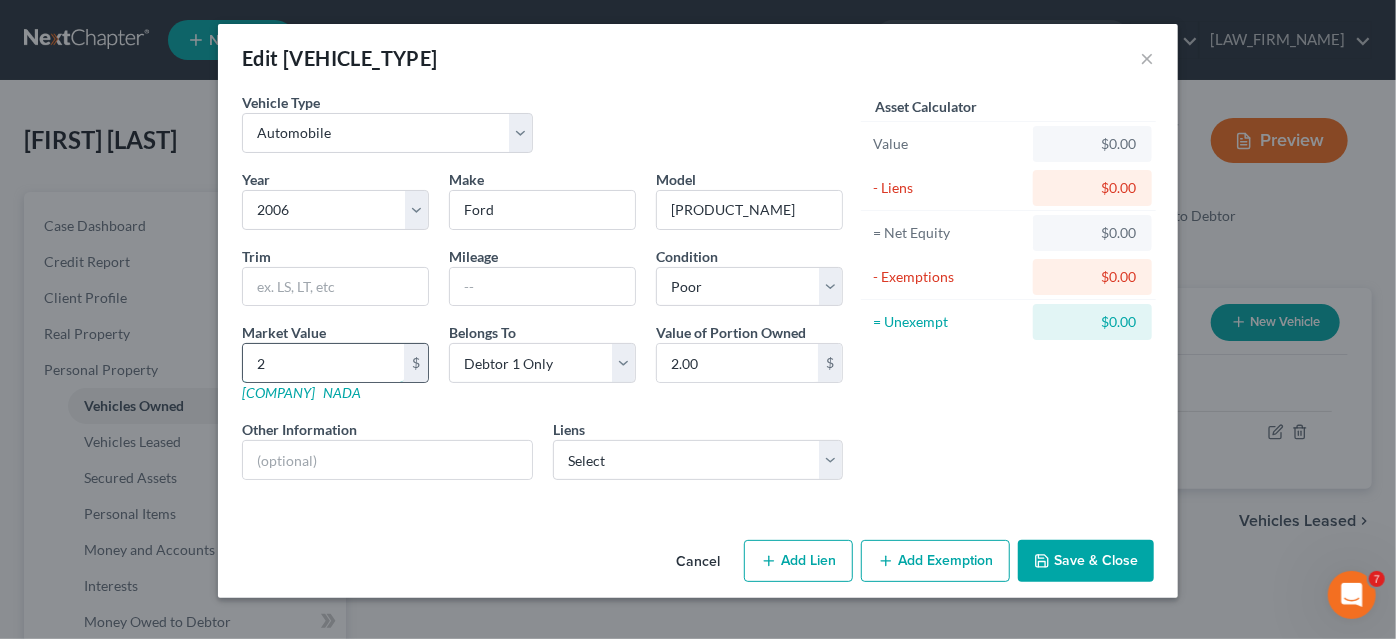 type on "20" 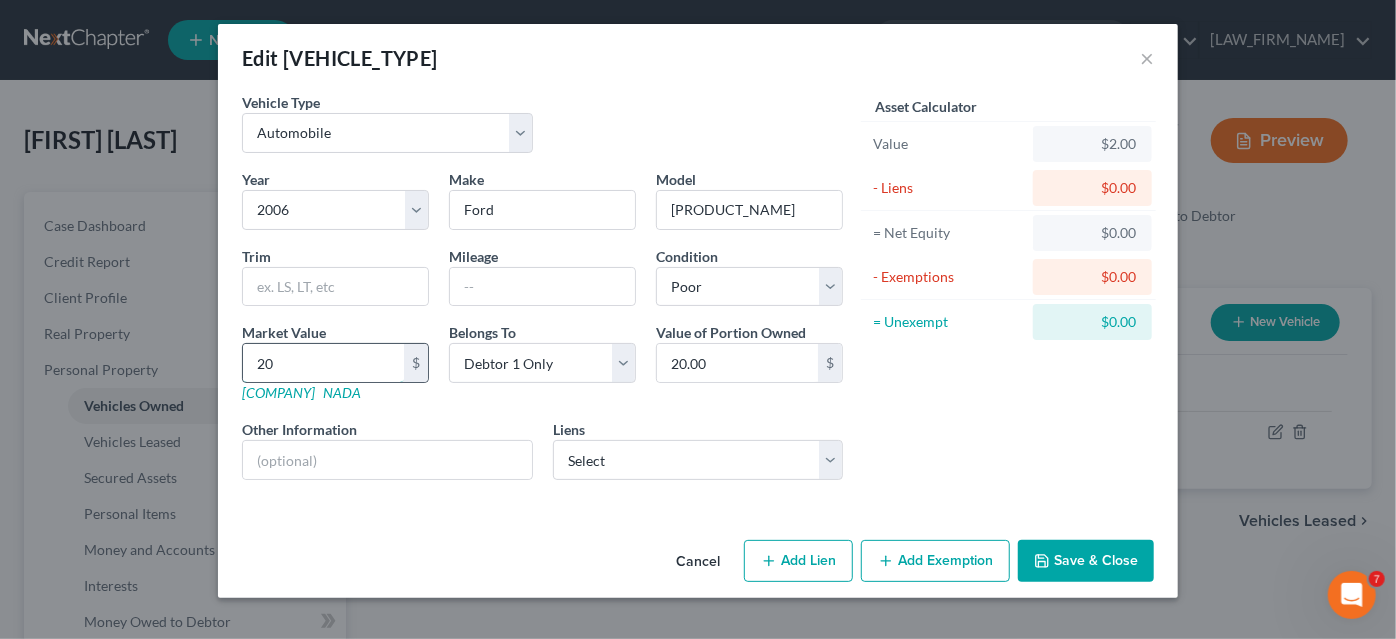 type on "200" 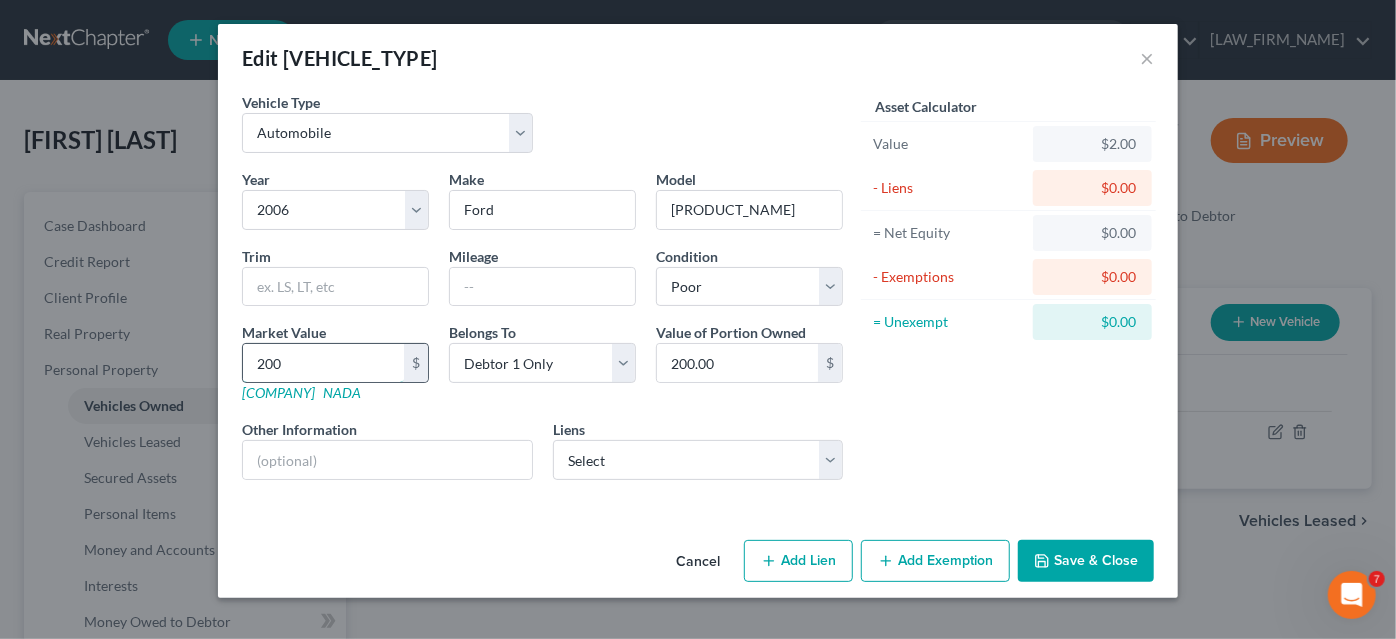 type on "2000" 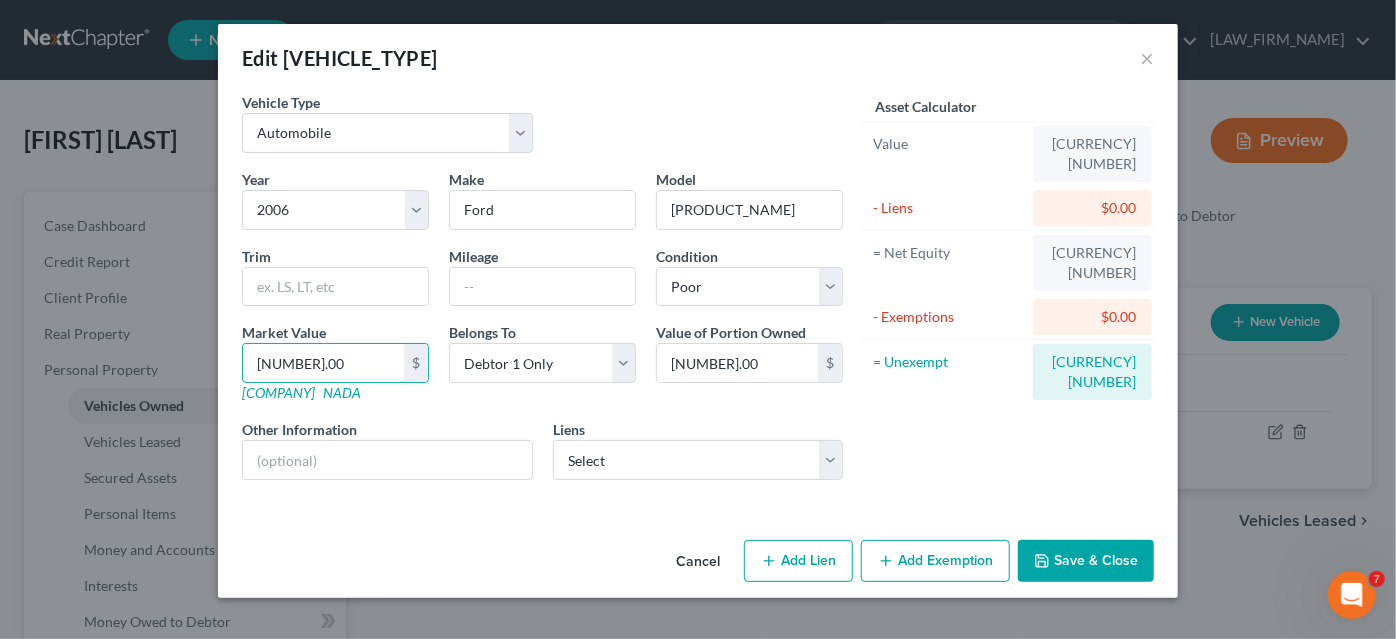 type on "[NUMBER].00" 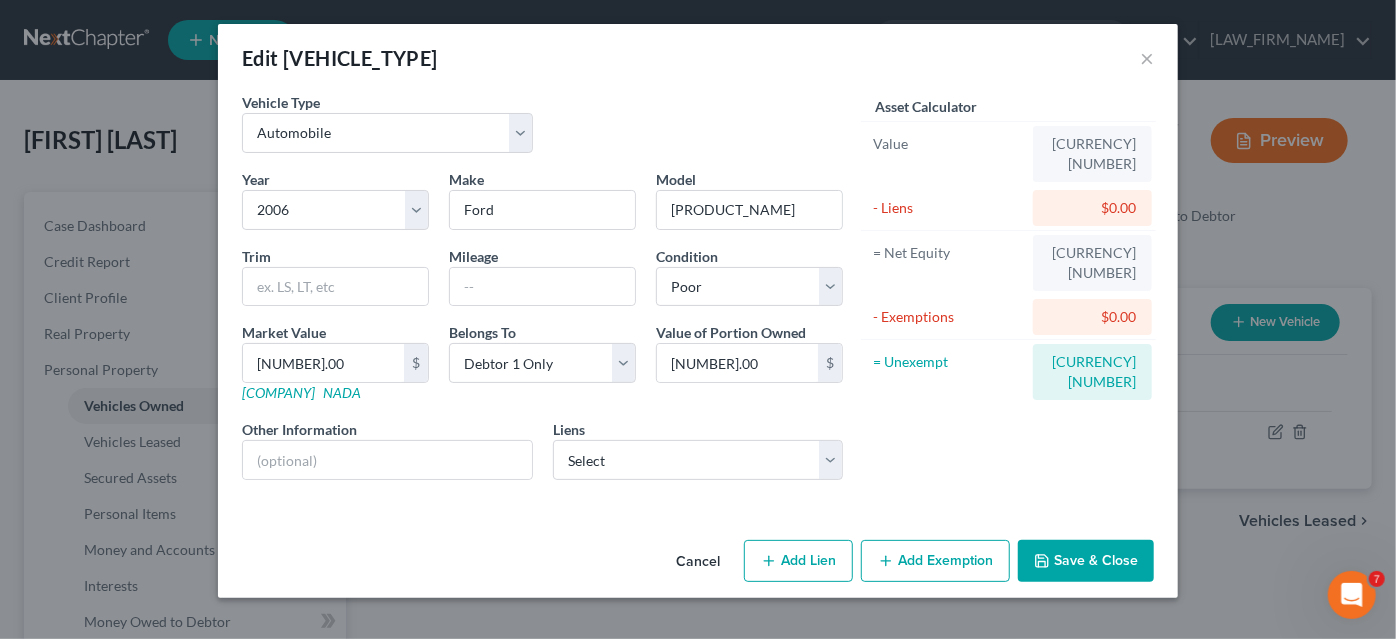 click on "Save & Close" at bounding box center (1086, 561) 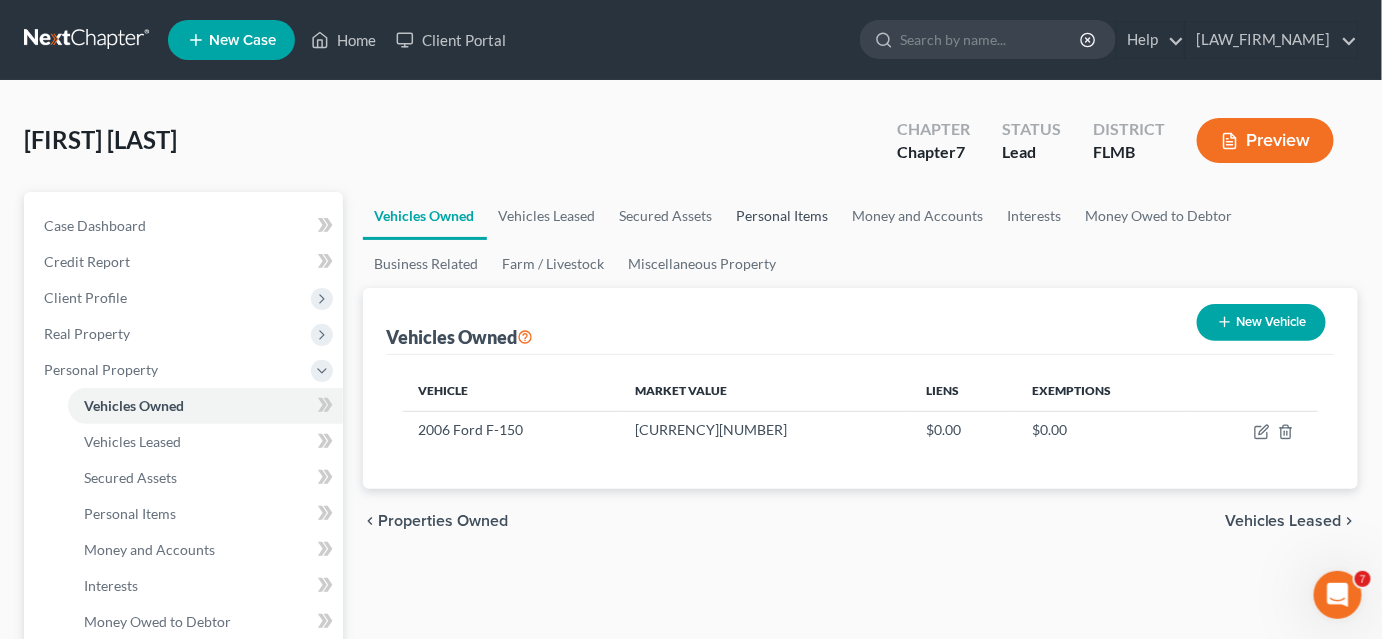 click on "Personal Items" at bounding box center [783, 216] 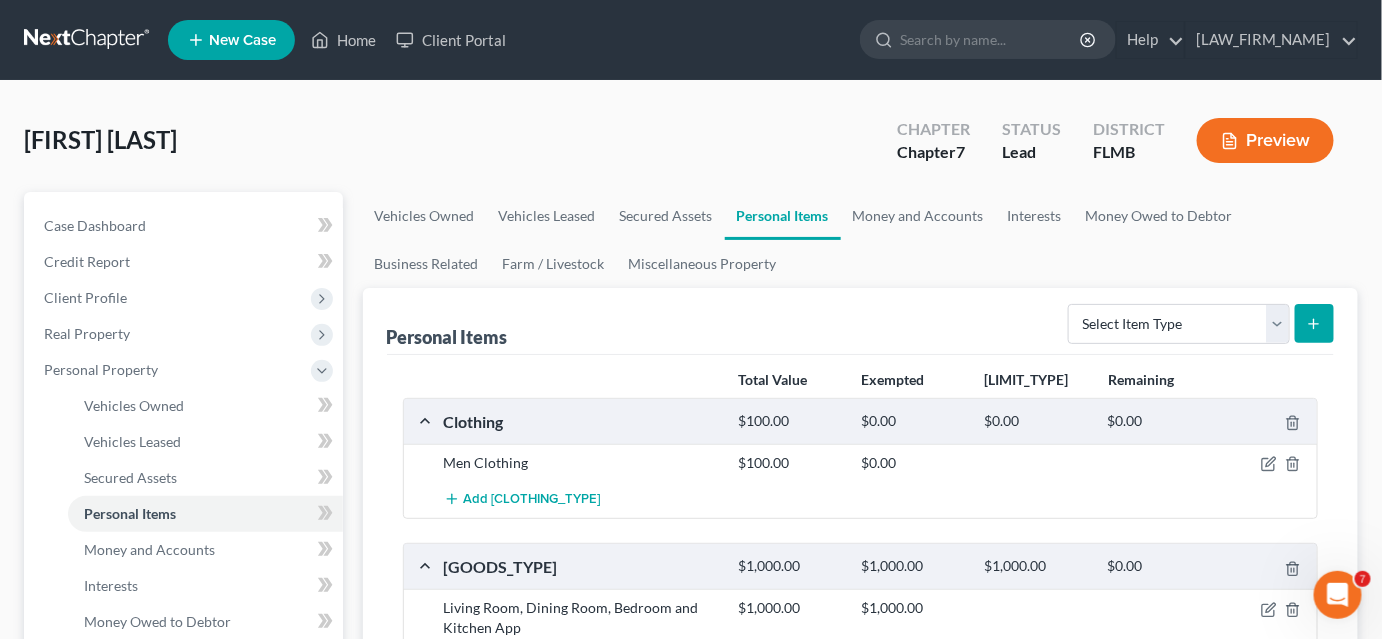 scroll, scrollTop: 272, scrollLeft: 0, axis: vertical 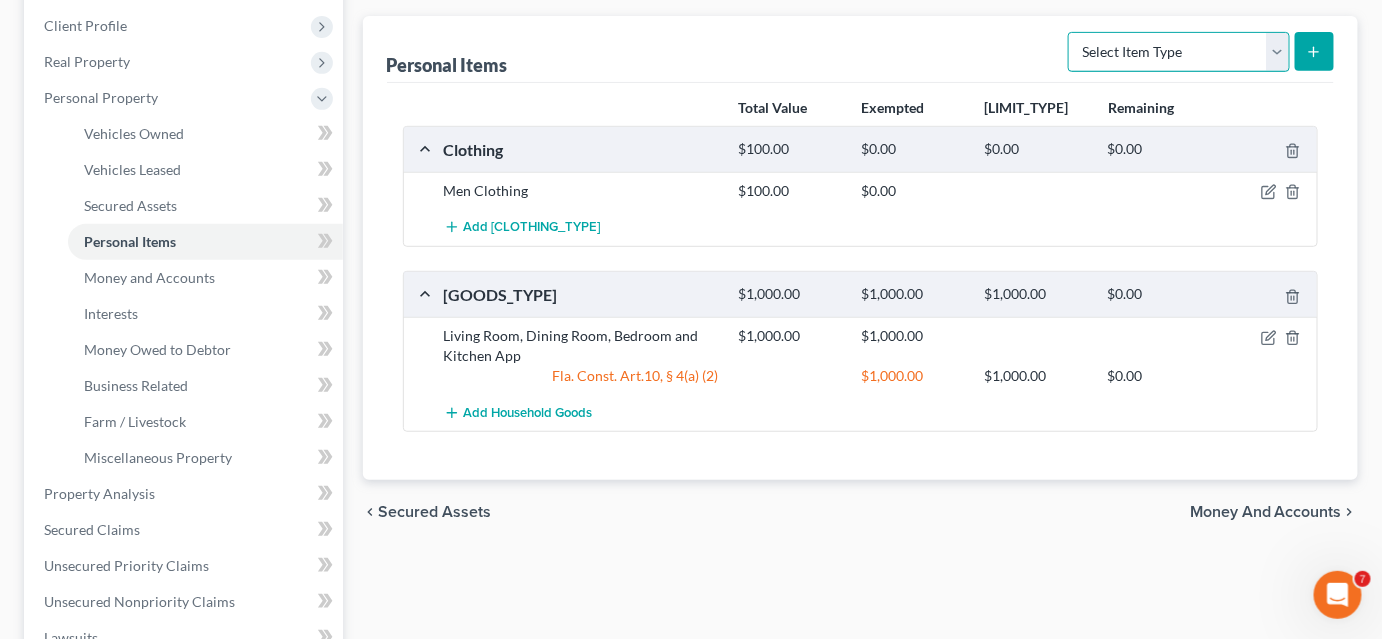 click on "Select Item Type Clothing Collectibles Of Value Electronics Firearms Household Goods Jewelry Other Pet(s) Sports & Hobby Equipment" at bounding box center (1179, 52) 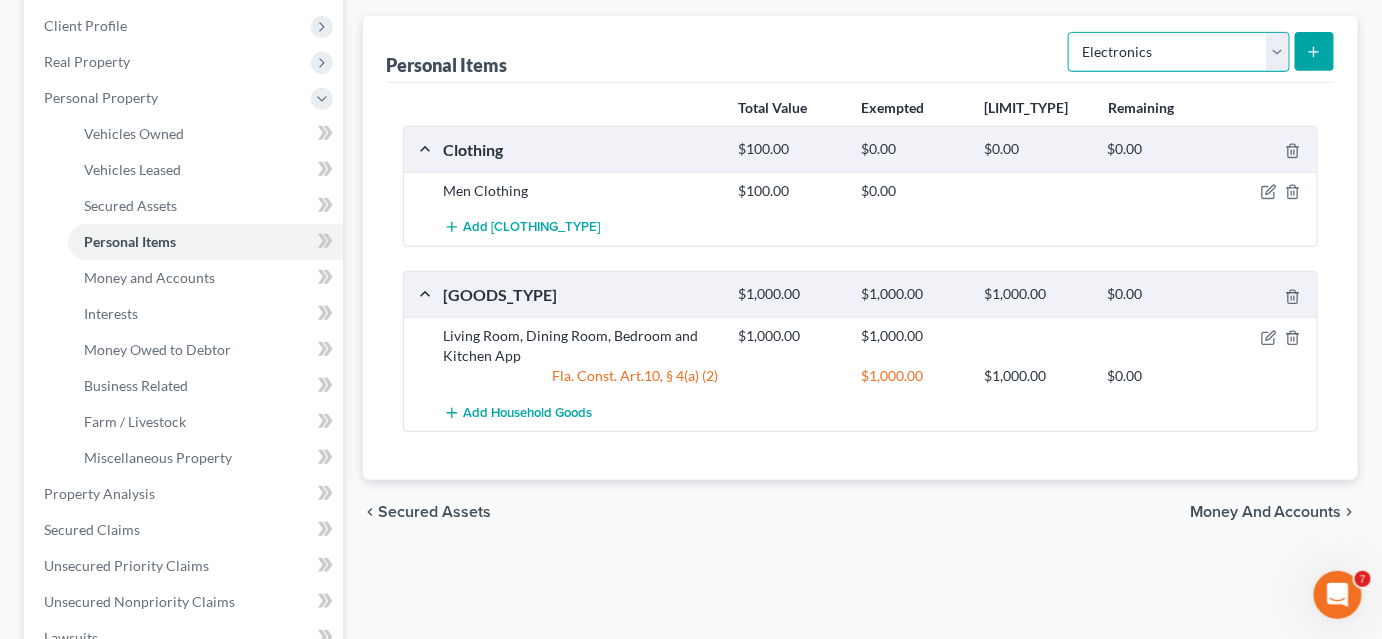 click on "Select Item Type Clothing Collectibles Of Value Electronics Firearms Household Goods Jewelry Other Pet(s) Sports & Hobby Equipment" at bounding box center (1179, 52) 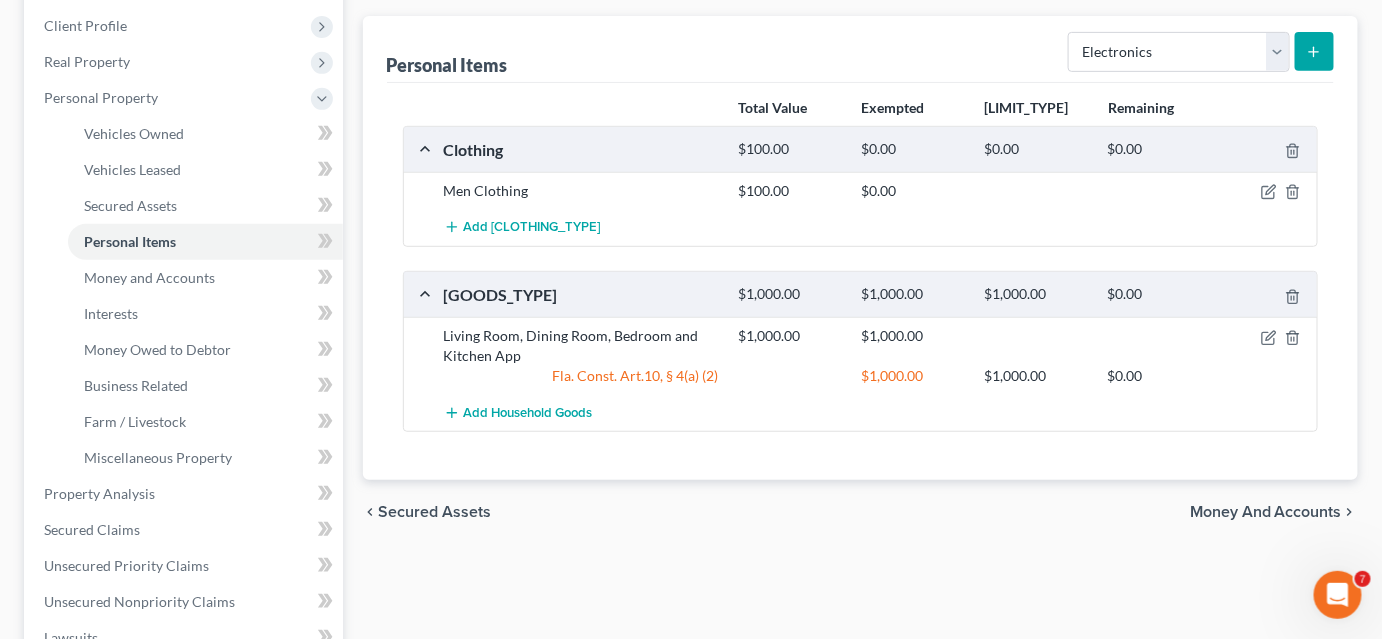 click at bounding box center [1314, 51] 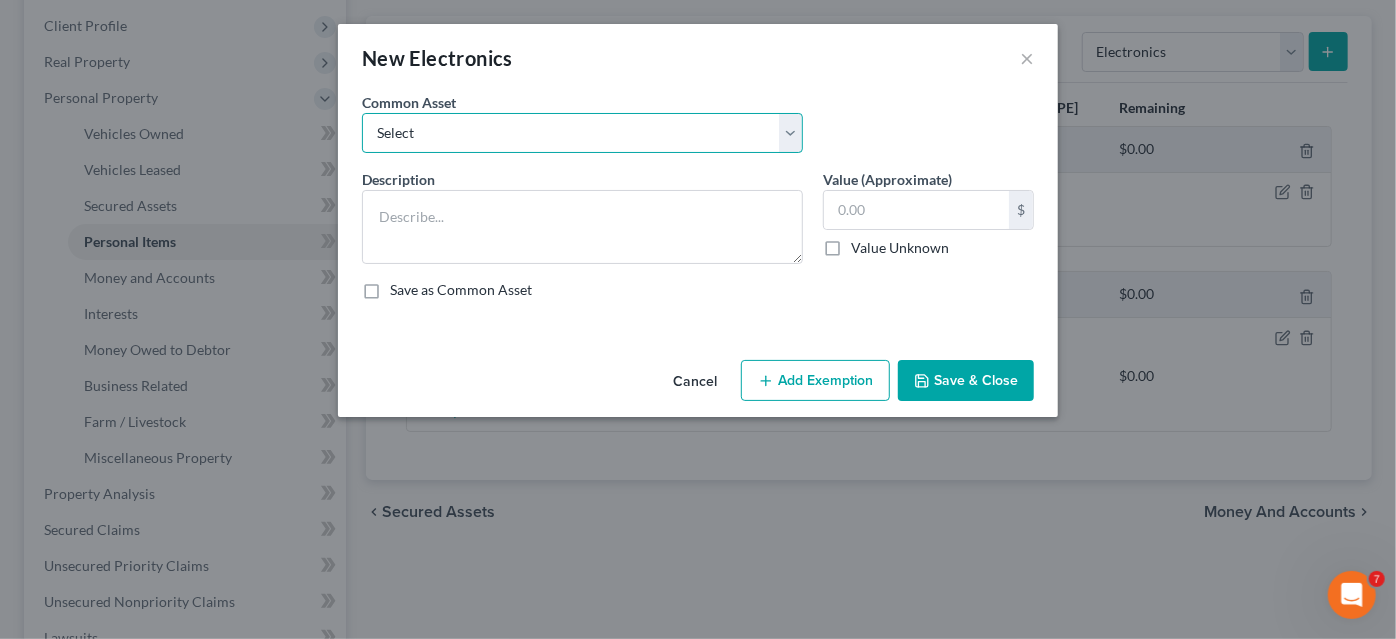 click on "Select Cell Phones, P.C. and T.V. Cell Phones, P.C. and T.V. Cell Phones, P.C. and T.V. Cell Phones, P.C. and T.V." at bounding box center [582, 133] 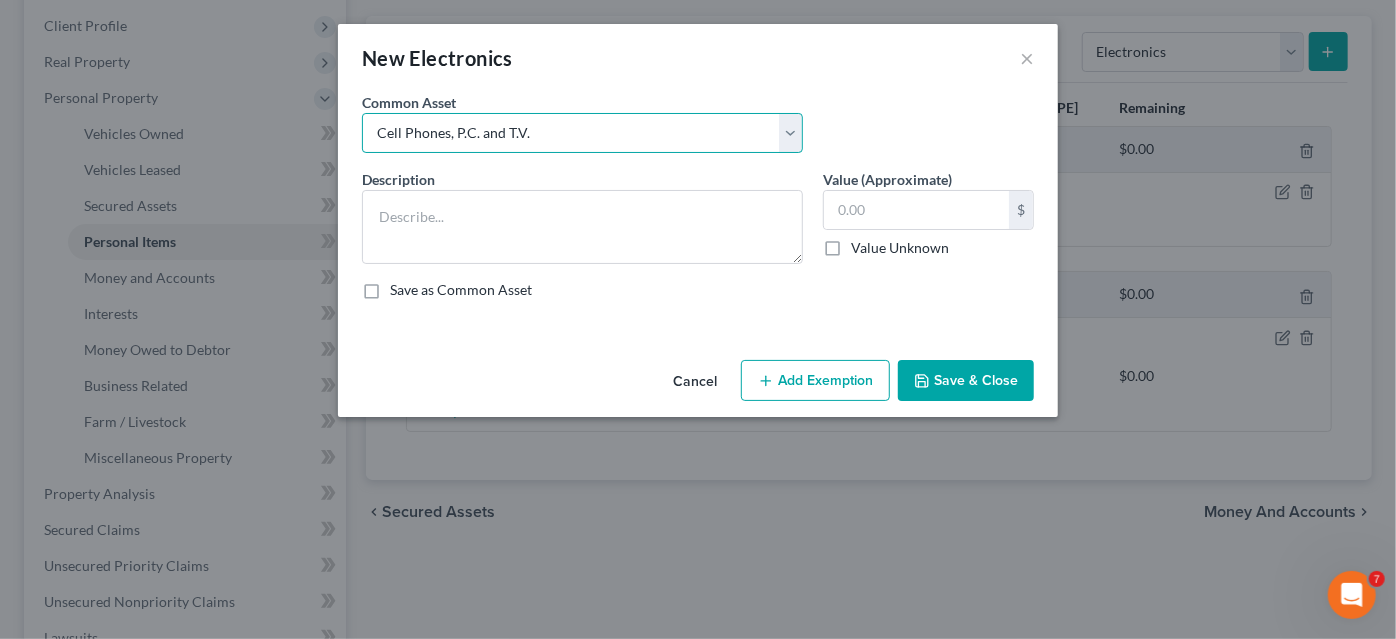 click on "Select Cell Phones, P.C. and T.V. Cell Phones, P.C. and T.V. Cell Phones, P.C. and T.V. Cell Phones, P.C. and T.V." at bounding box center [582, 133] 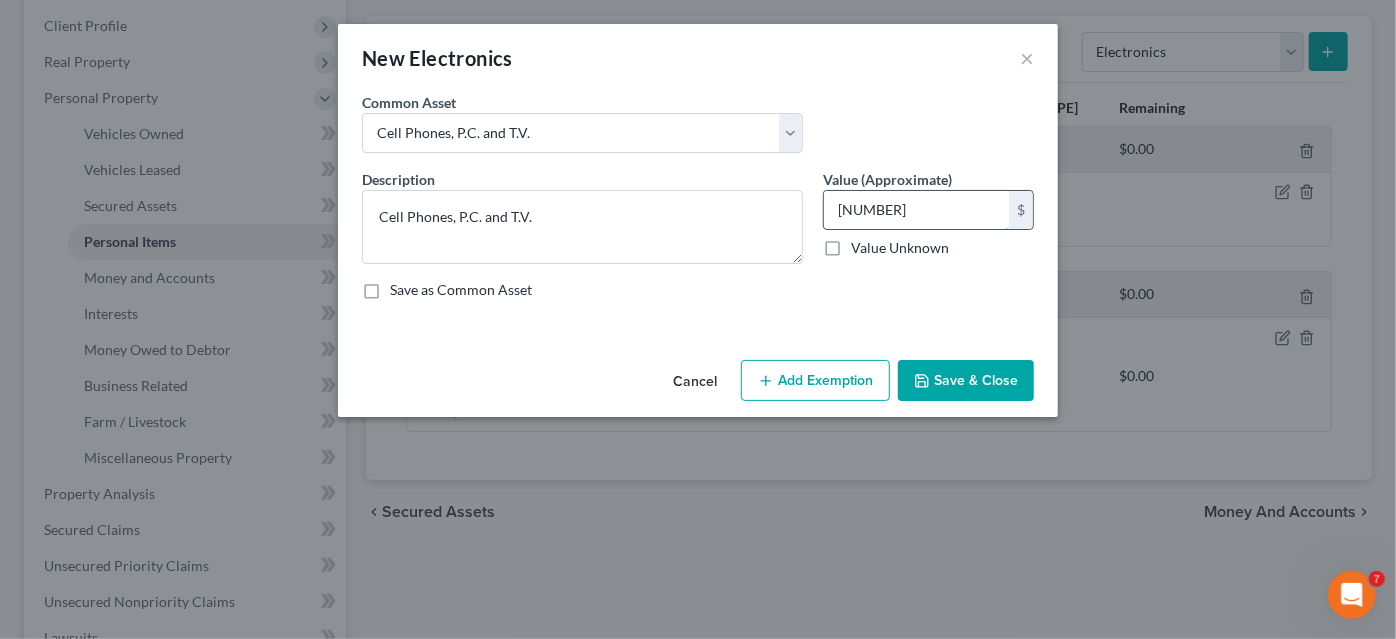 type 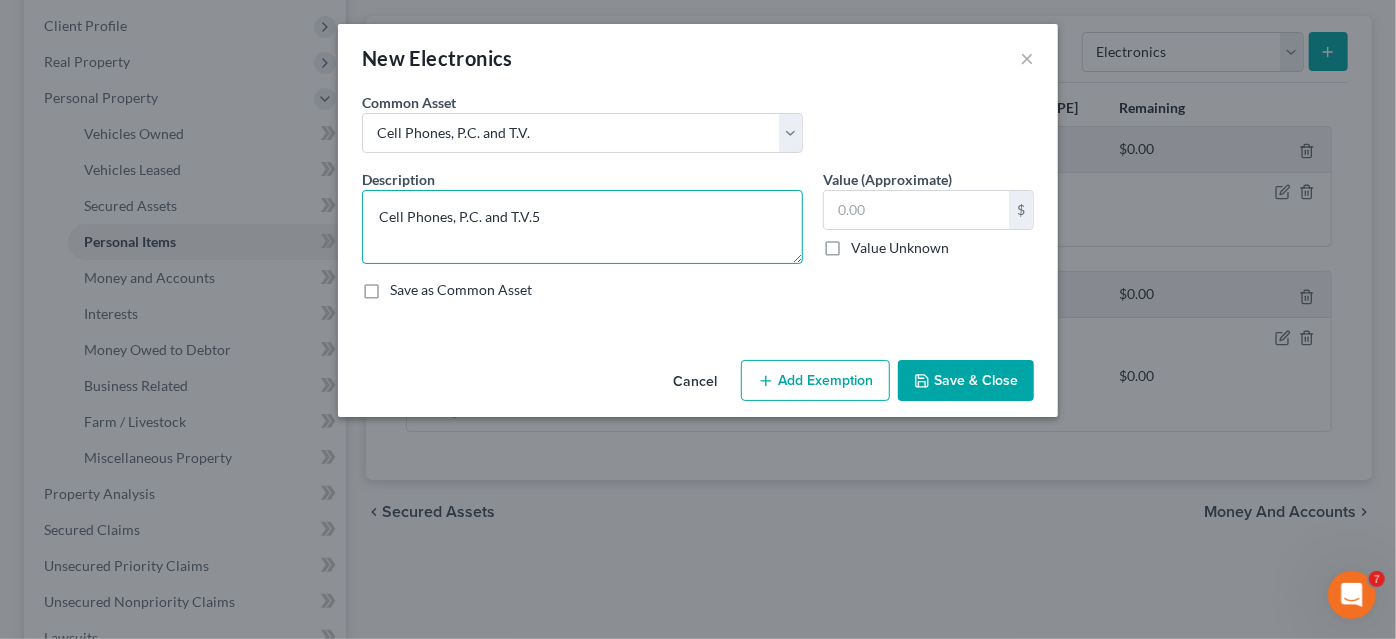 type on "Cell Phones, P.C. and T.V." 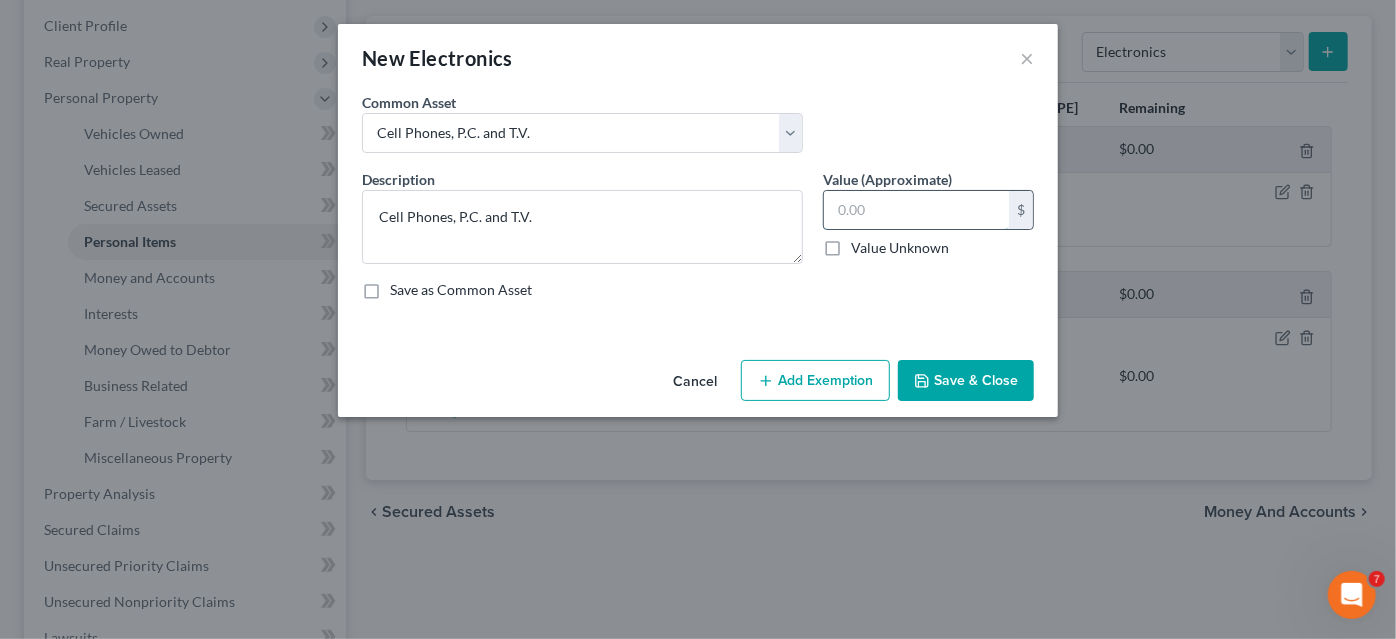 click at bounding box center (916, 210) 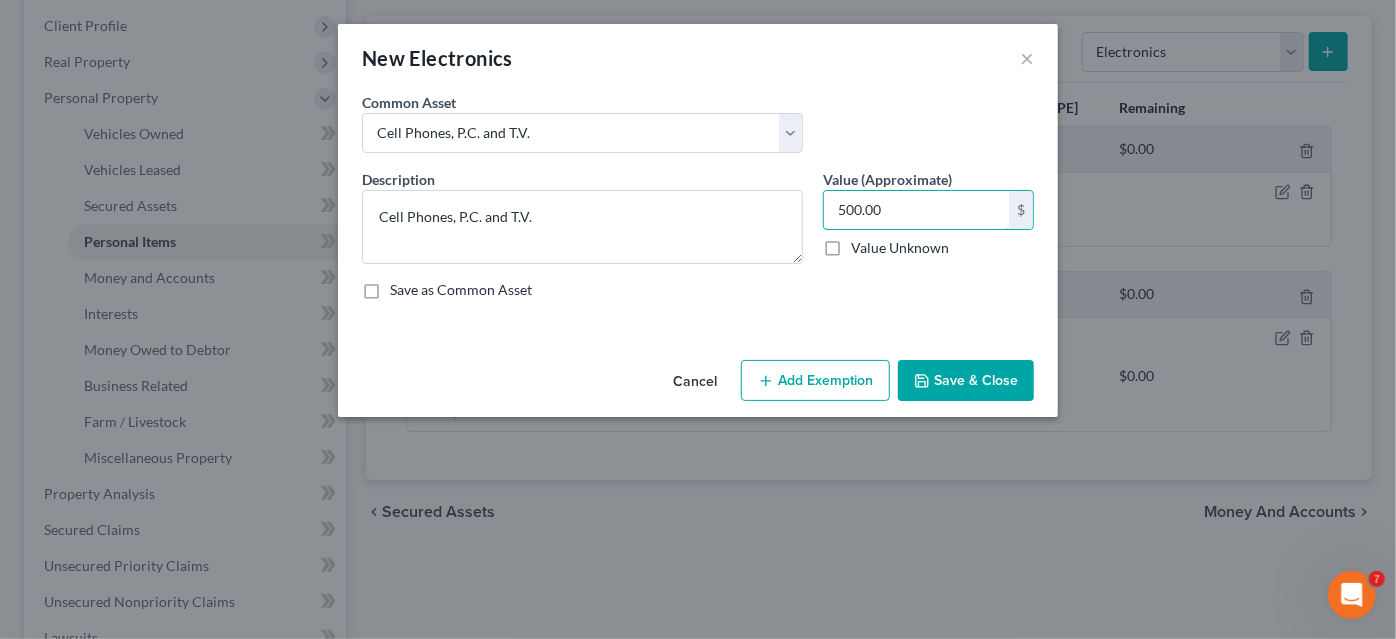 type on "500.00" 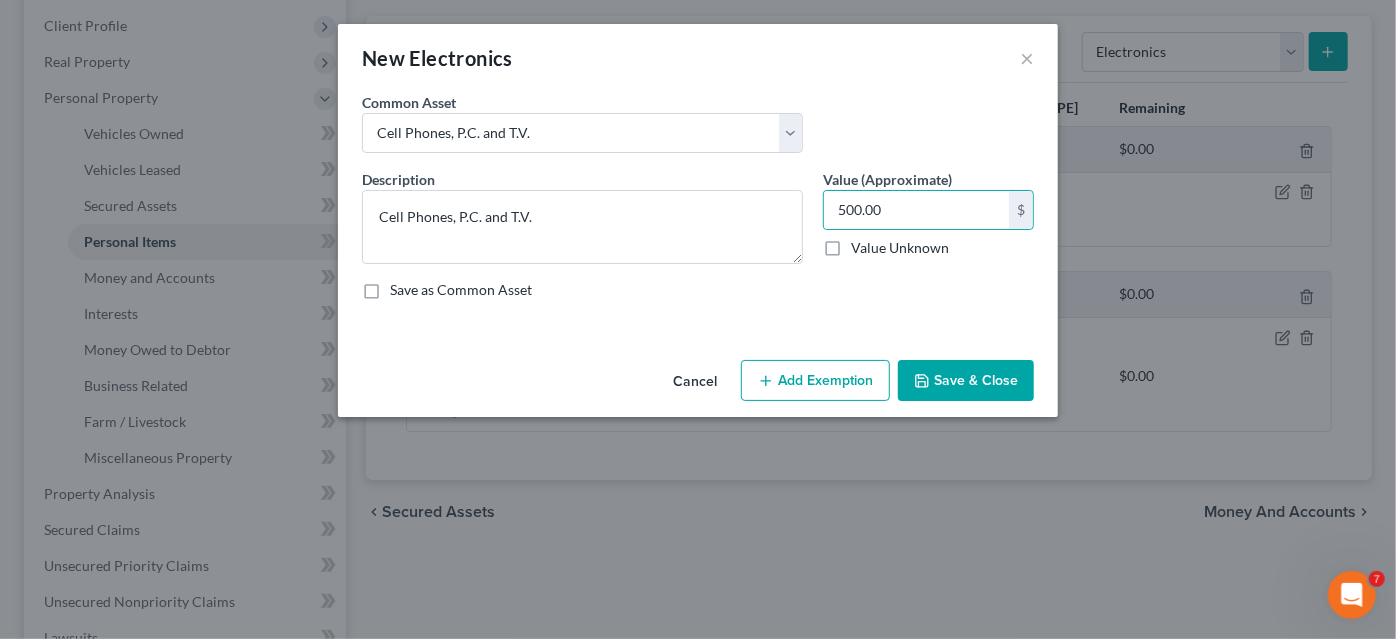 click on "Save & Close" at bounding box center (966, 381) 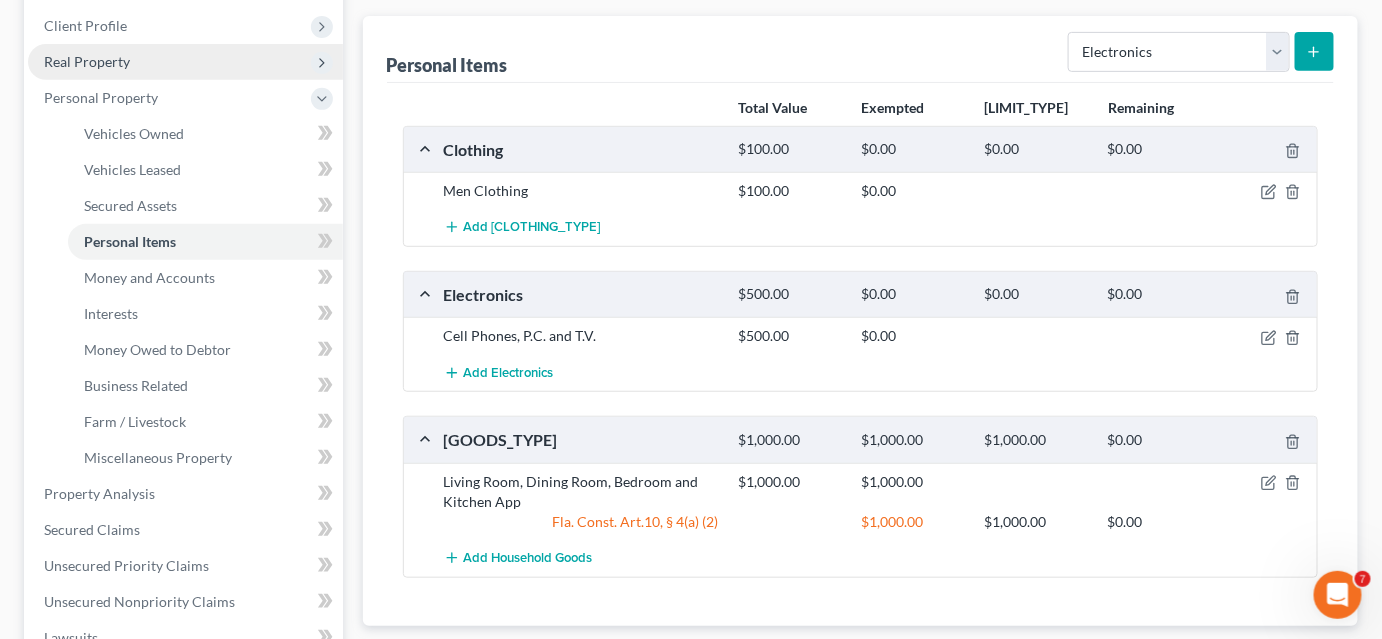 click on "Real Property" at bounding box center [185, 62] 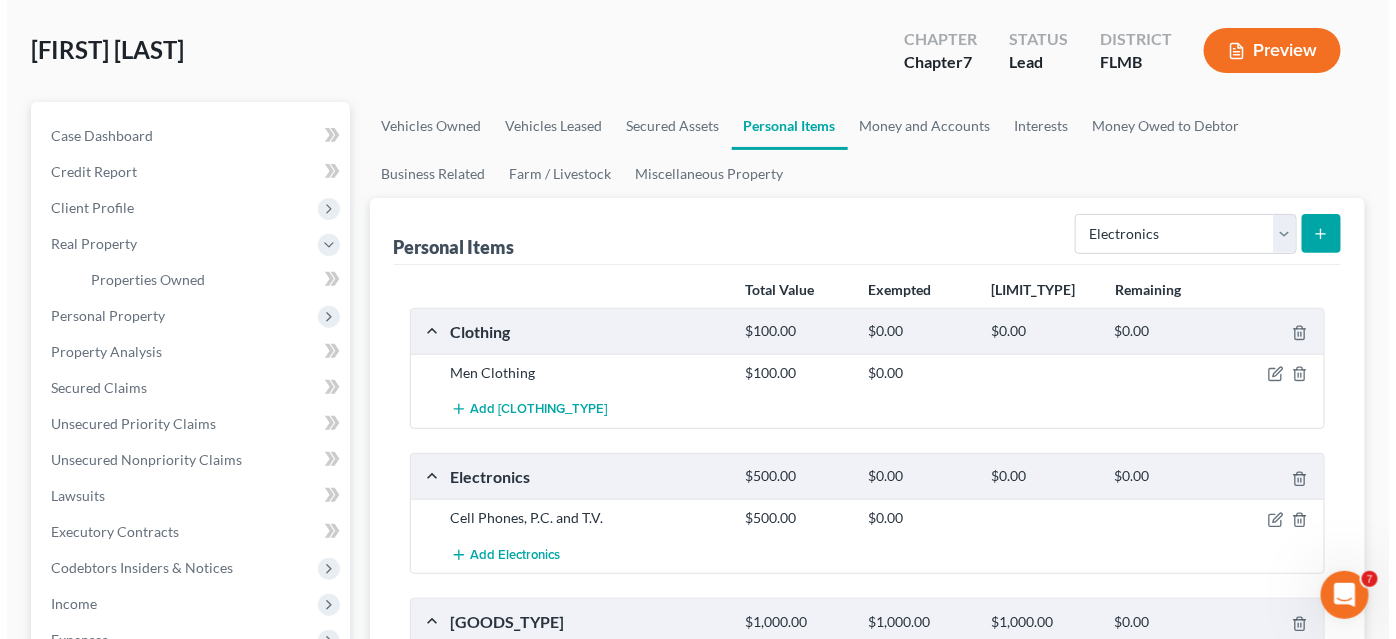 scroll, scrollTop: 0, scrollLeft: 0, axis: both 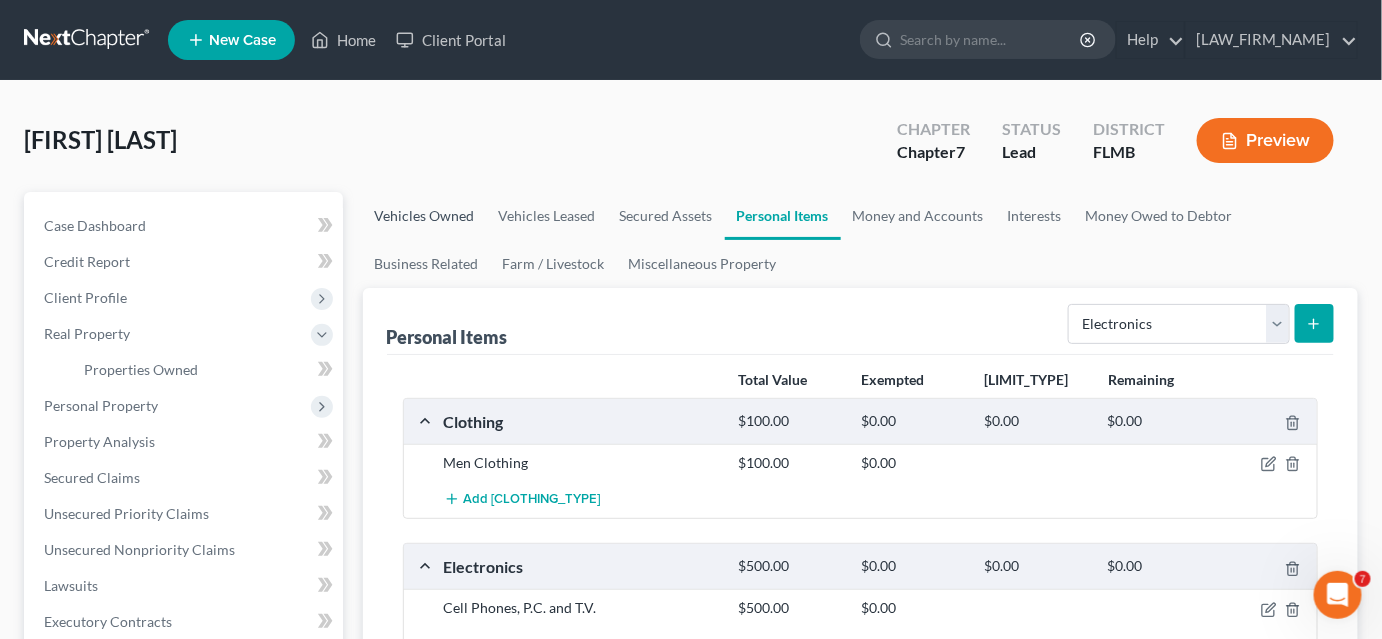 click on "Vehicles Owned" at bounding box center [425, 216] 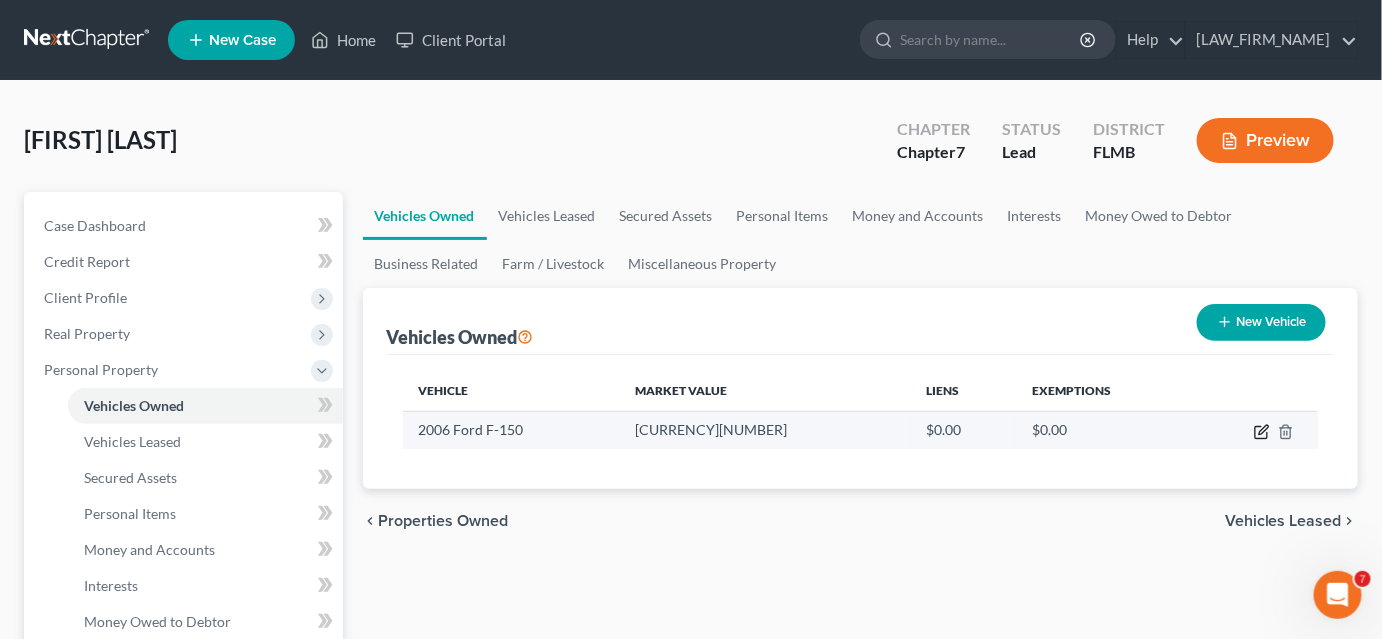 click 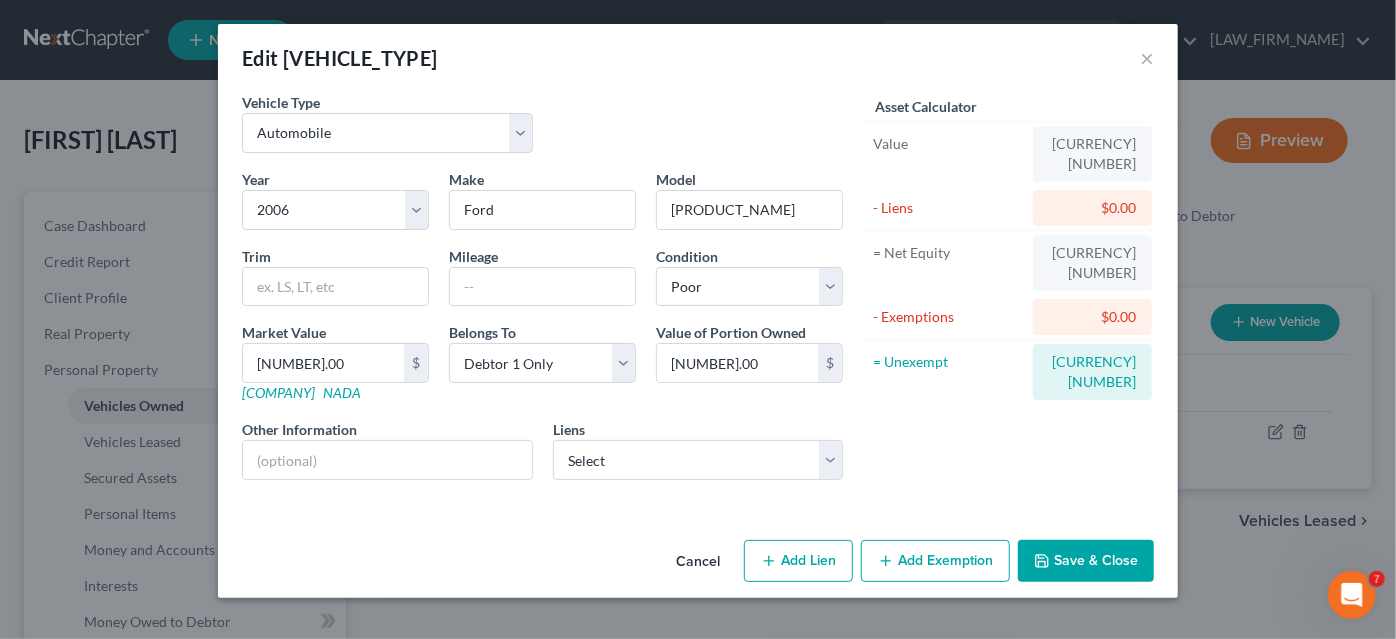 click on "Add Exemption" at bounding box center [935, 561] 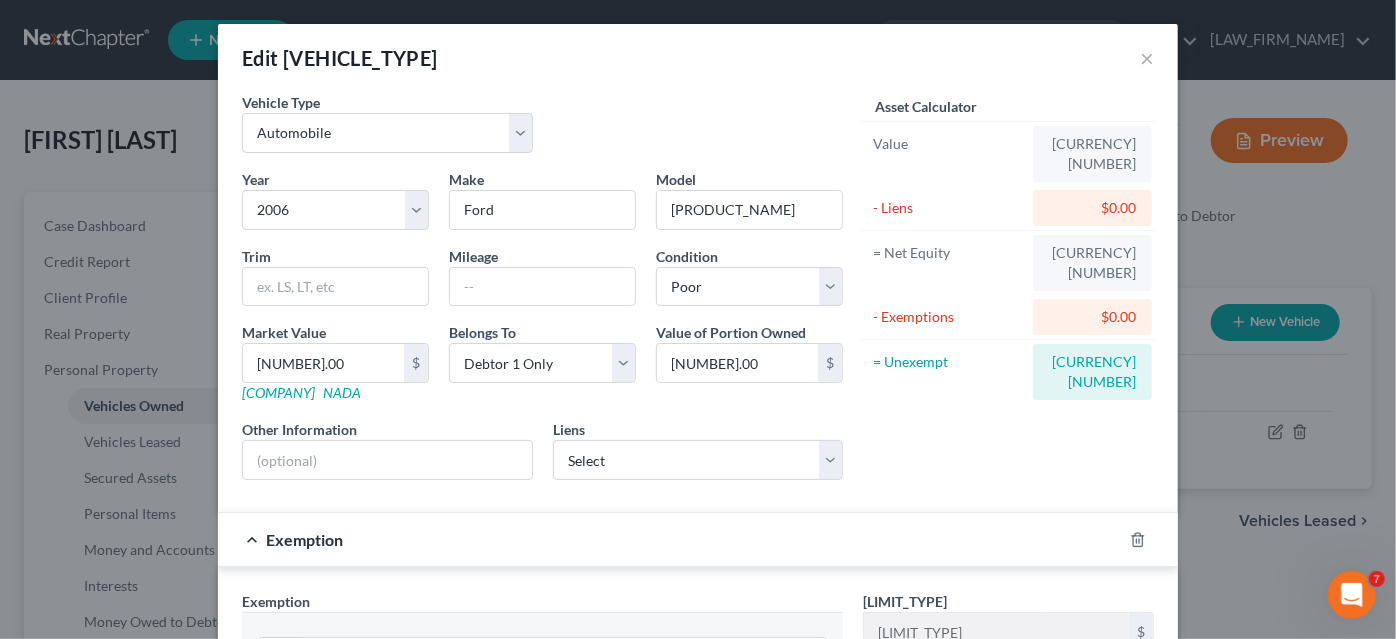 scroll, scrollTop: 363, scrollLeft: 0, axis: vertical 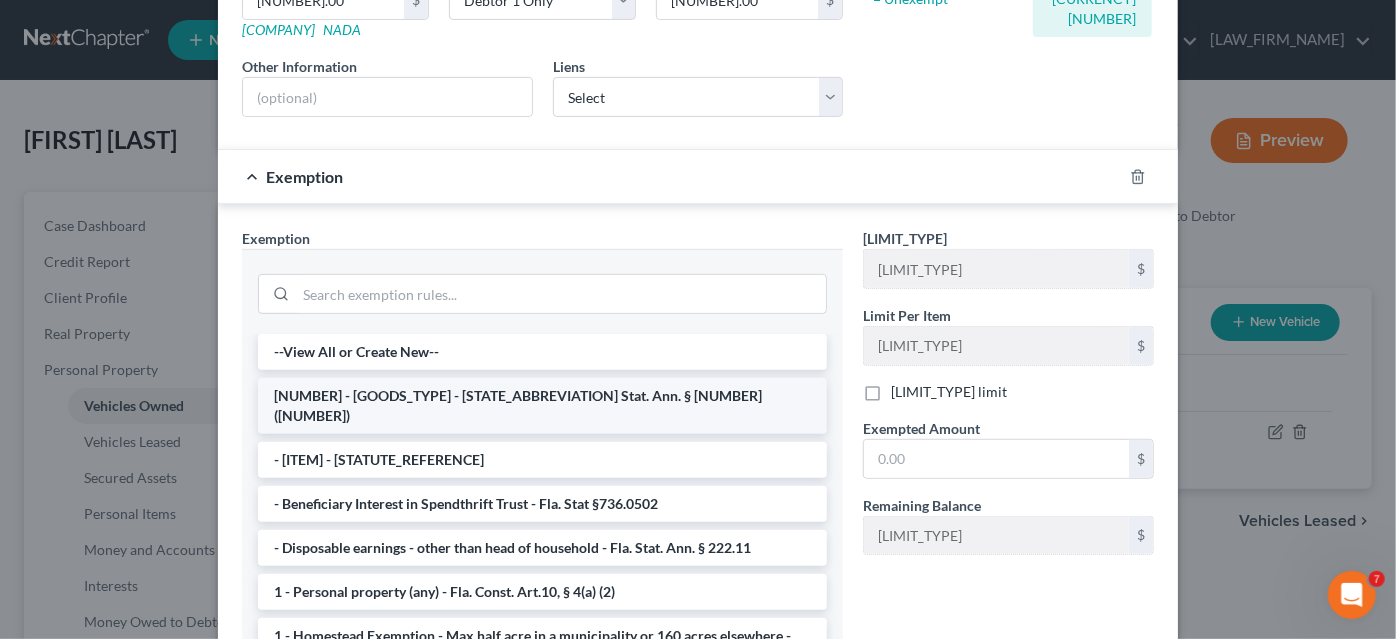 click on "[NUMBER] - [GOODS_TYPE] - [STATE_ABBREVIATION] Stat. Ann. § [NUMBER] ([NUMBER])" at bounding box center [542, 406] 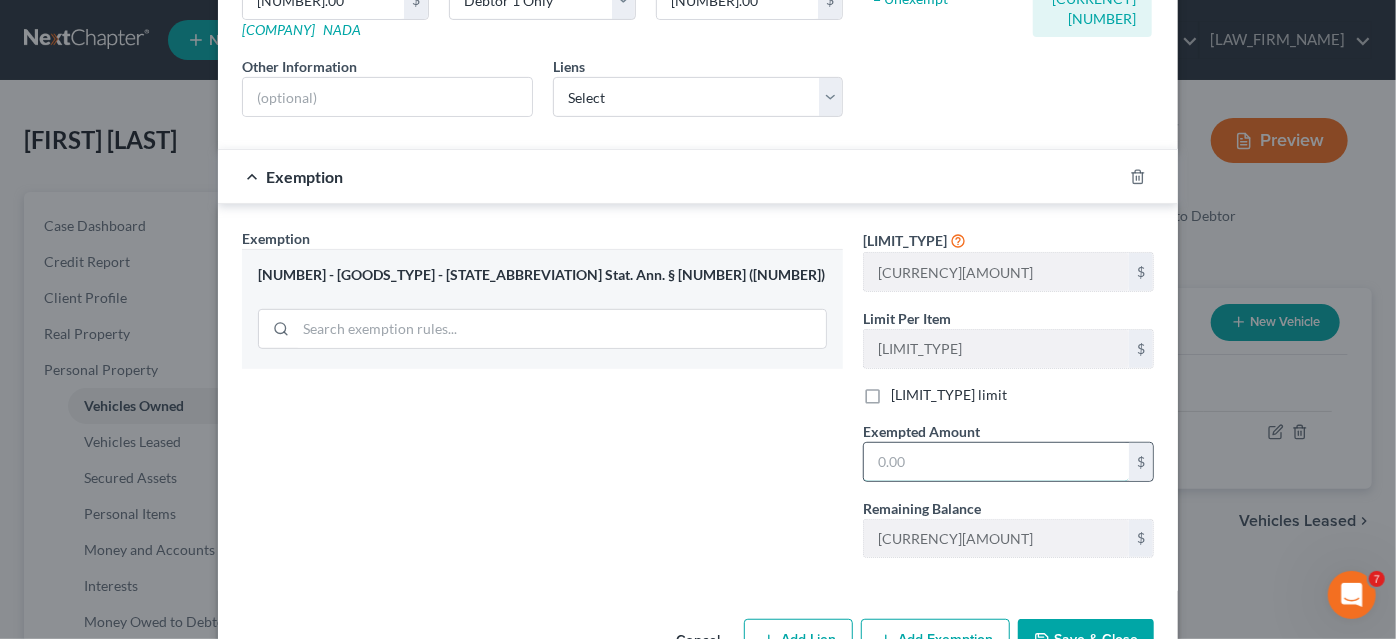 click at bounding box center [996, 462] 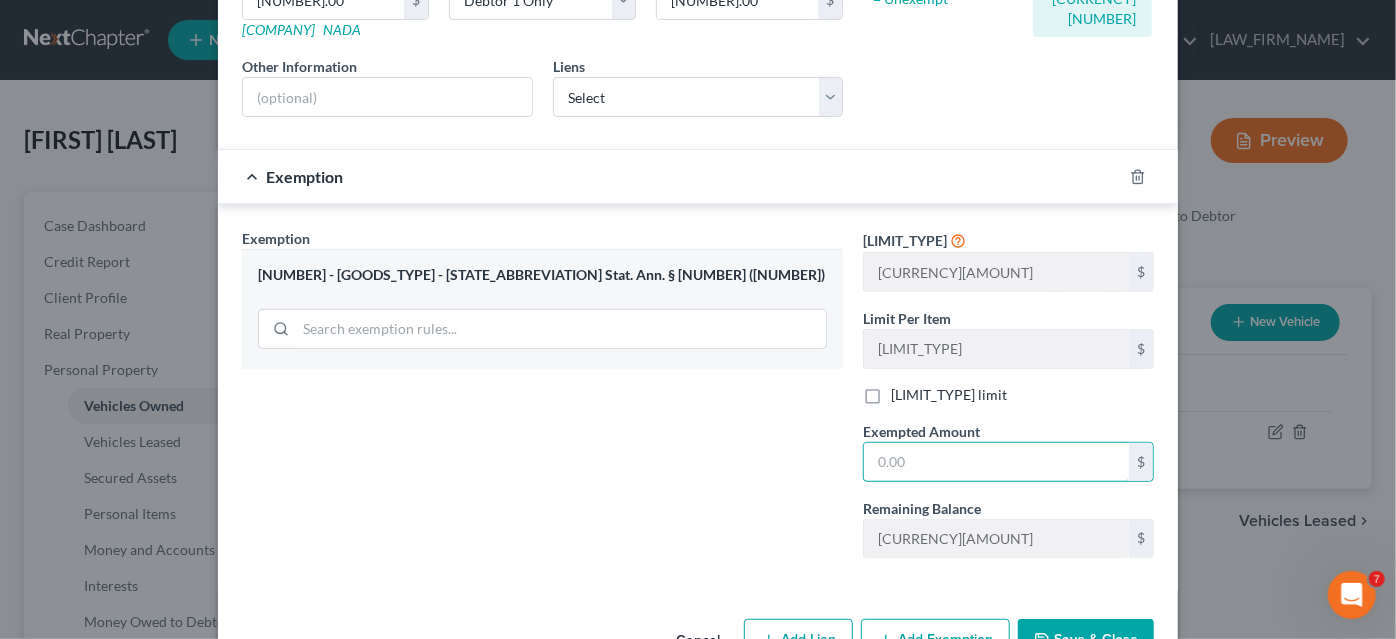 type on "[NUMBER].00" 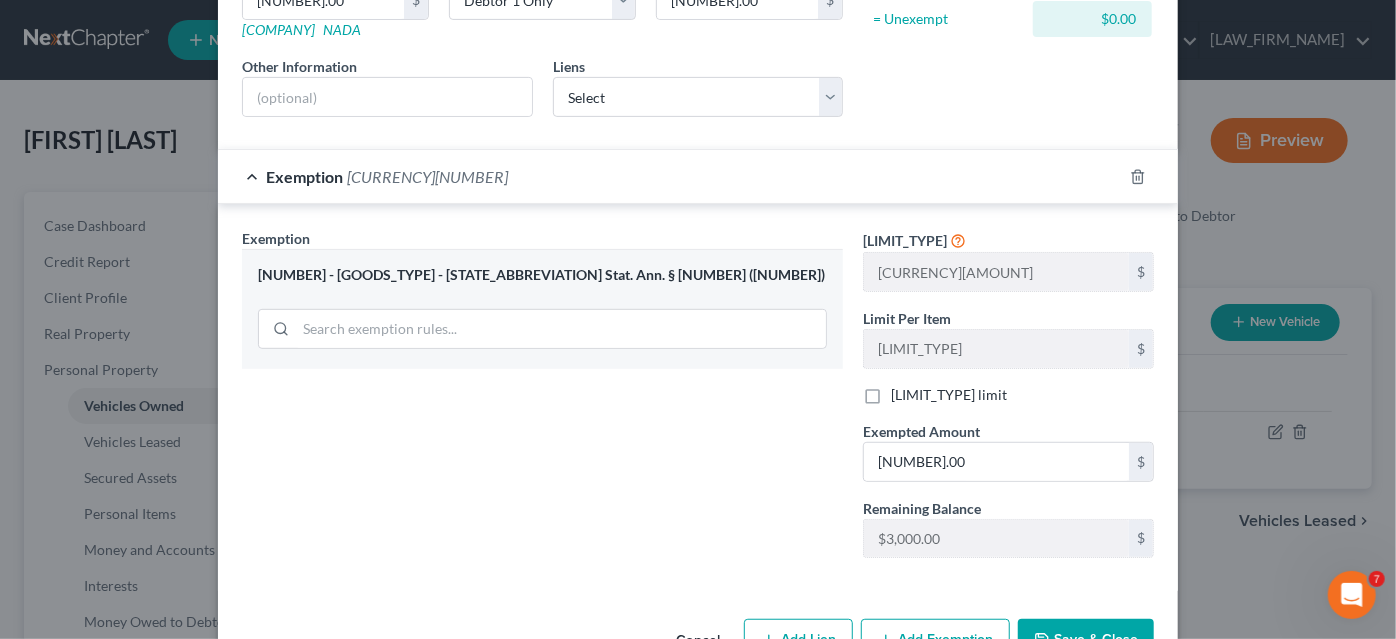 click on "Save & Close" at bounding box center [1086, 640] 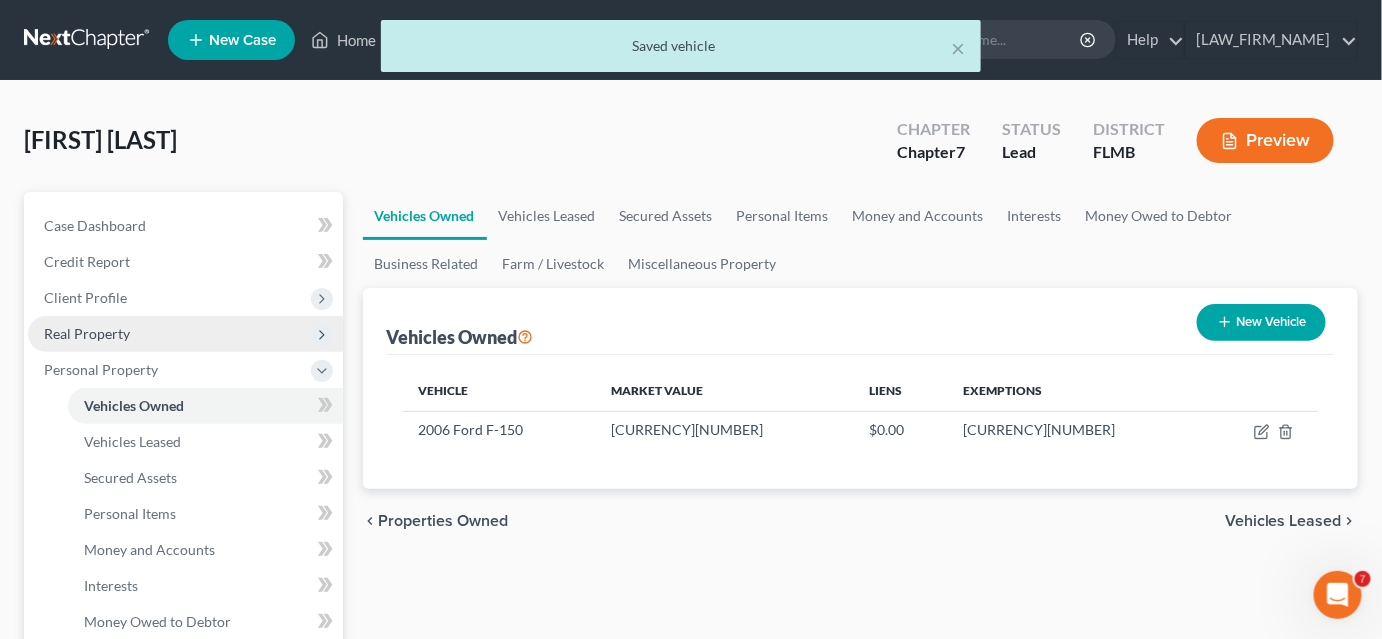 click on "Real Property" at bounding box center (185, 334) 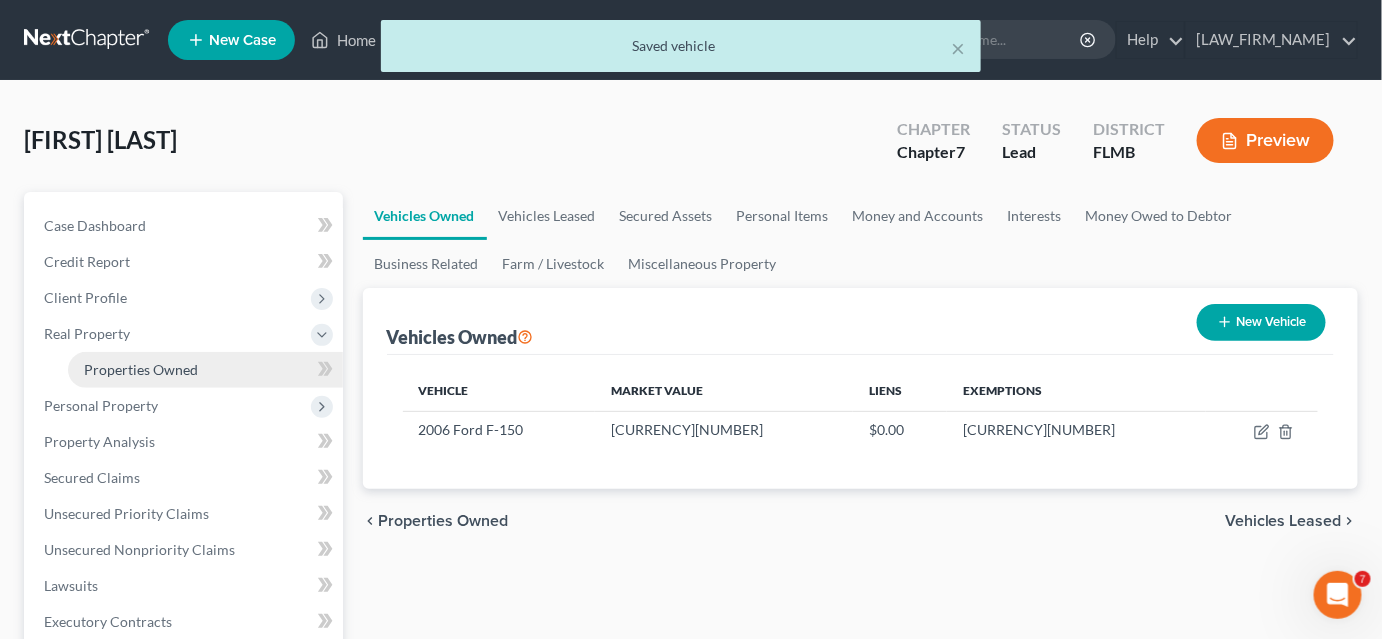 click on "Properties Owned" at bounding box center [205, 370] 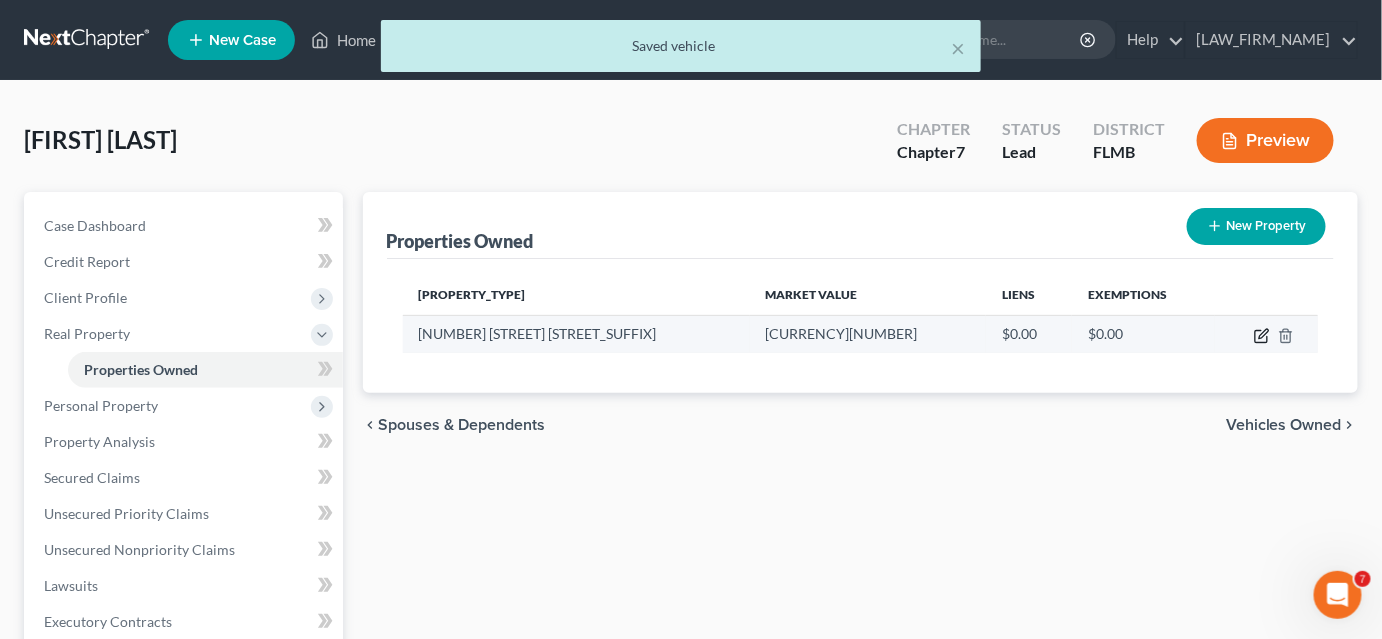 click 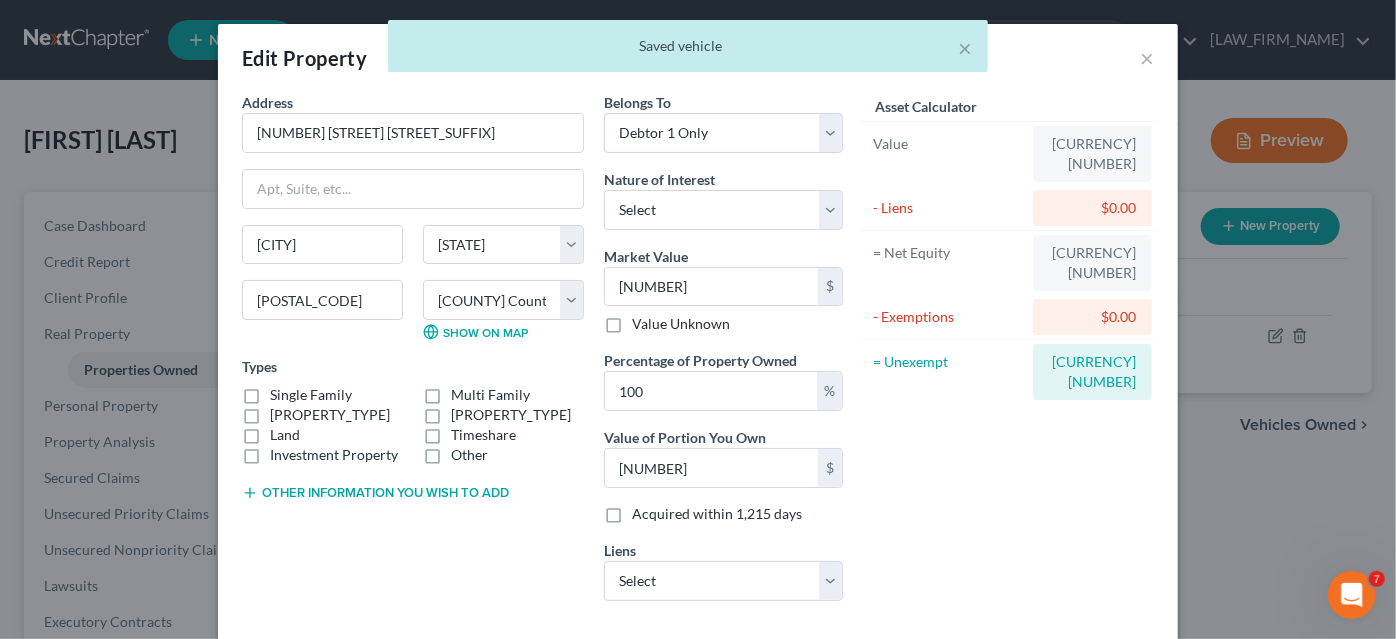 scroll, scrollTop: 99, scrollLeft: 0, axis: vertical 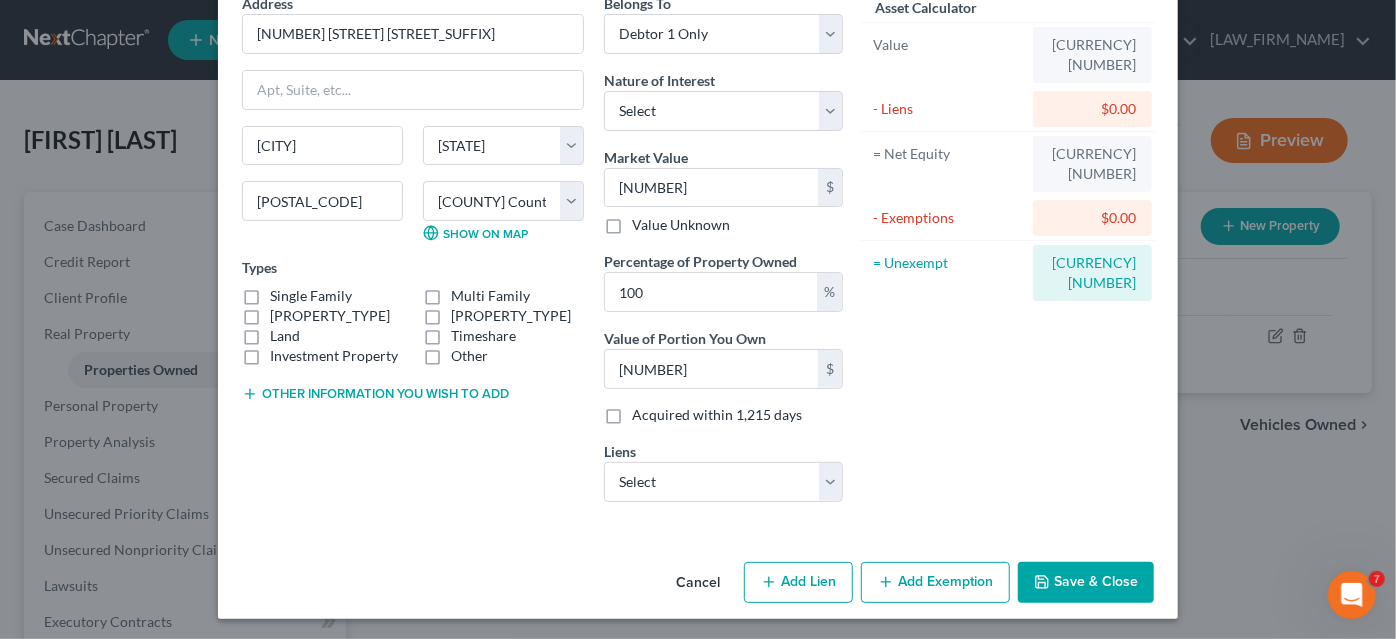 click on "Add Exemption" at bounding box center [935, 583] 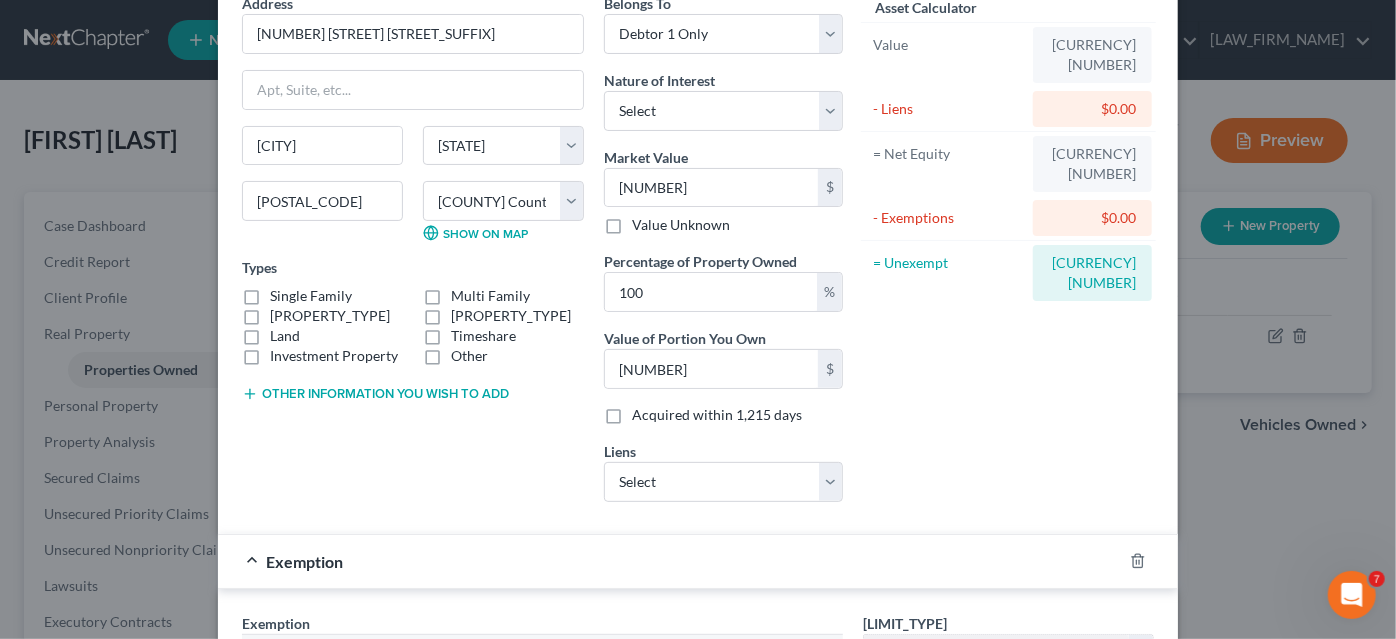 scroll, scrollTop: 372, scrollLeft: 0, axis: vertical 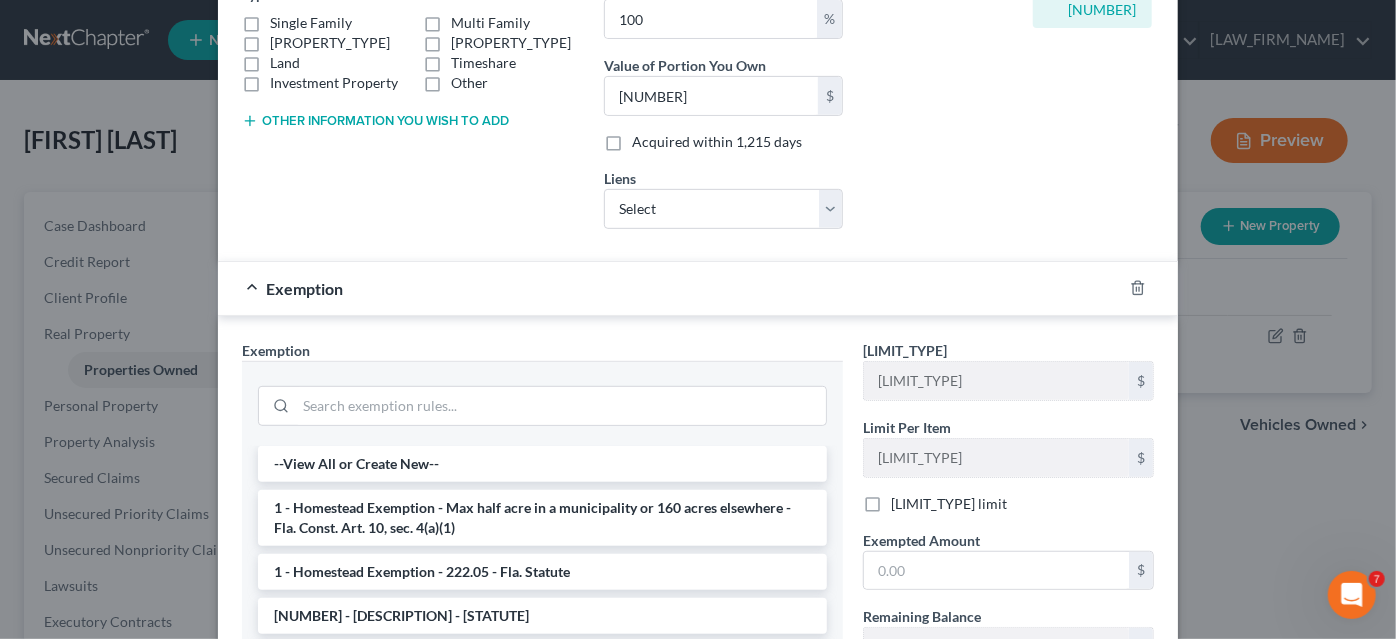 click on "1 - Homestead Exemption - 222.05 - Fla. Statute" at bounding box center (542, 572) 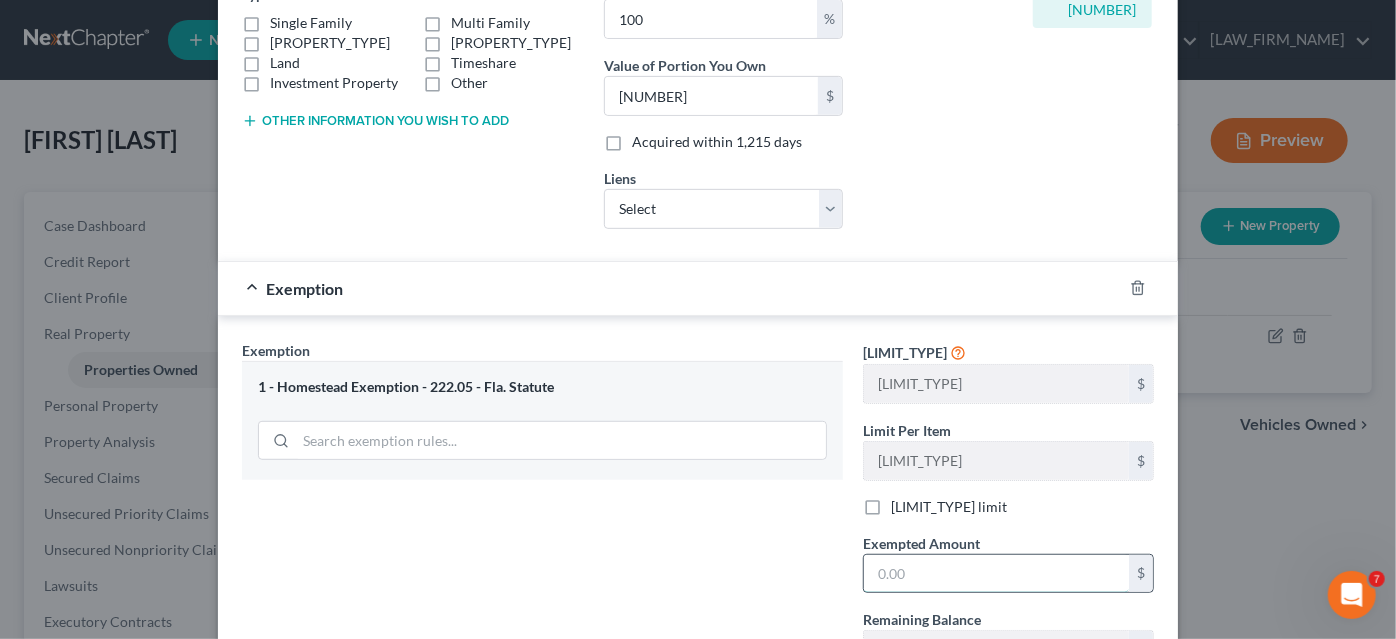click at bounding box center (996, 574) 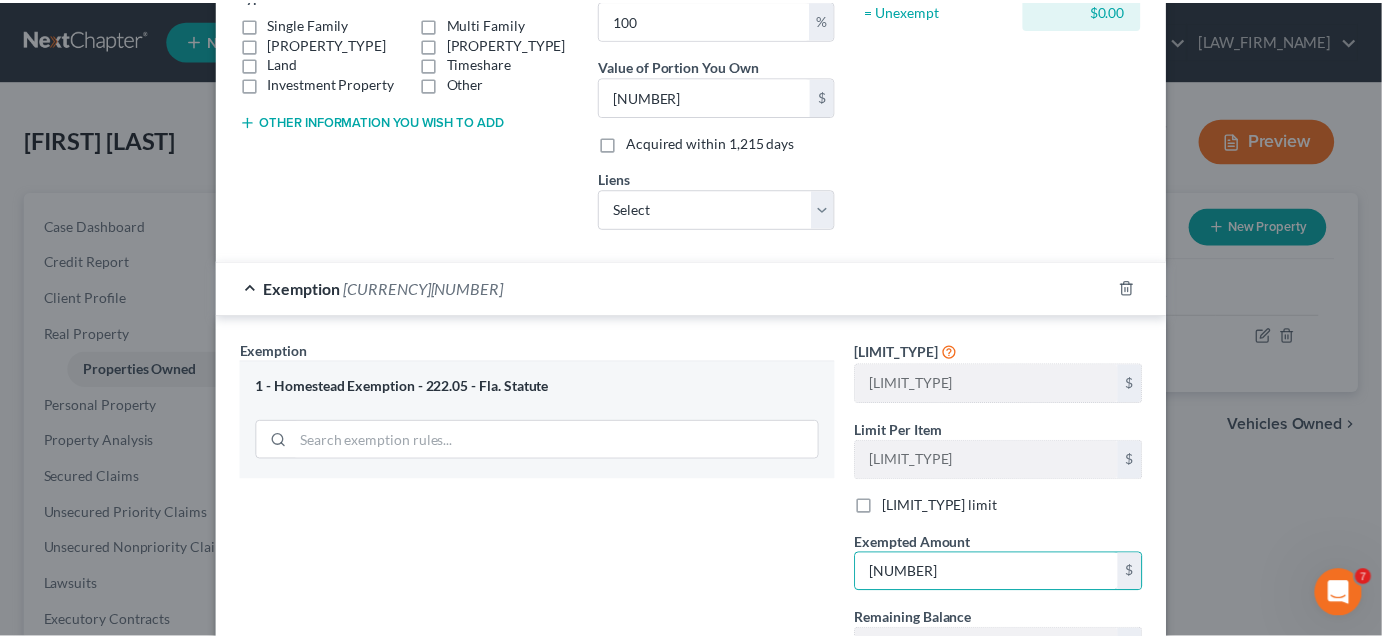 scroll, scrollTop: 539, scrollLeft: 0, axis: vertical 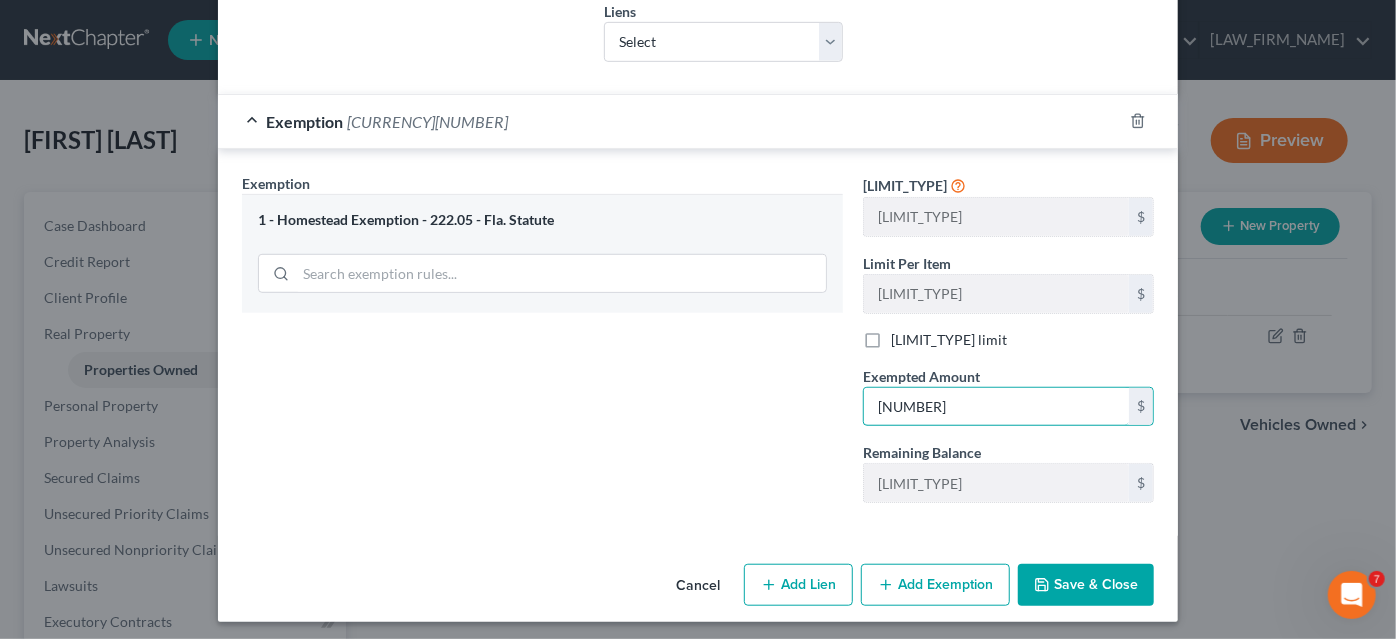 type on "[NUMBER]" 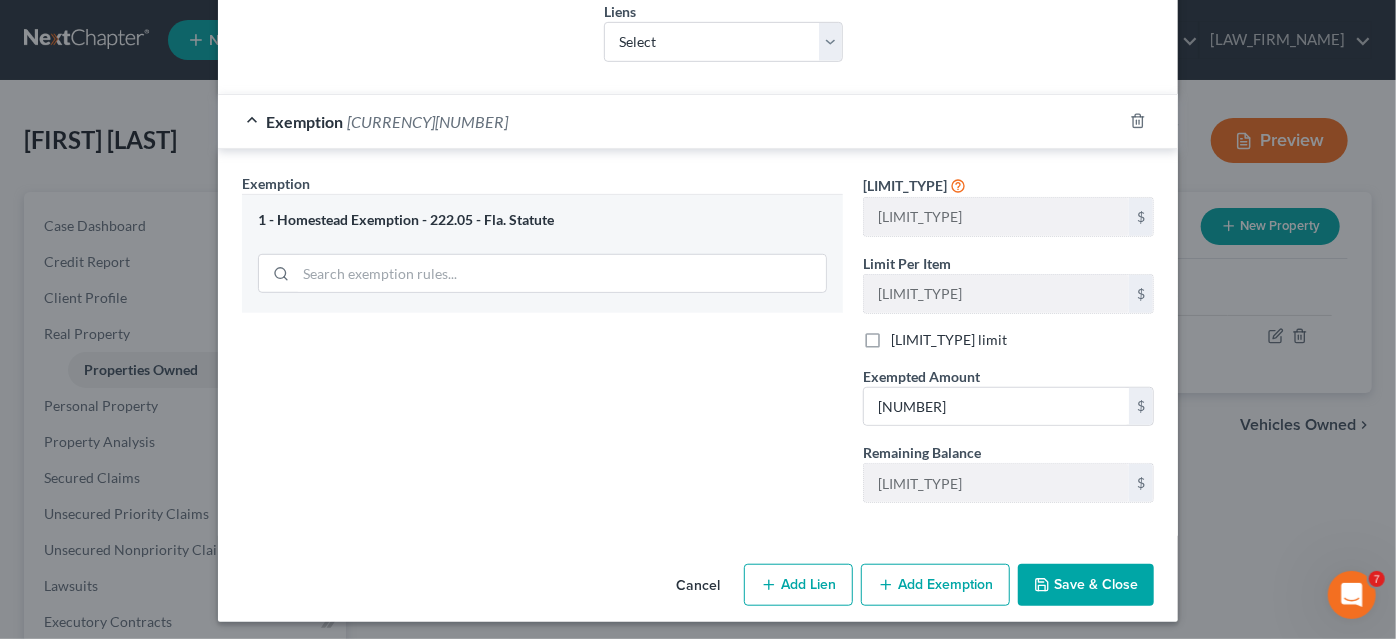 click on "Save & Close" at bounding box center [1086, 585] 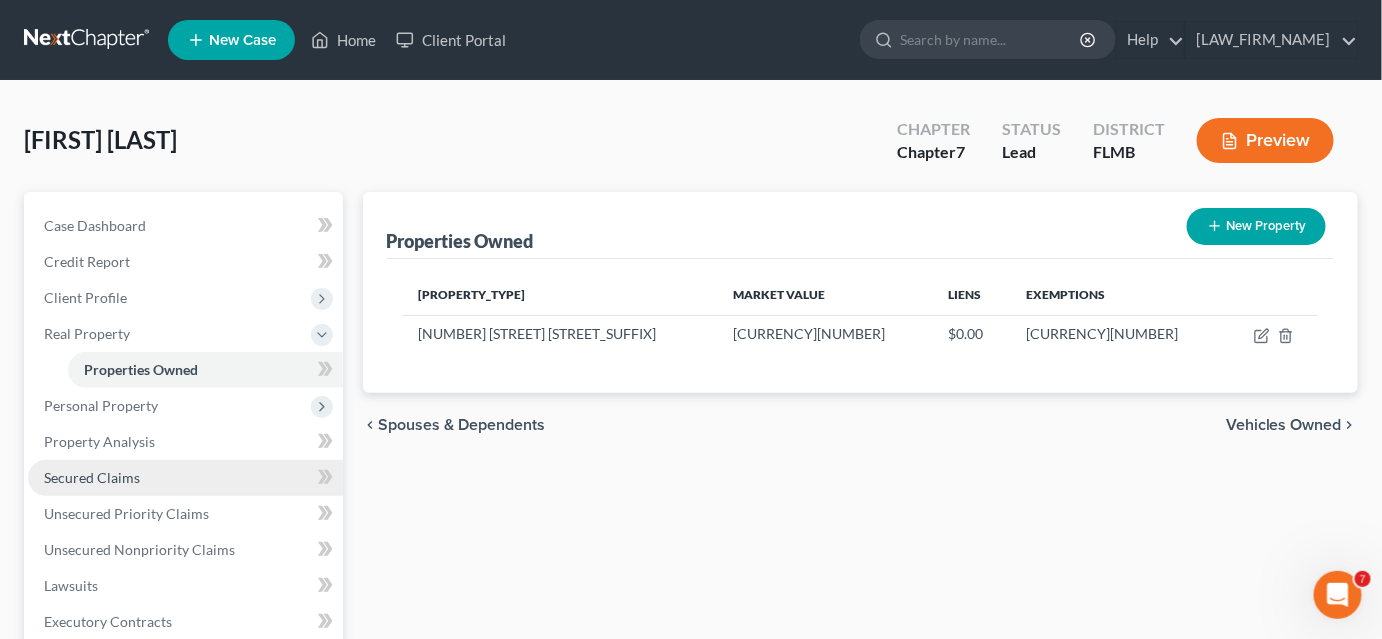 click on "Secured Claims" at bounding box center [185, 478] 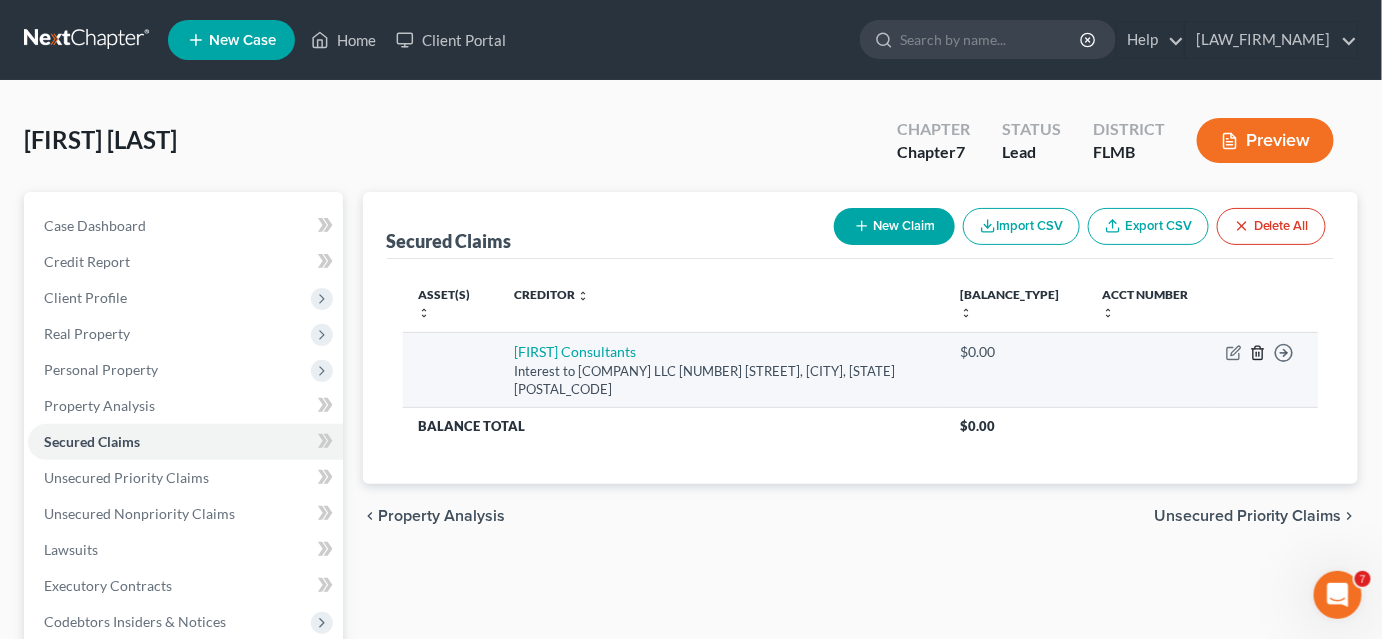 click 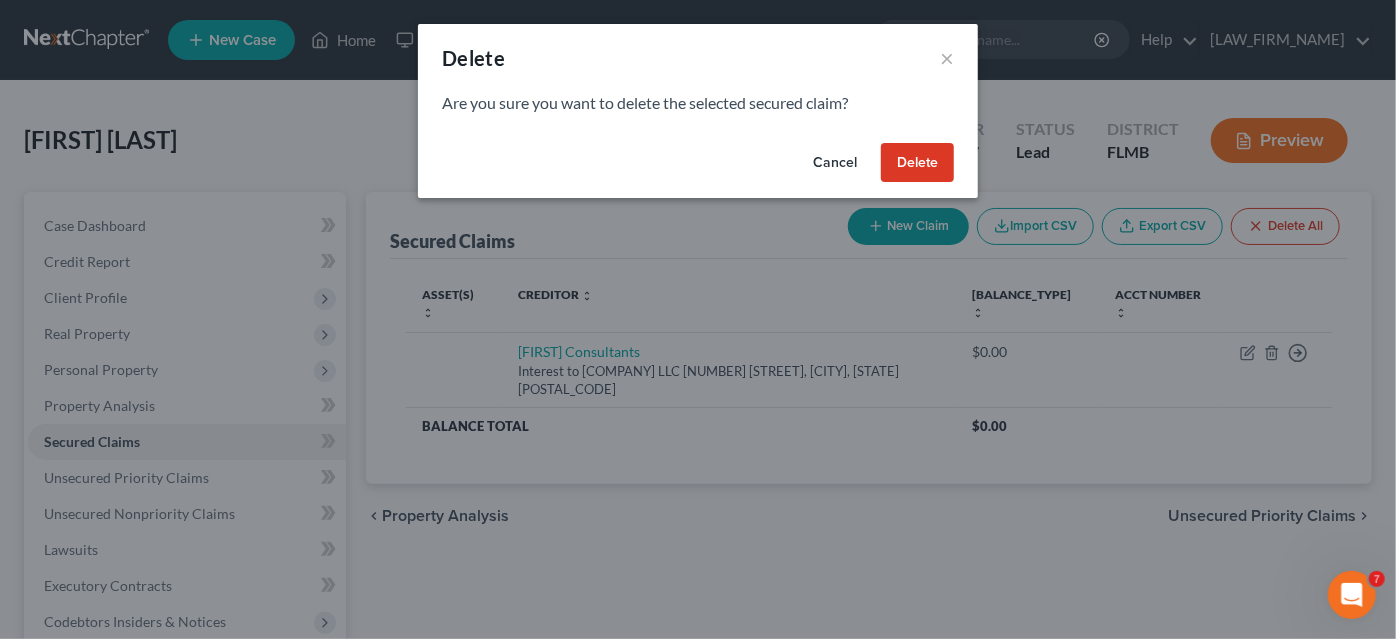 click on "Delete" at bounding box center [917, 163] 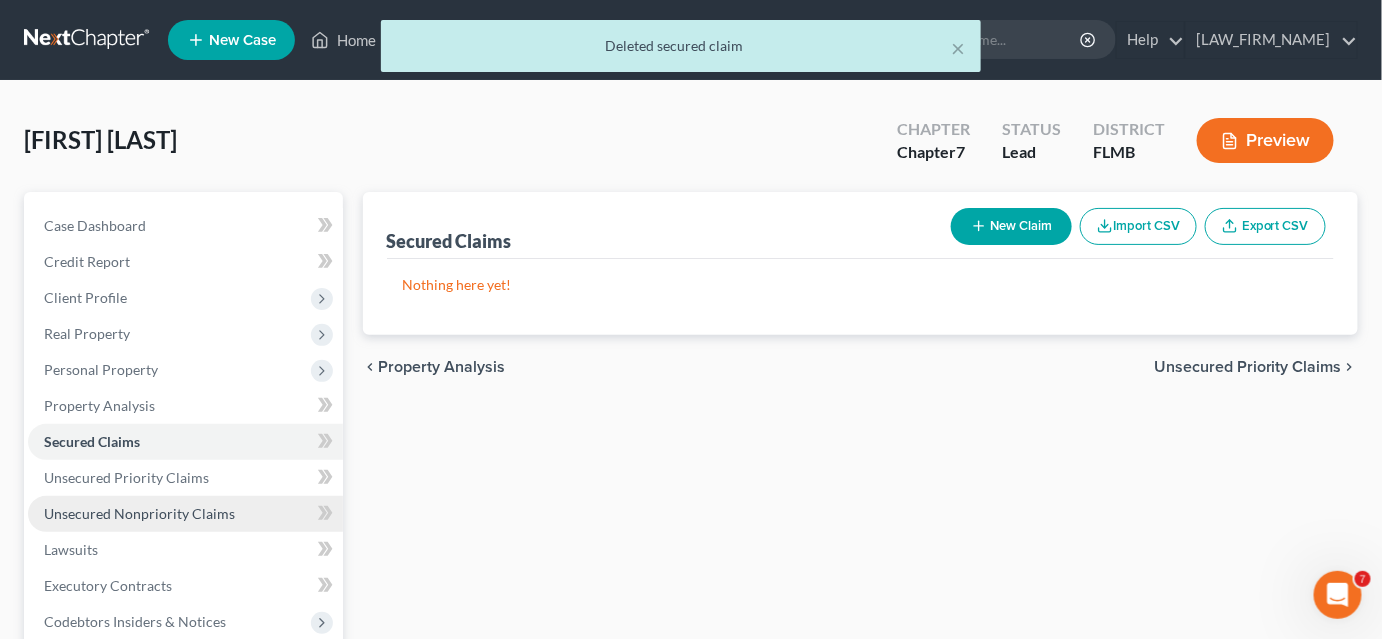 click on "Unsecured Nonpriority Claims" at bounding box center (139, 513) 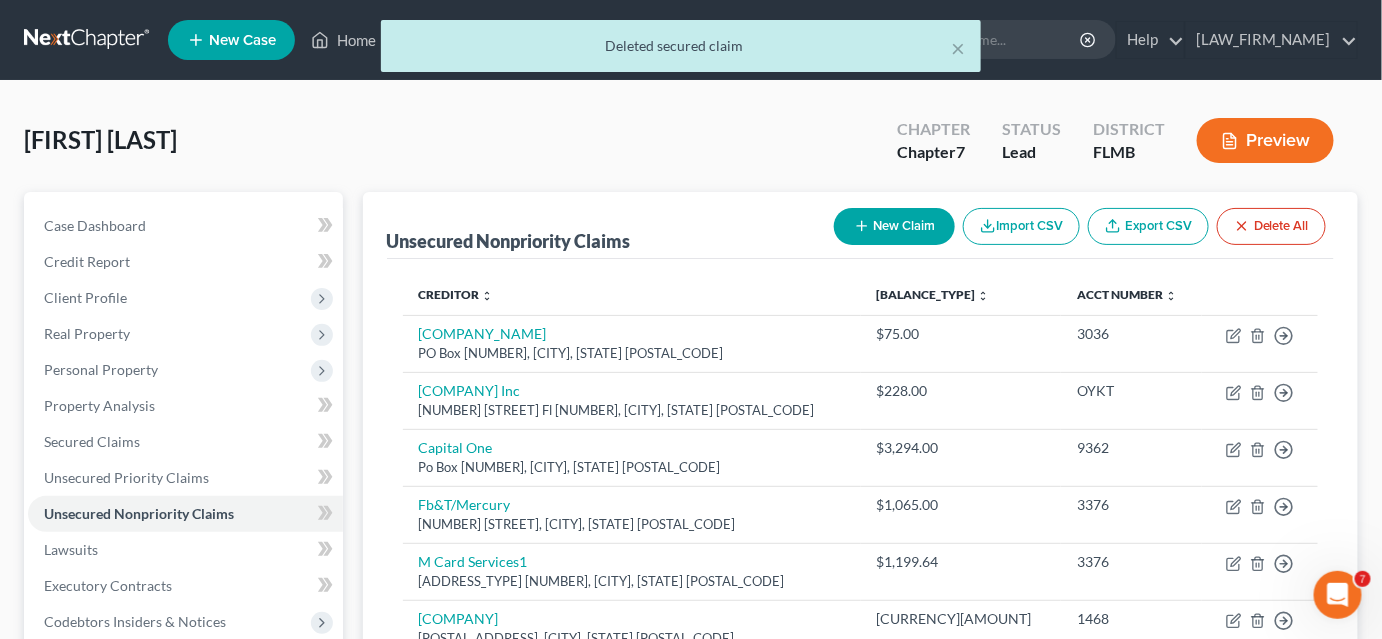 click on "New Claim" at bounding box center (894, 226) 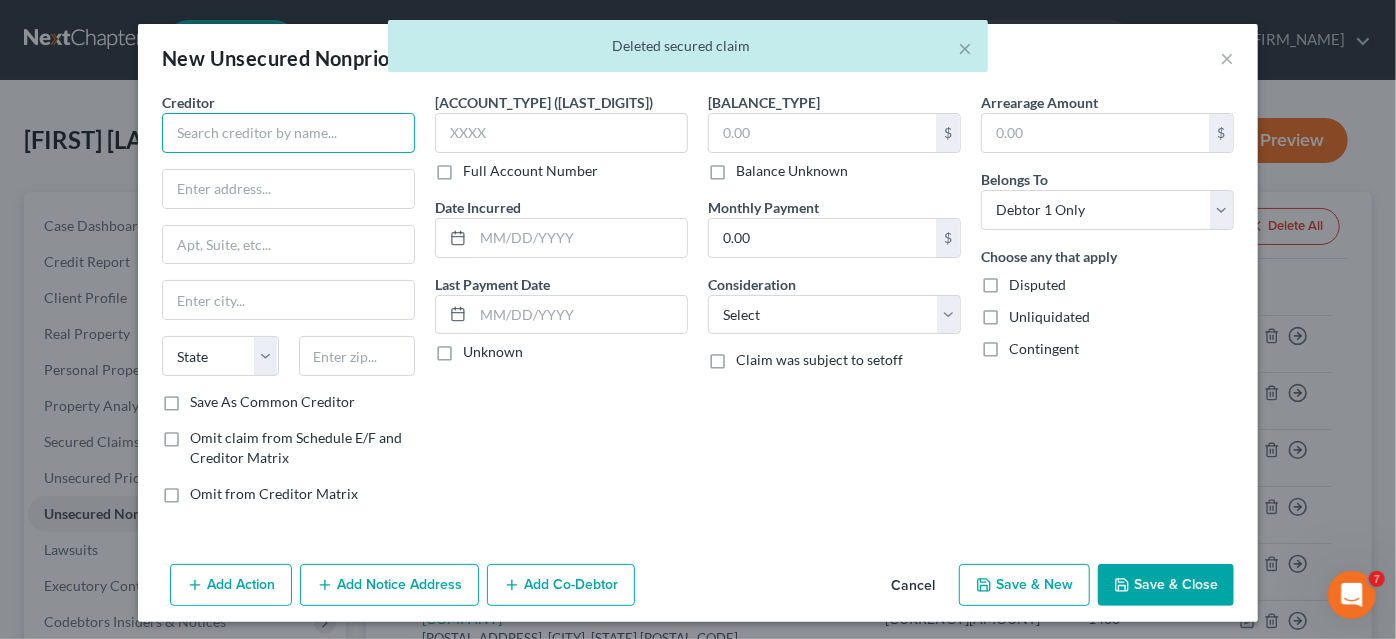 click at bounding box center [288, 133] 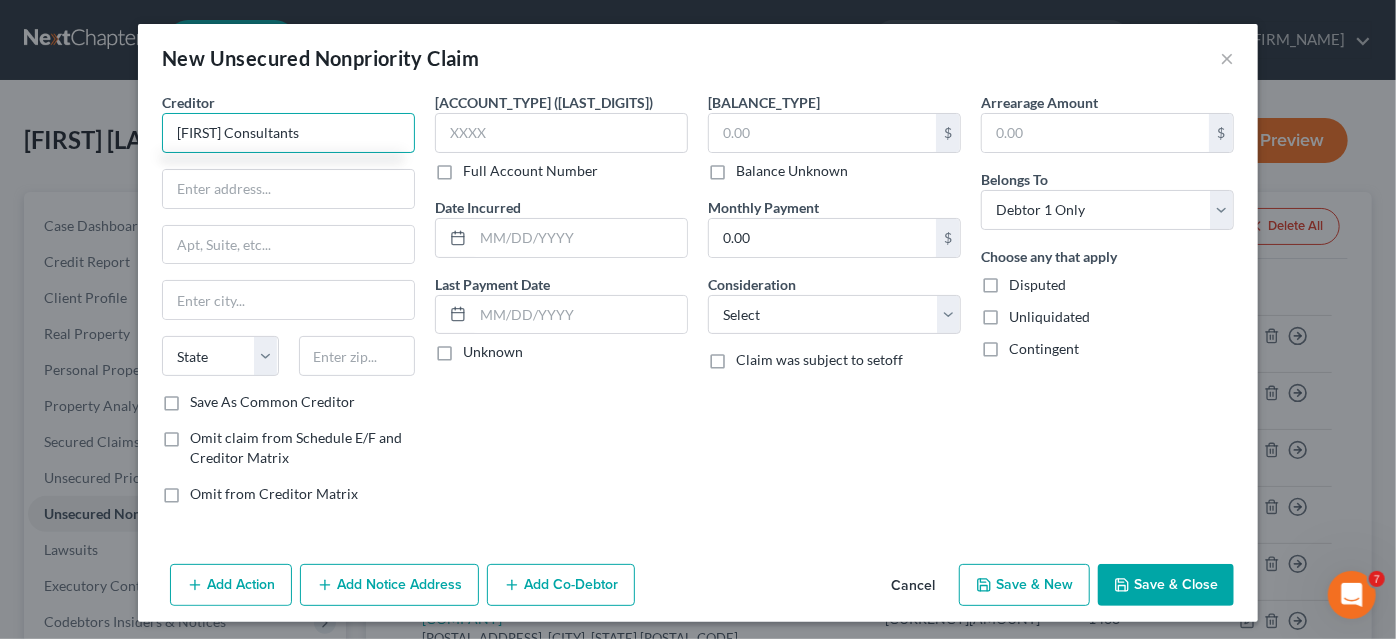type on "[FIRST] Consultants" 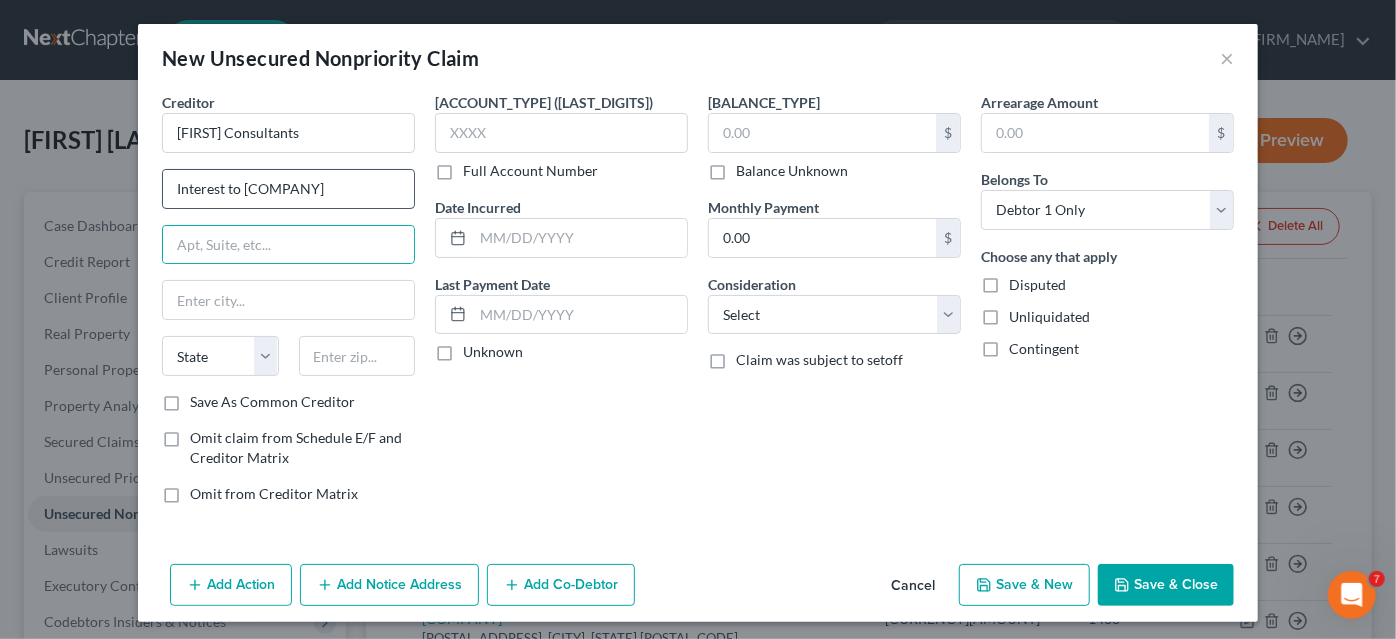 click on "Interest to [COMPANY]" at bounding box center (288, 189) 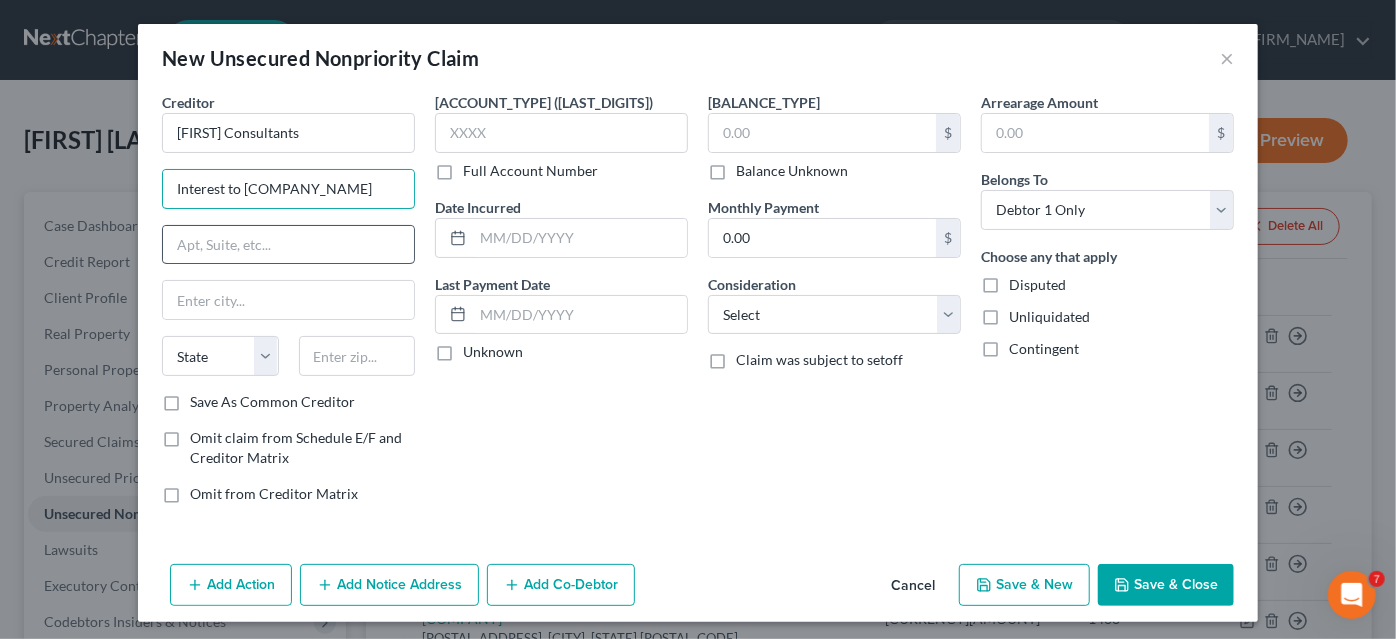 type on "Interest to [COMPANY_NAME]" 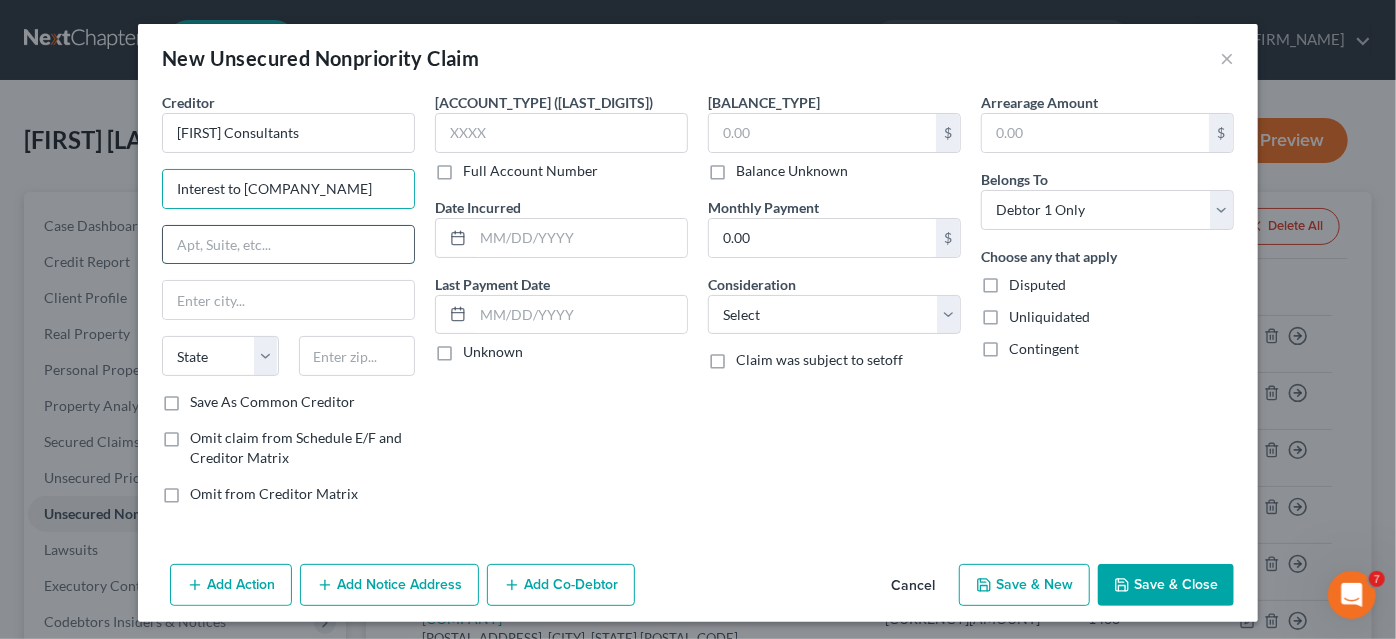 click at bounding box center [288, 245] 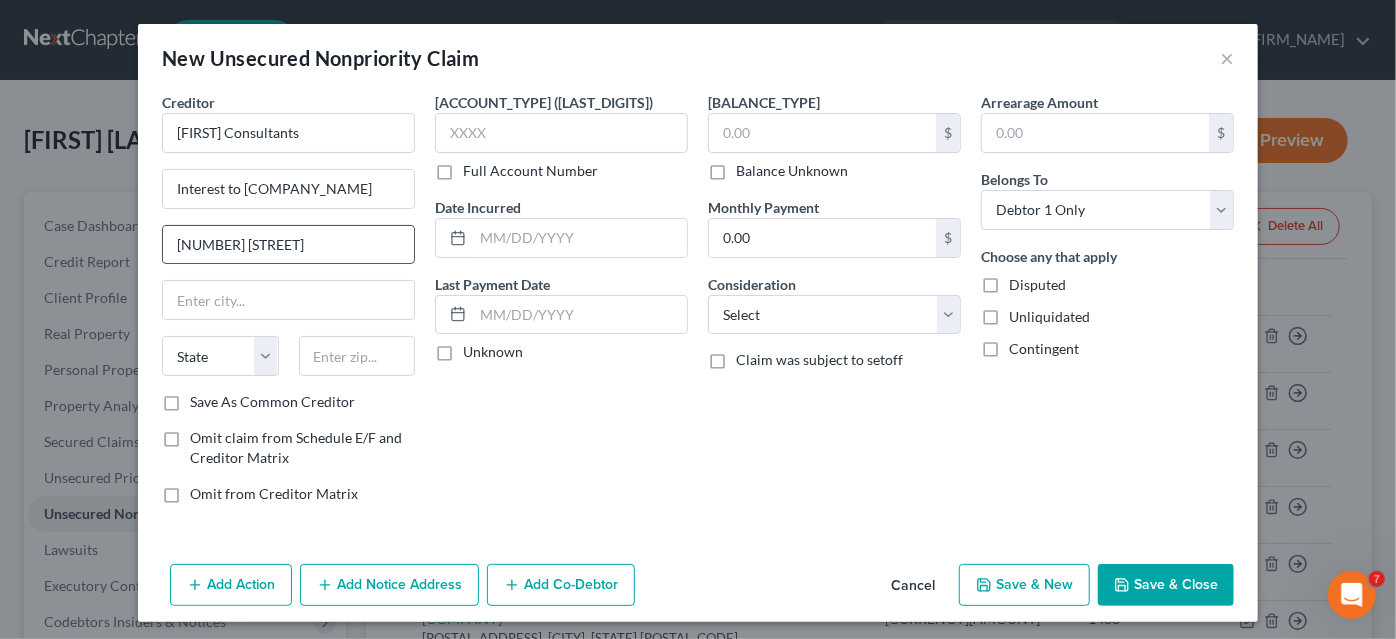 type on "[NUMBER] [STREET]" 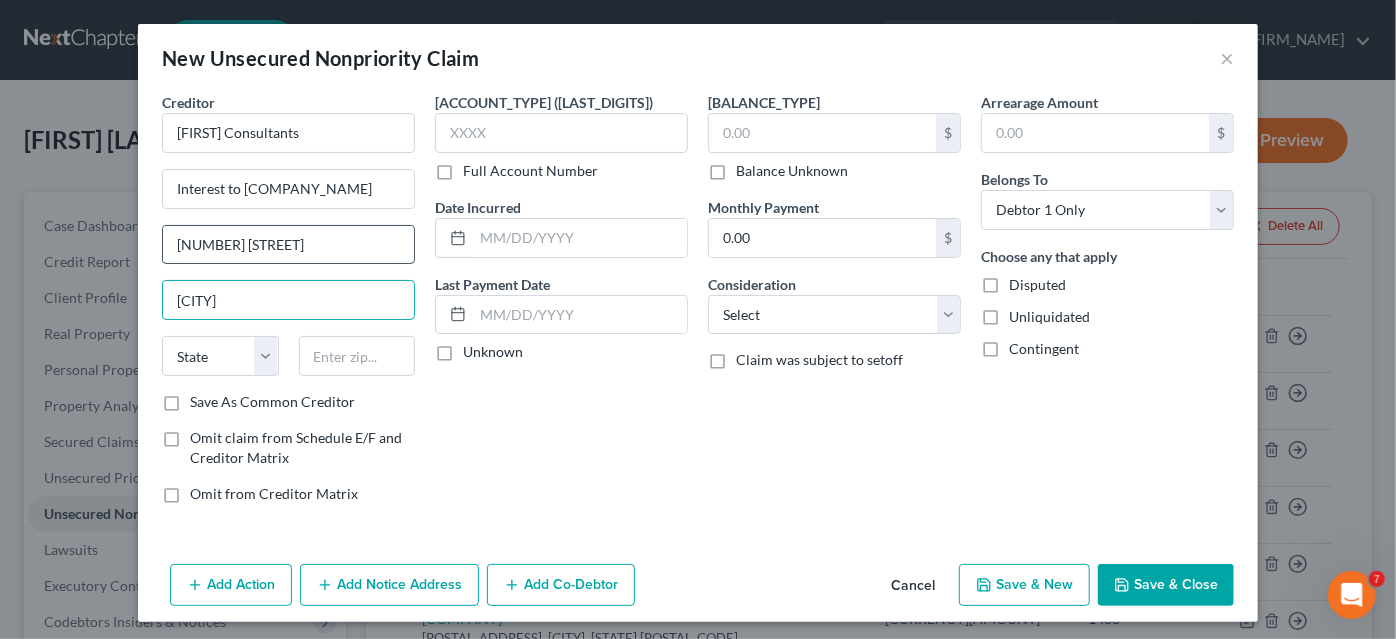 type on "[CITY]" 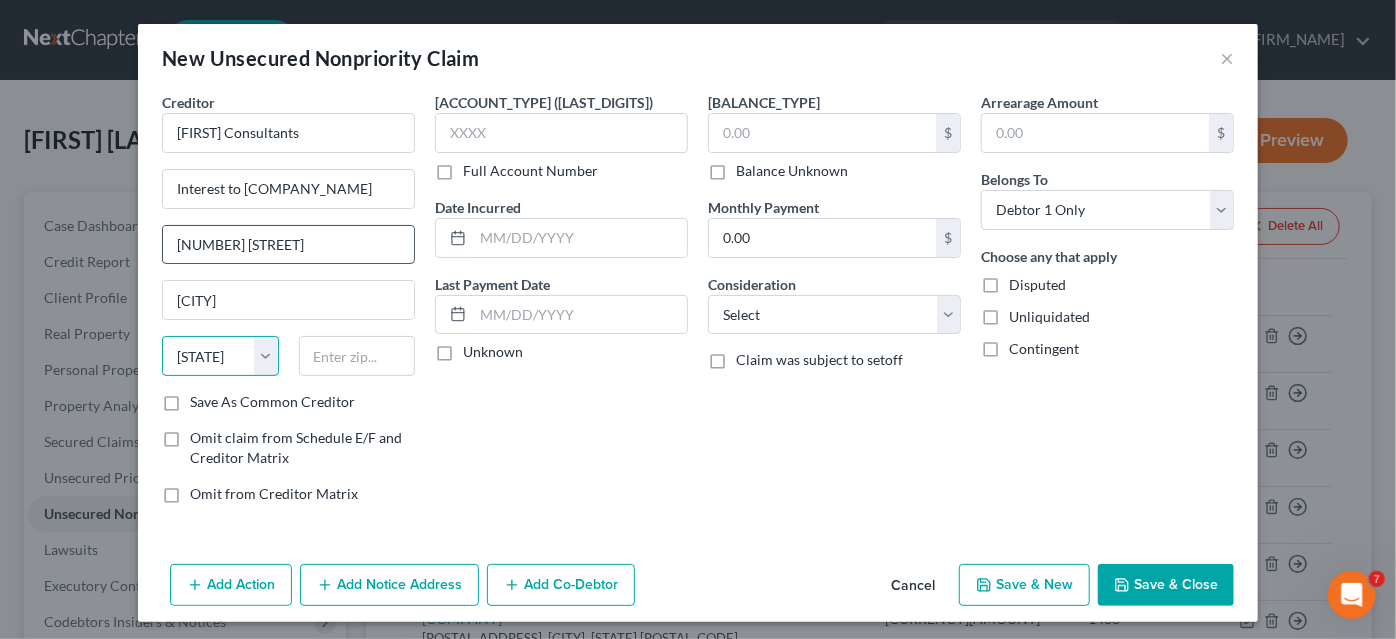 select on "21" 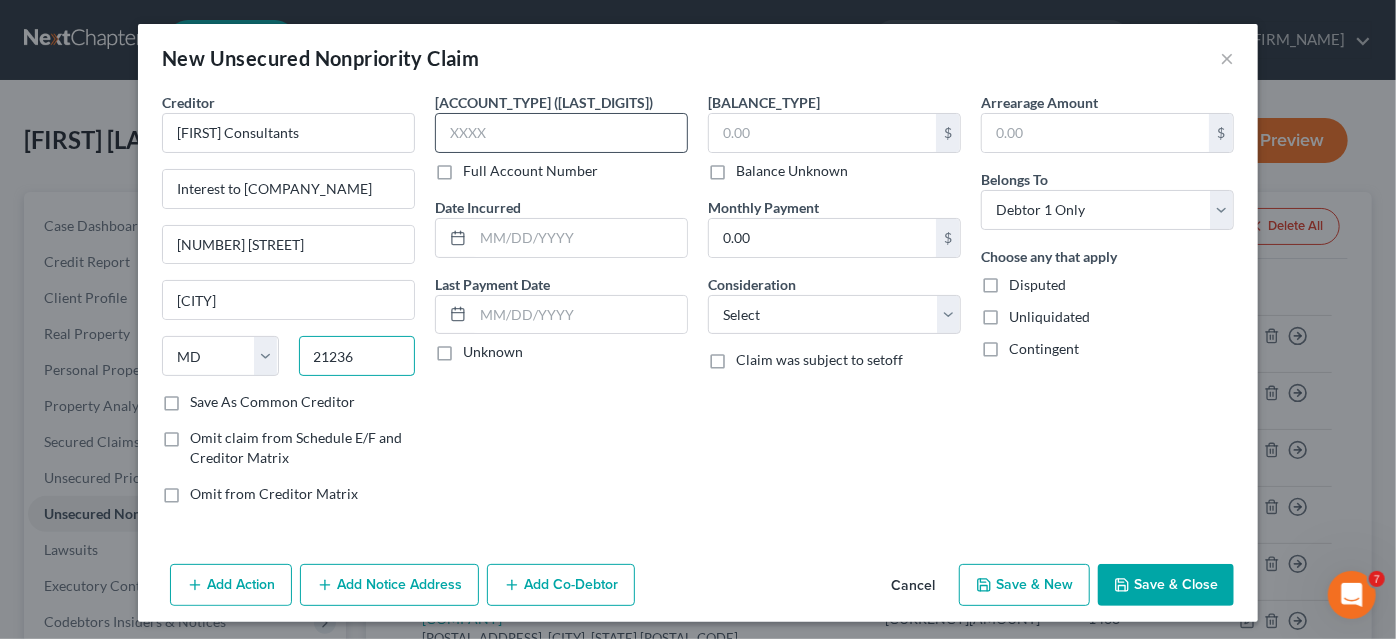 type on "21236" 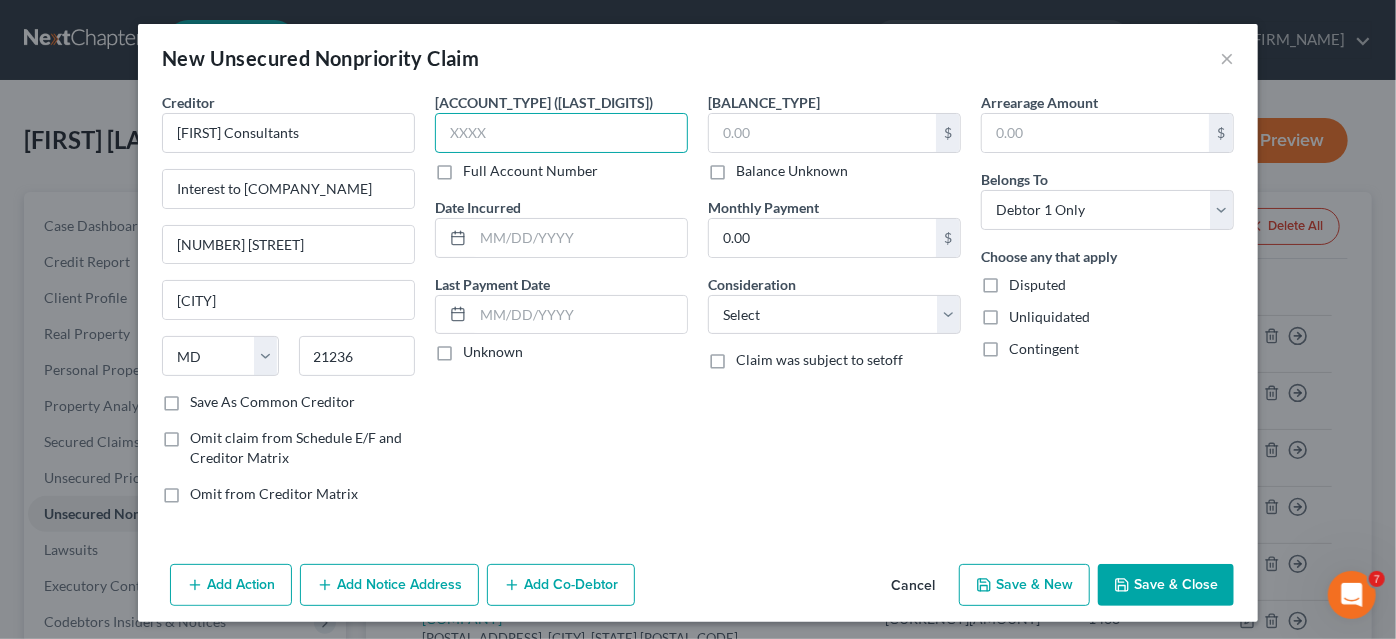 click at bounding box center [561, 133] 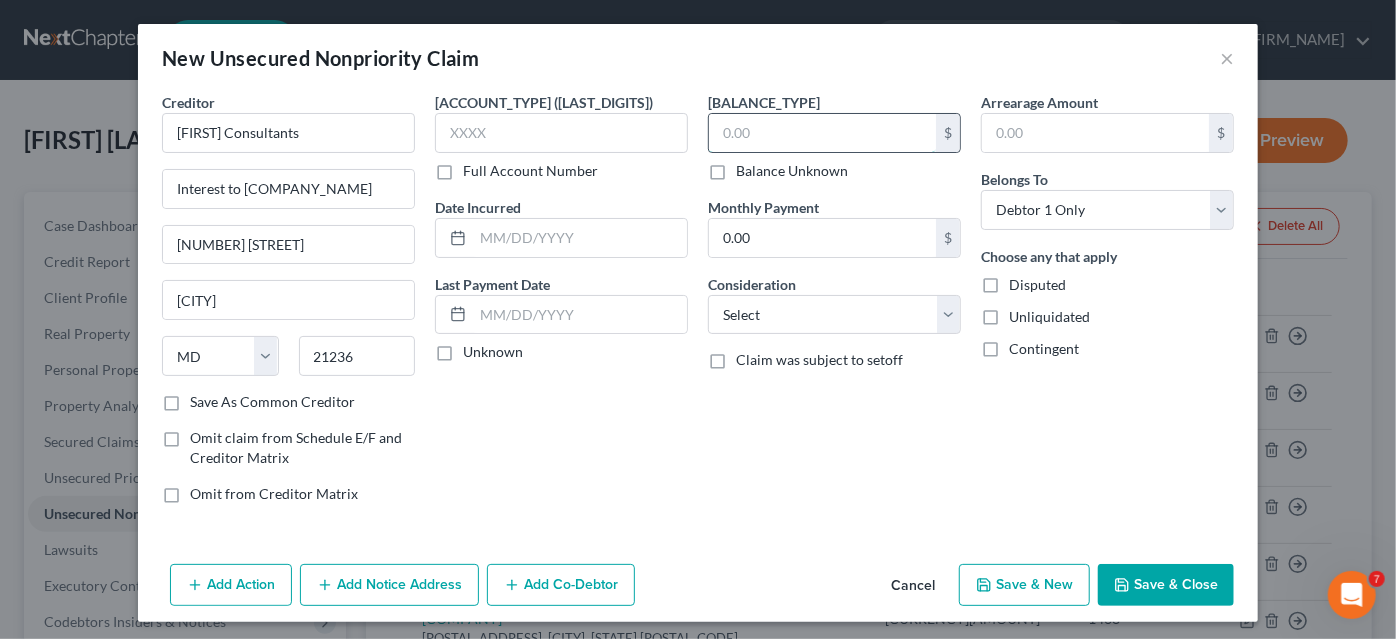 click at bounding box center [822, 133] 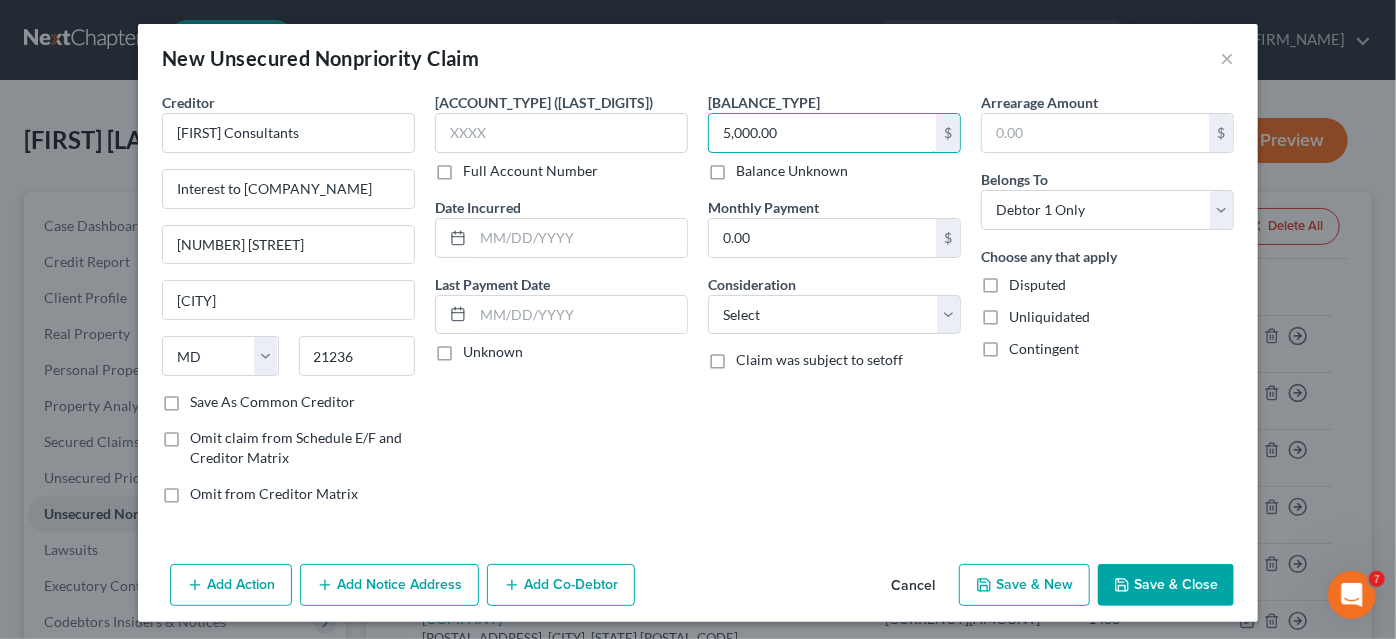 type on "5,000.00" 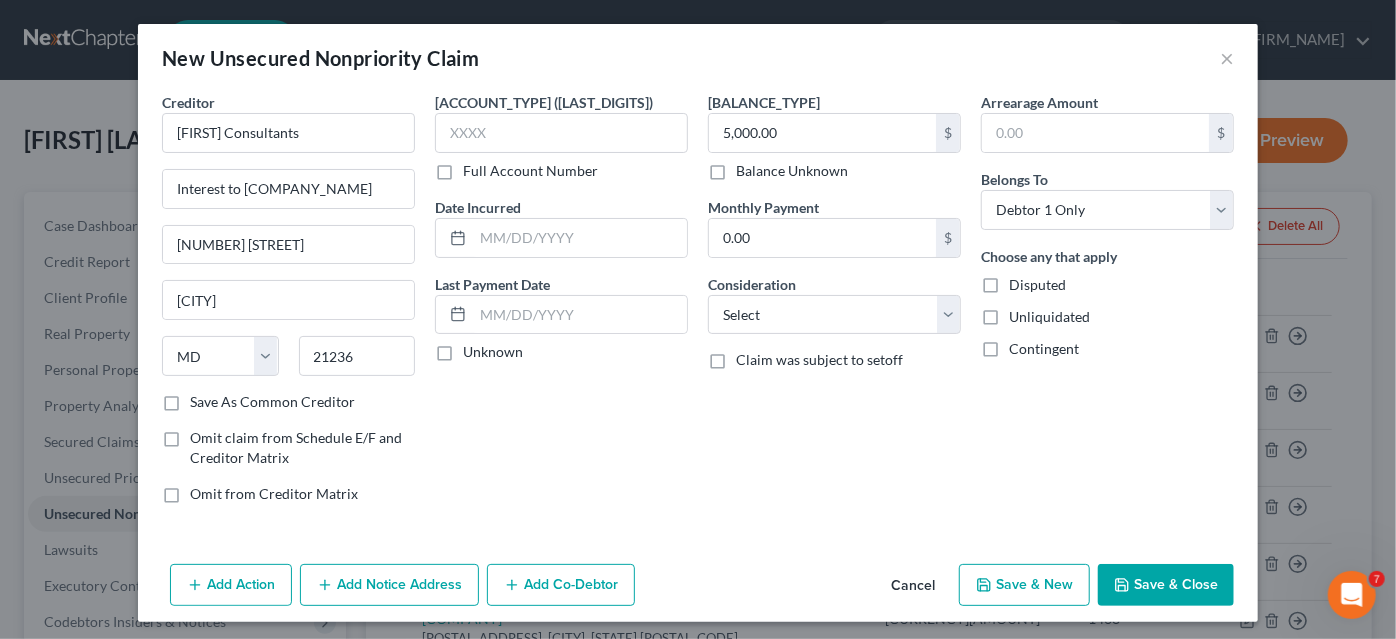 click 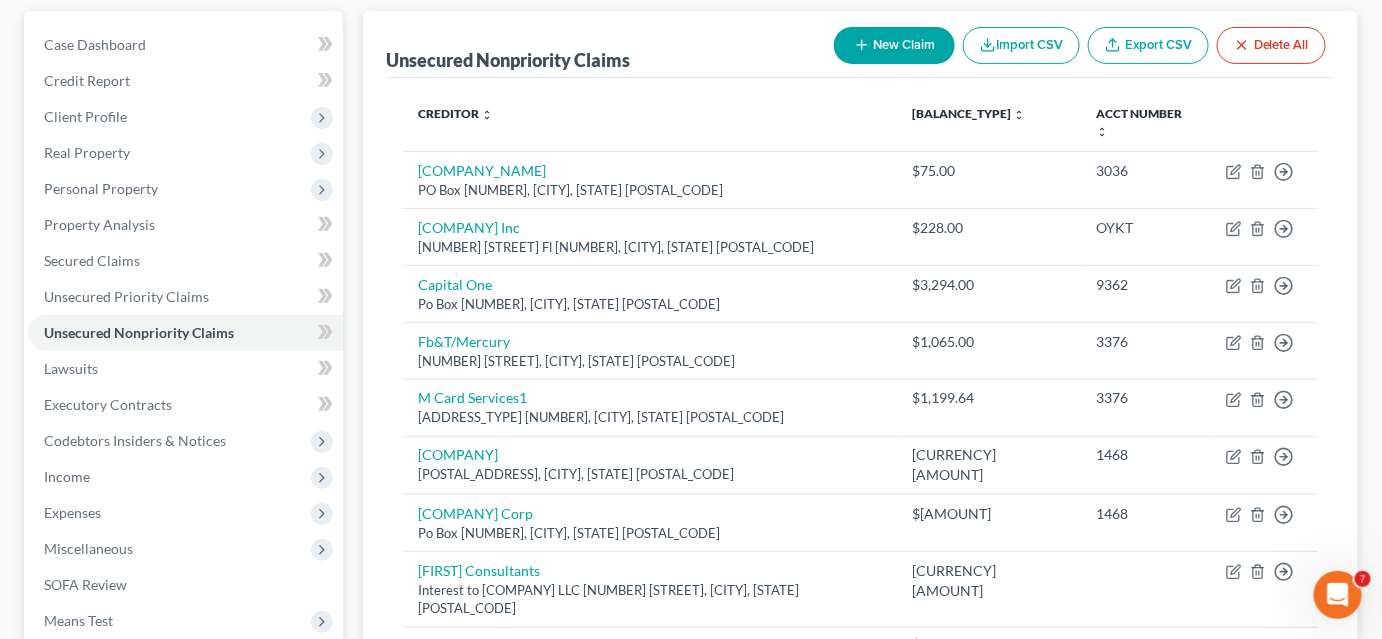 scroll, scrollTop: 363, scrollLeft: 0, axis: vertical 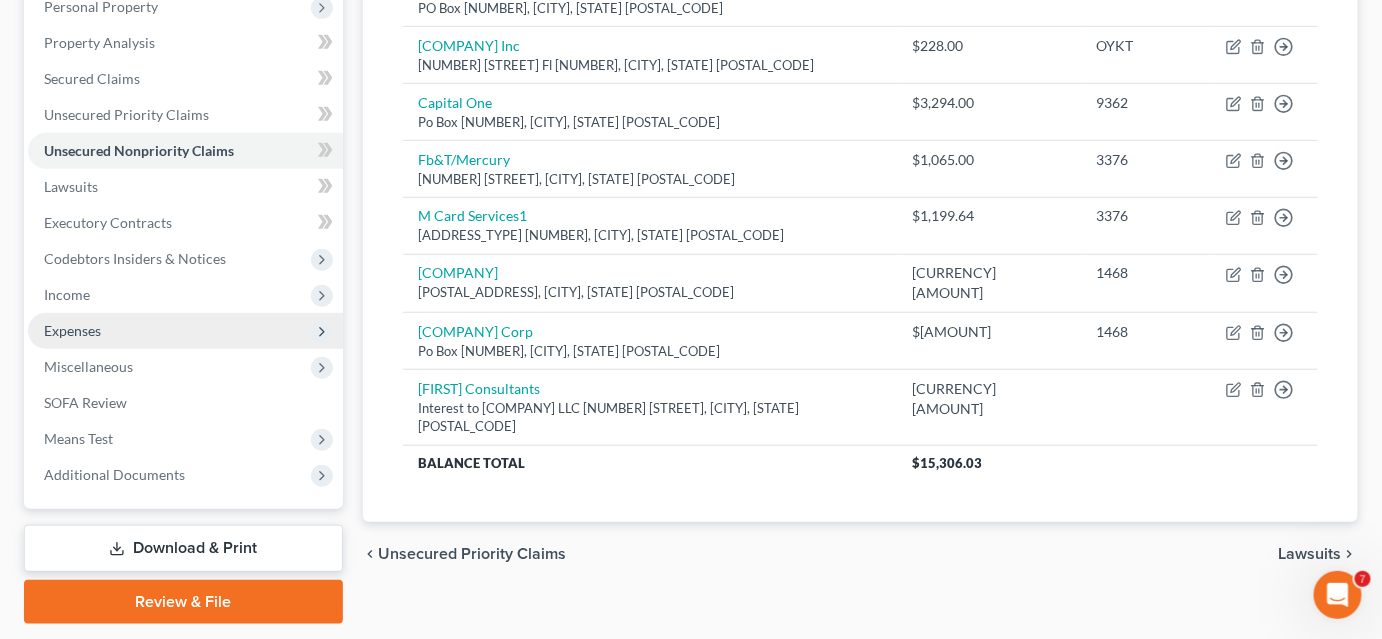 click on "Expenses" at bounding box center [185, 331] 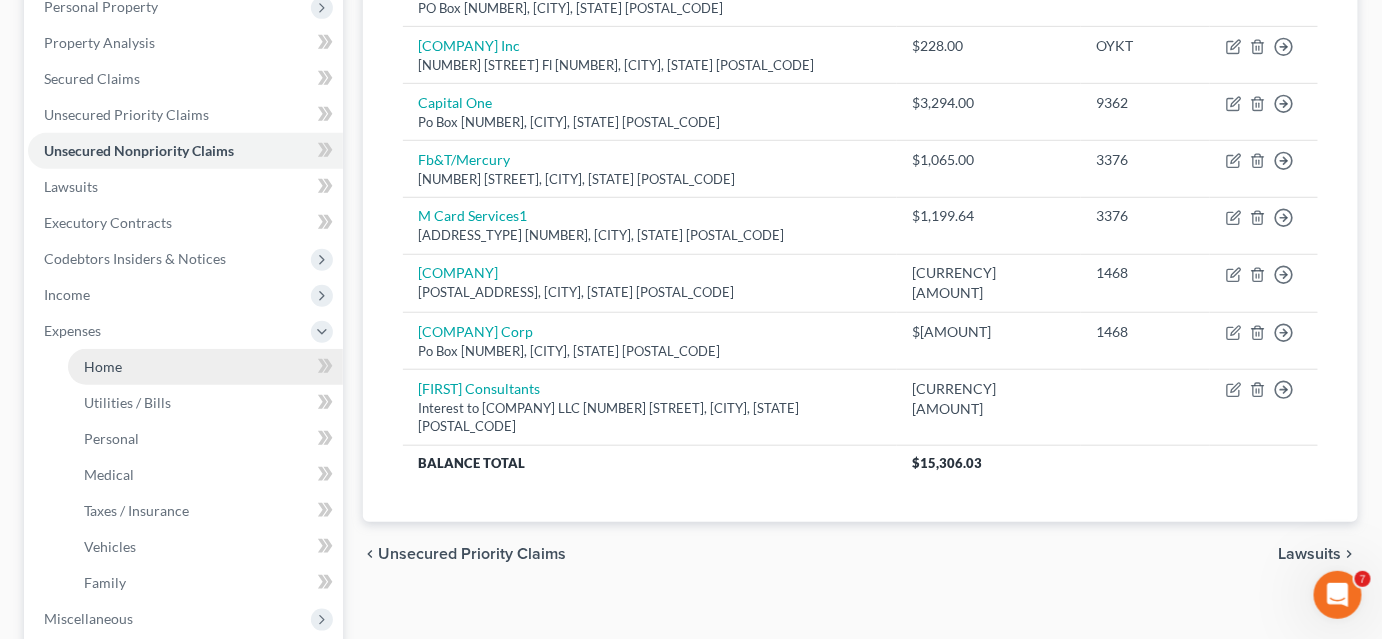 click on "Home" at bounding box center (205, 367) 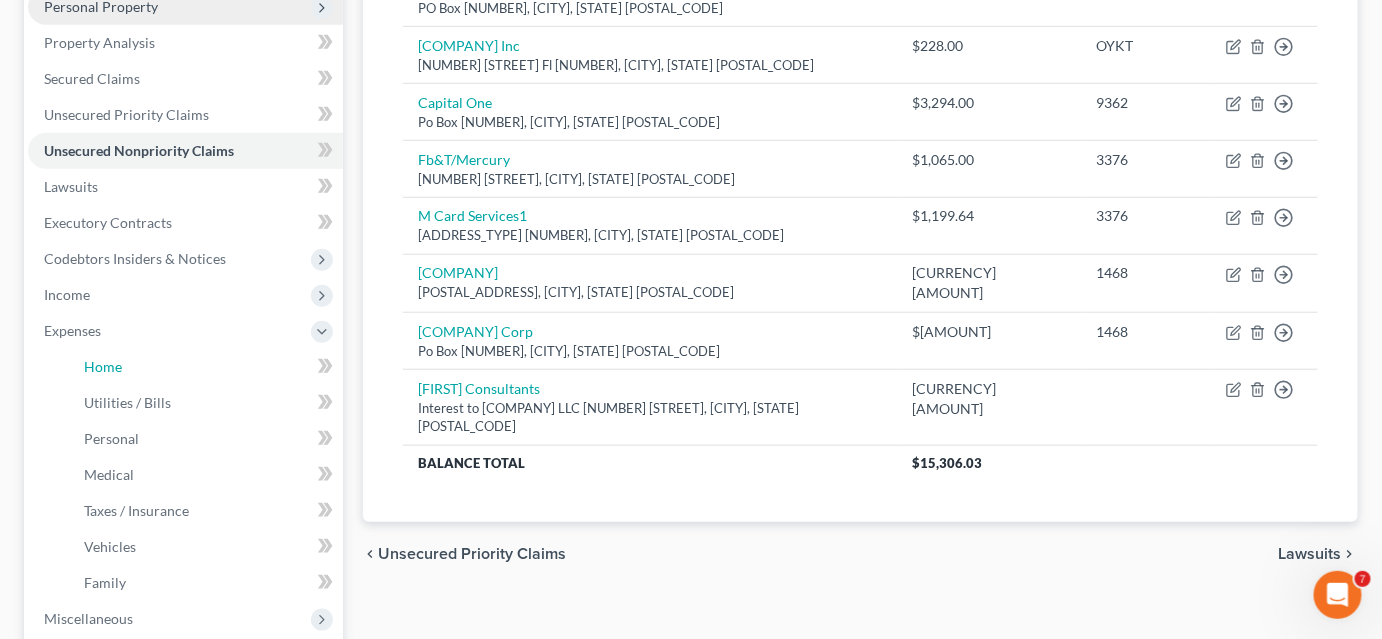 scroll, scrollTop: 0, scrollLeft: 0, axis: both 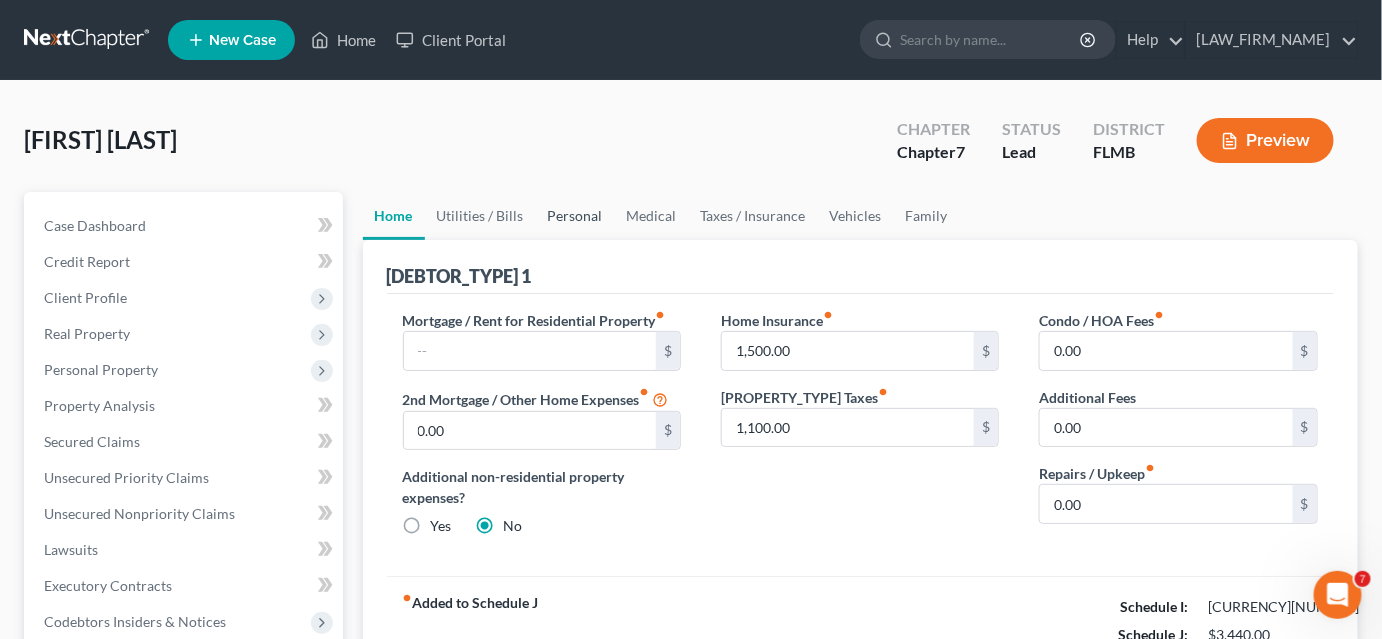 click on "Personal" at bounding box center [575, 216] 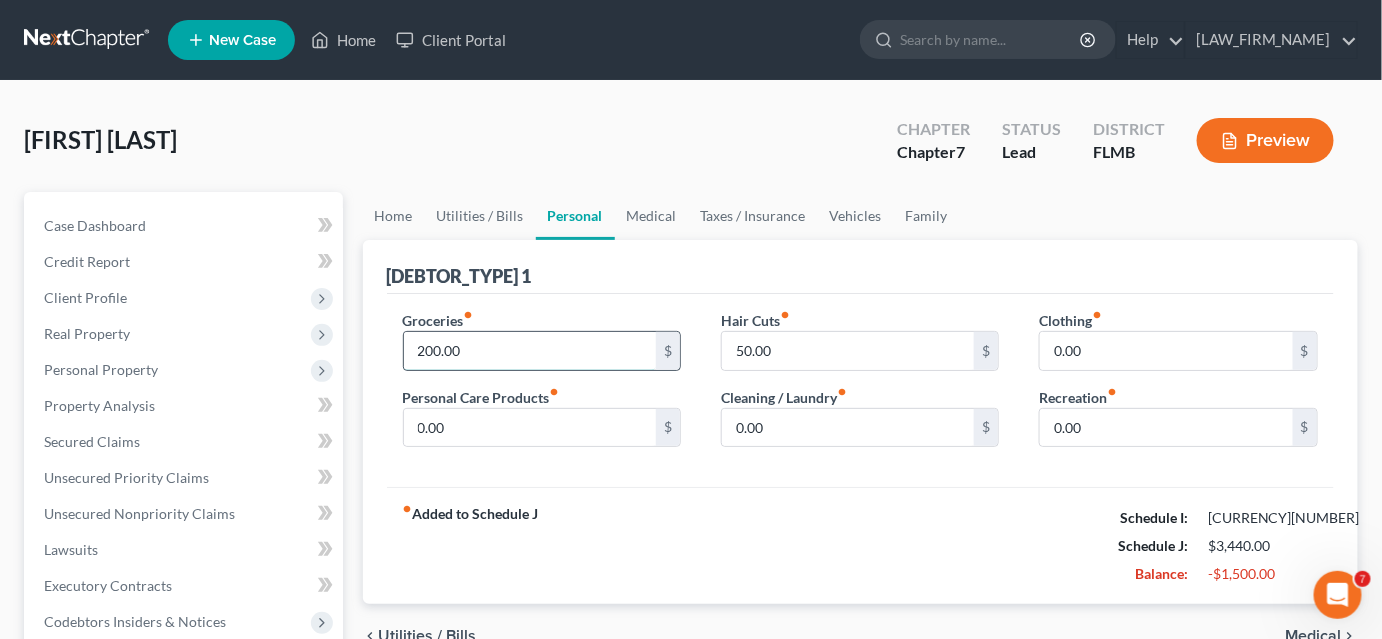 click on "200.00" at bounding box center [530, 351] 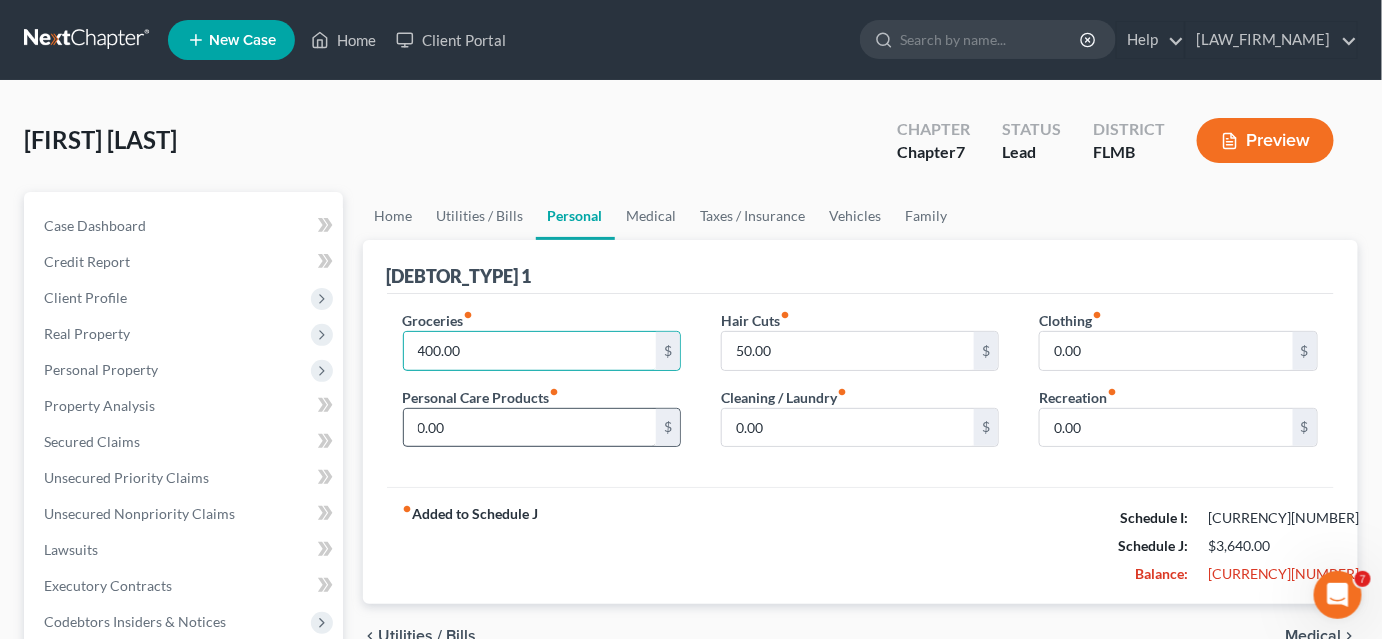 type on "400.00" 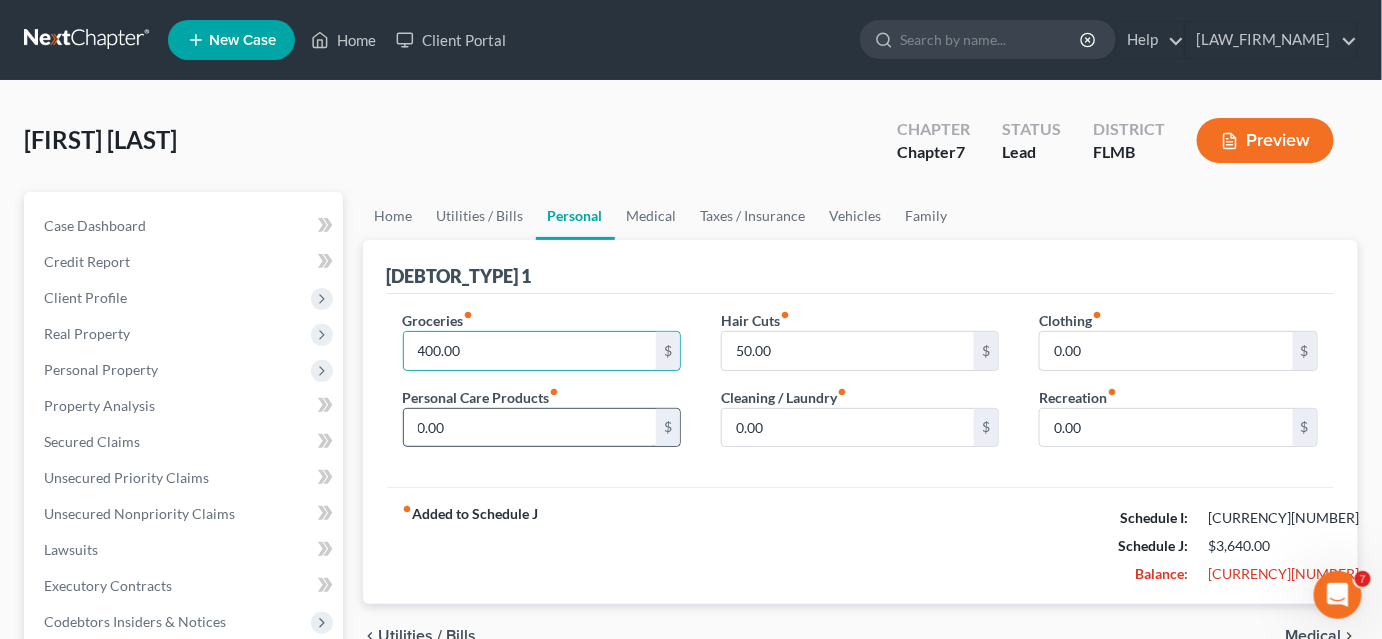 click on "0.00" at bounding box center [530, 428] 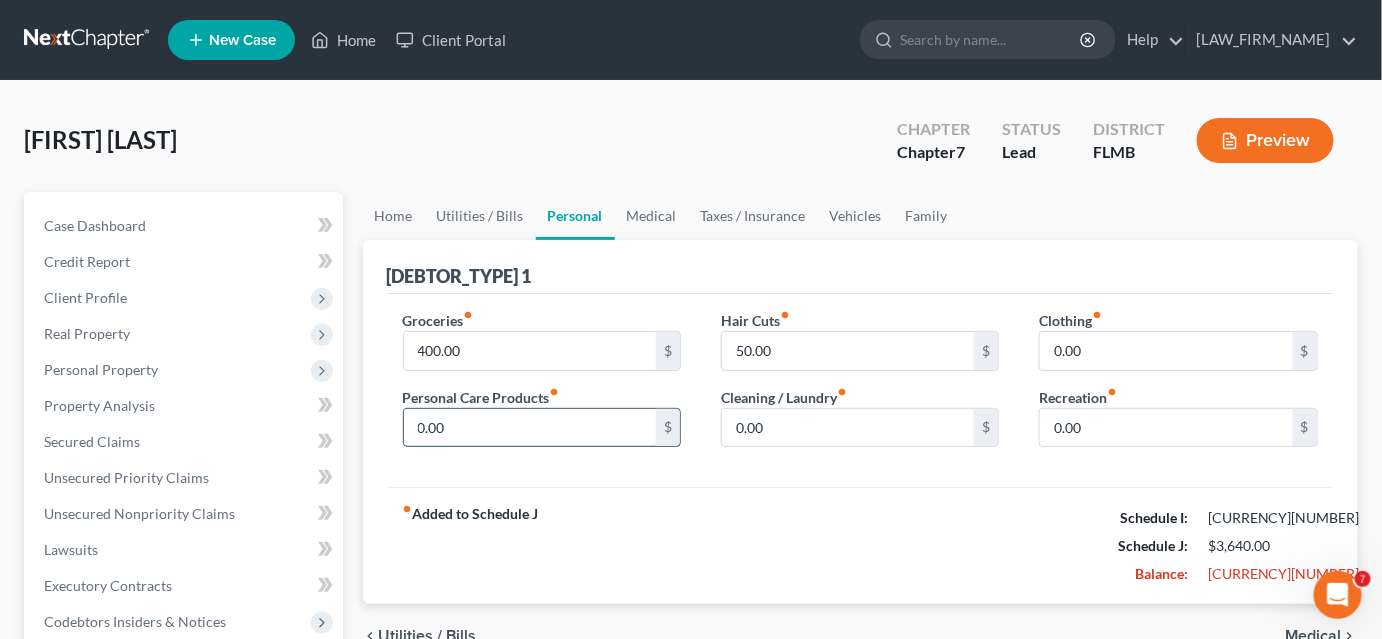 click on "0.00" at bounding box center (530, 428) 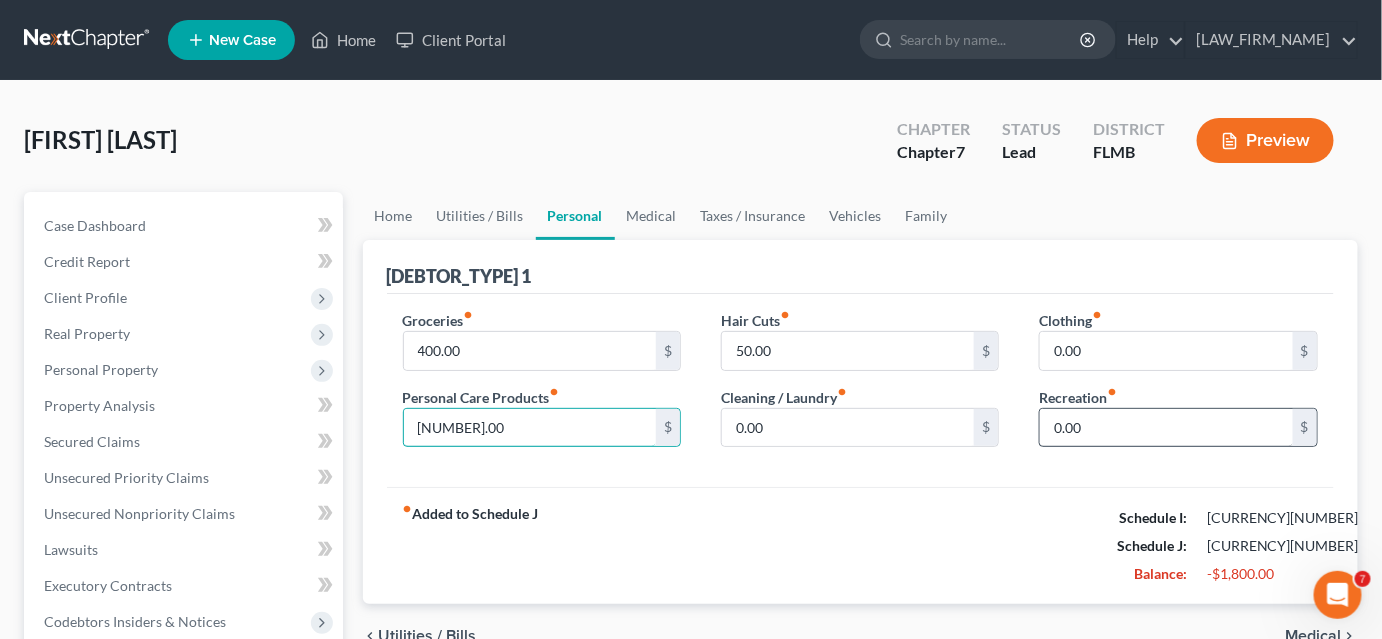 type on "[NUMBER].00" 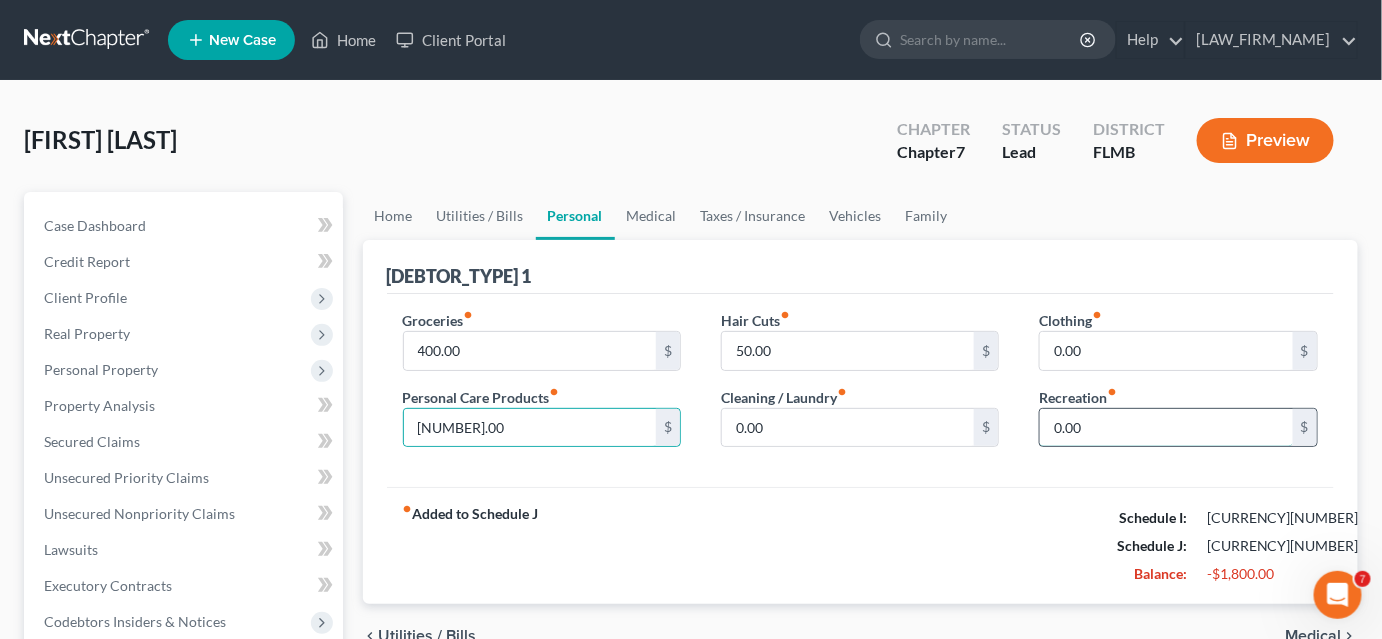 click on "0.00" at bounding box center (1166, 428) 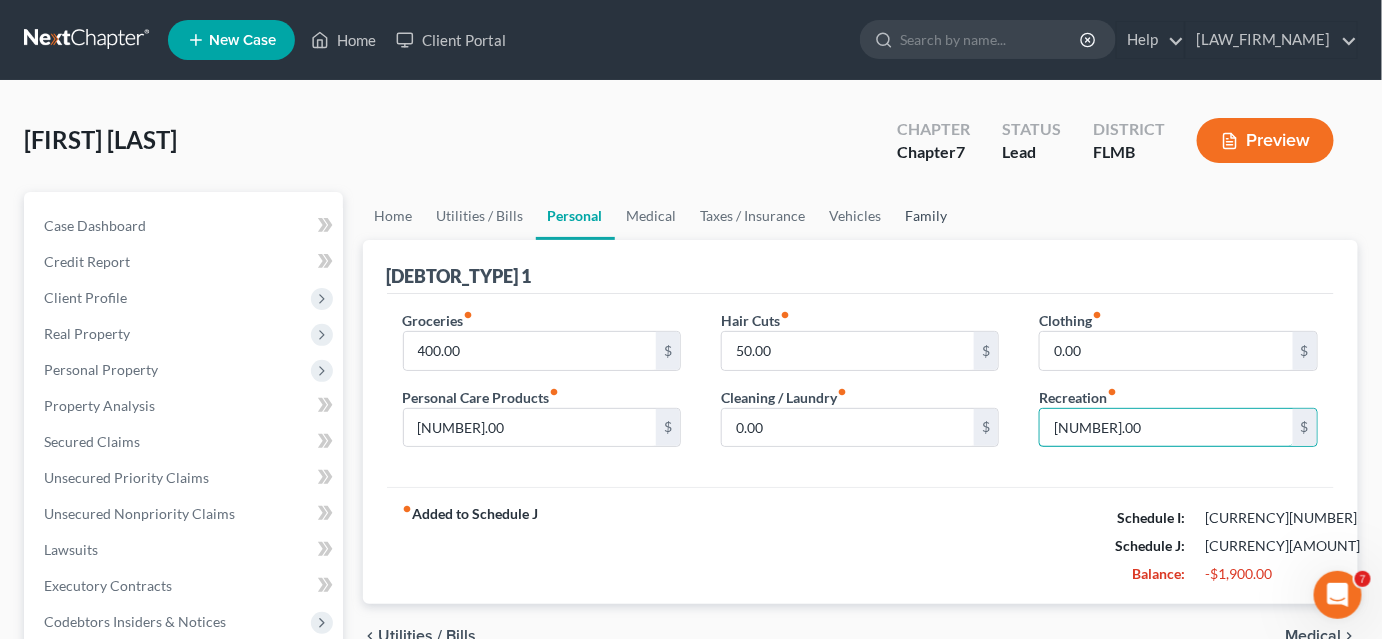type on "[NUMBER].00" 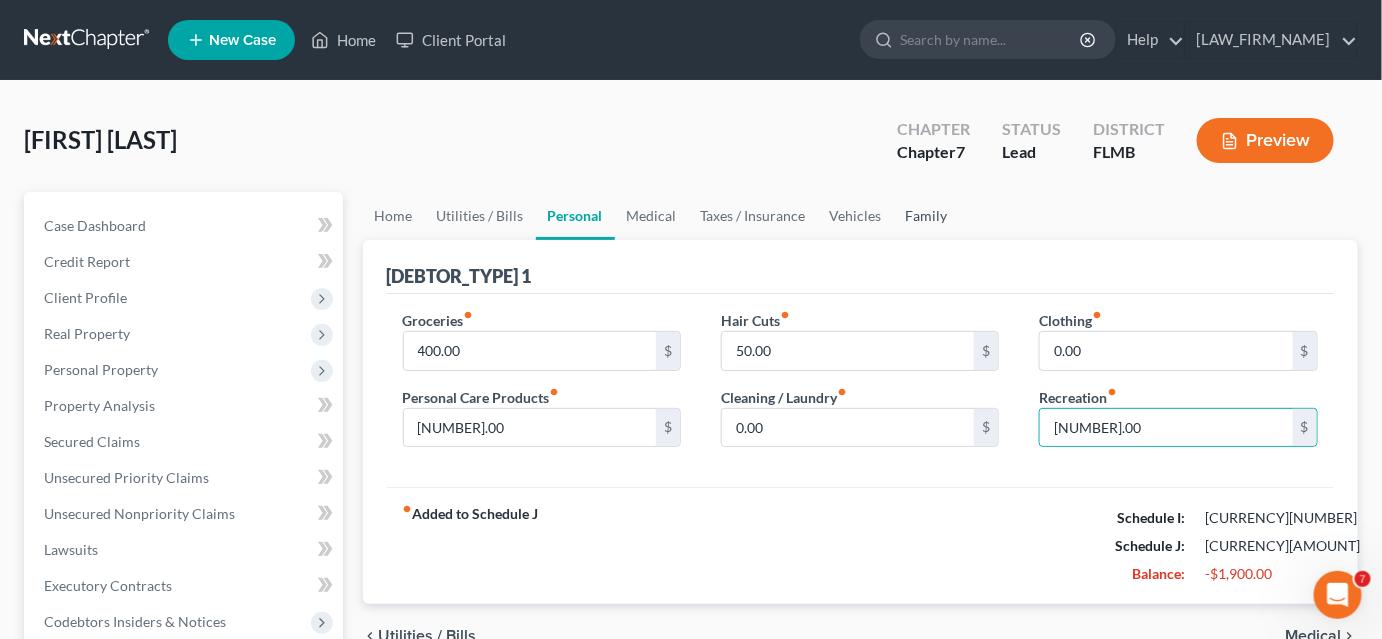 click on "Family" at bounding box center [927, 216] 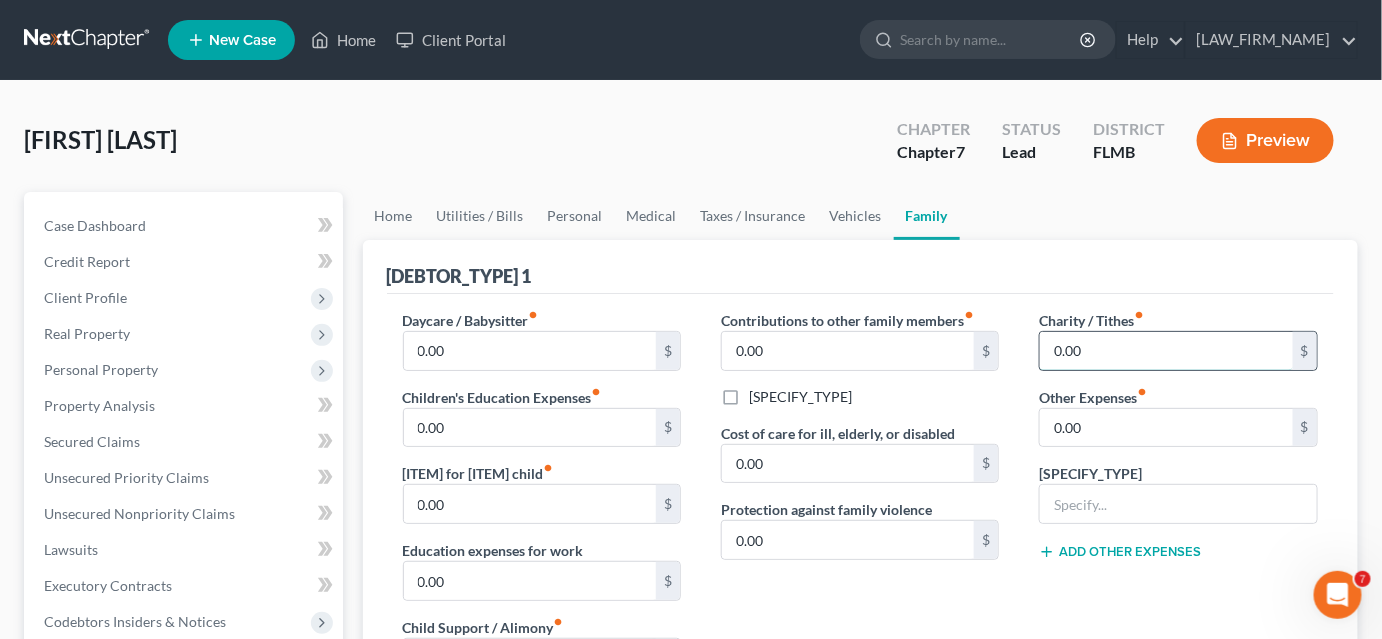 click on "0.00" at bounding box center (1166, 351) 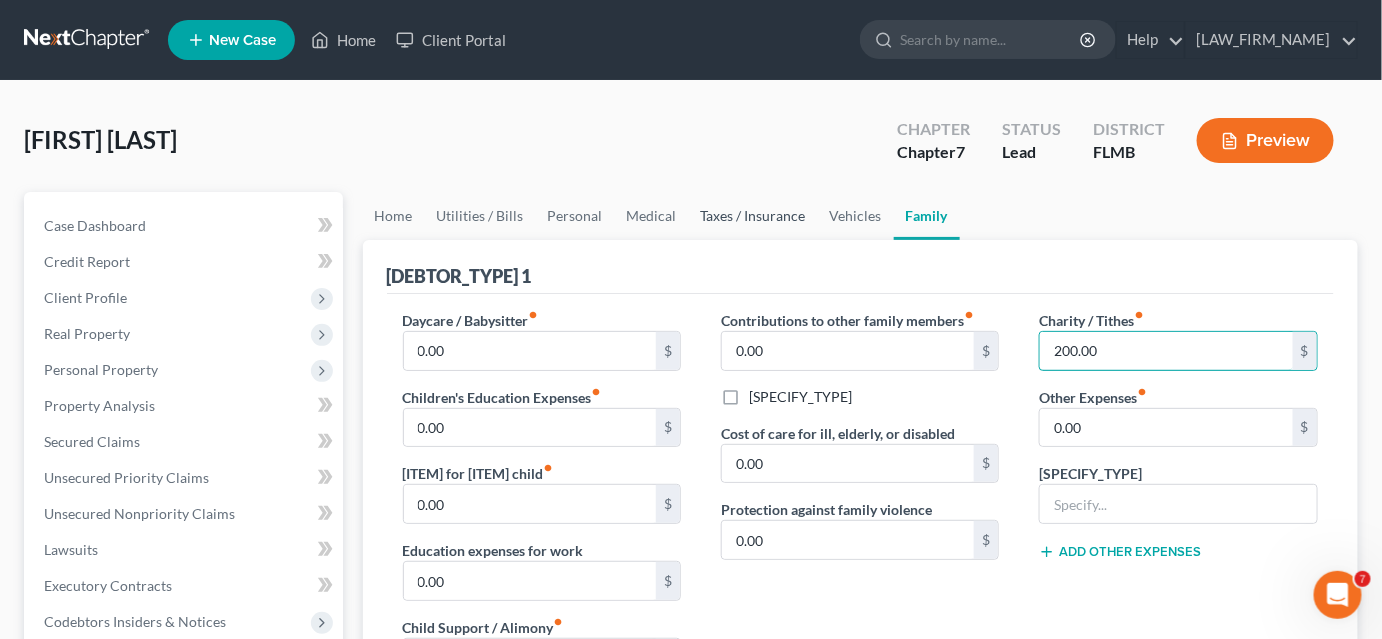 type on "200.00" 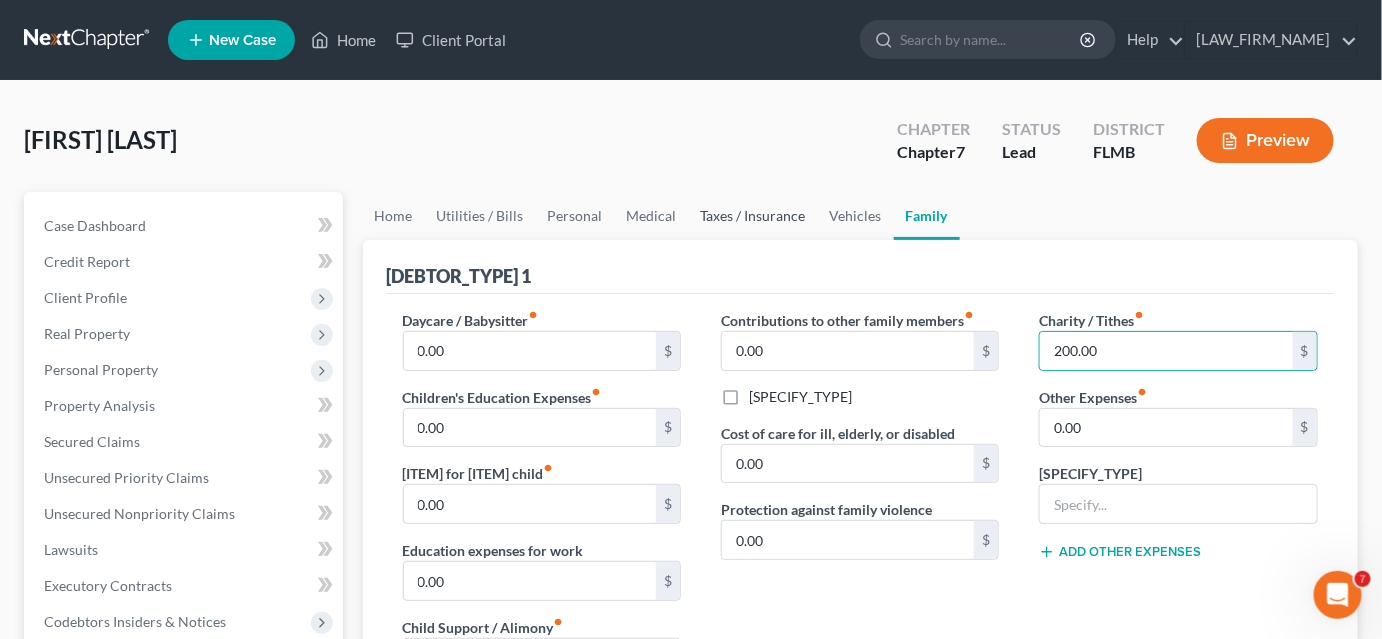 click on "Taxes / Insurance" at bounding box center [753, 216] 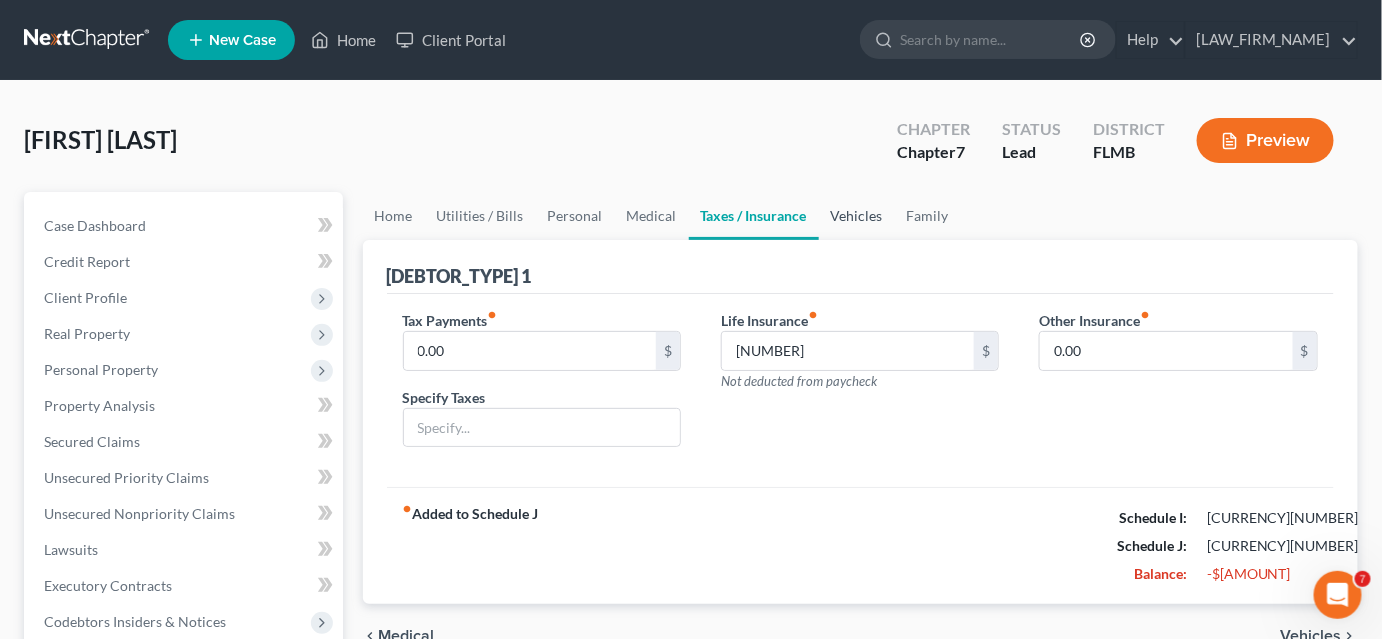 click on "Vehicles" at bounding box center [857, 216] 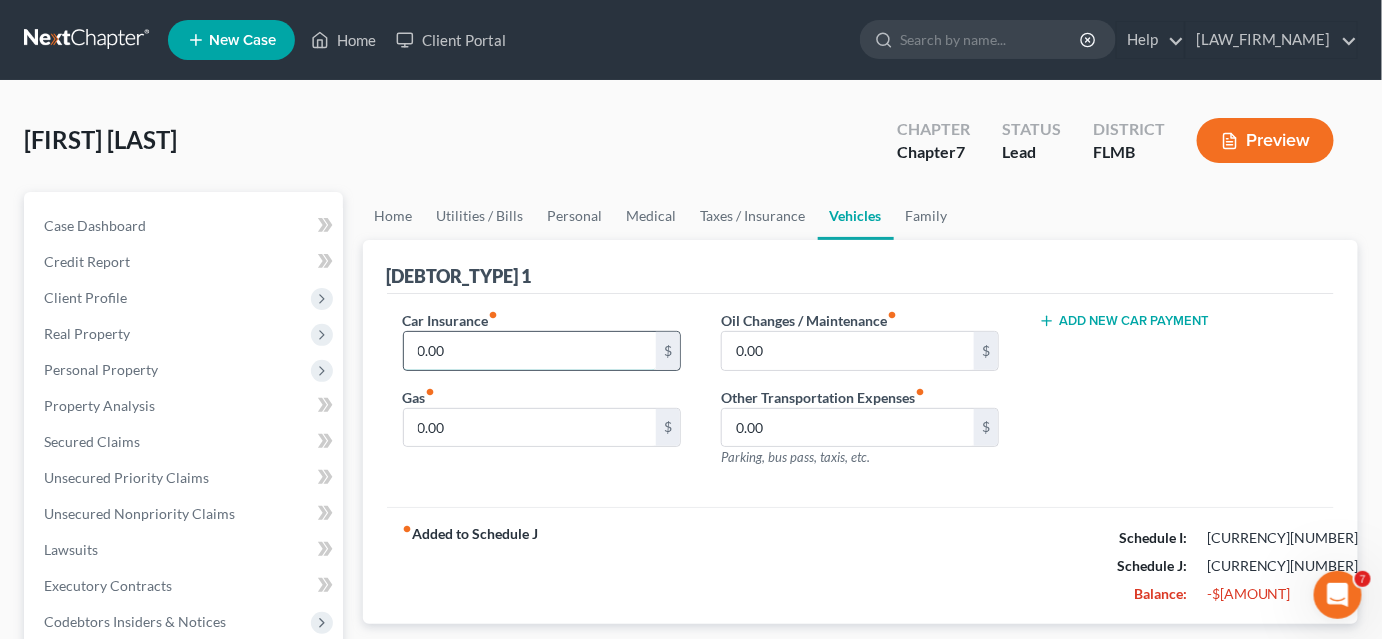 click on "0.00" at bounding box center (530, 351) 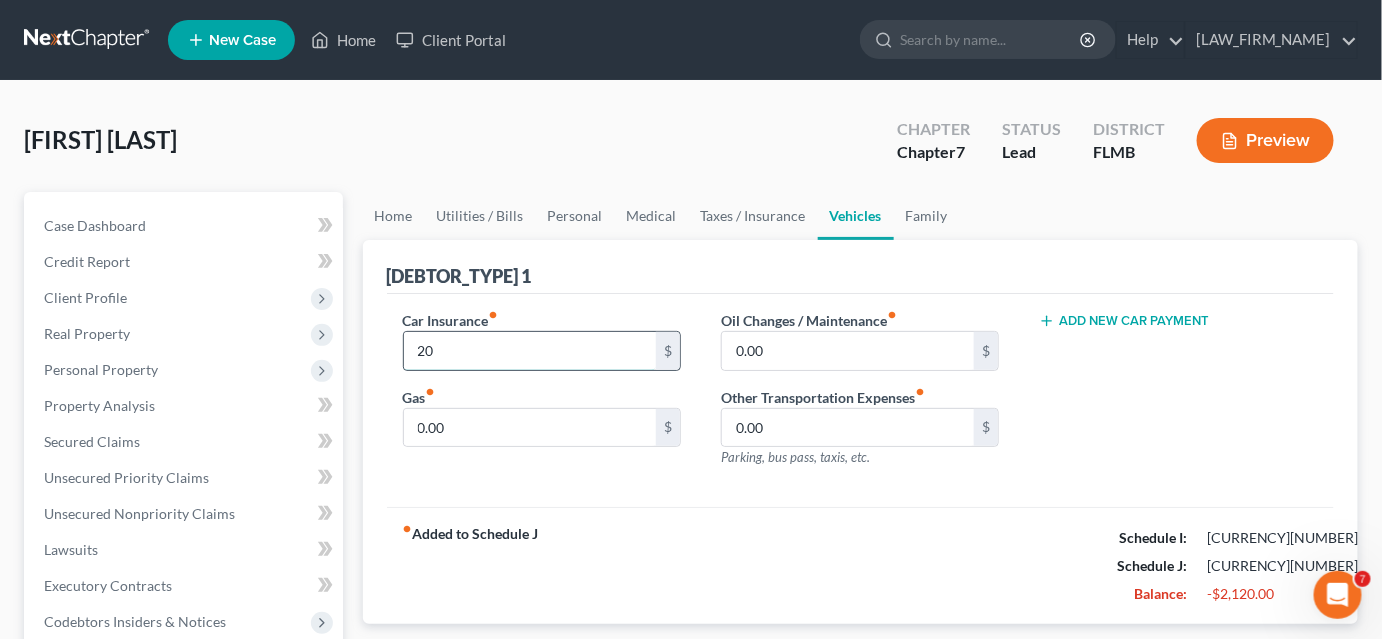 type on "2" 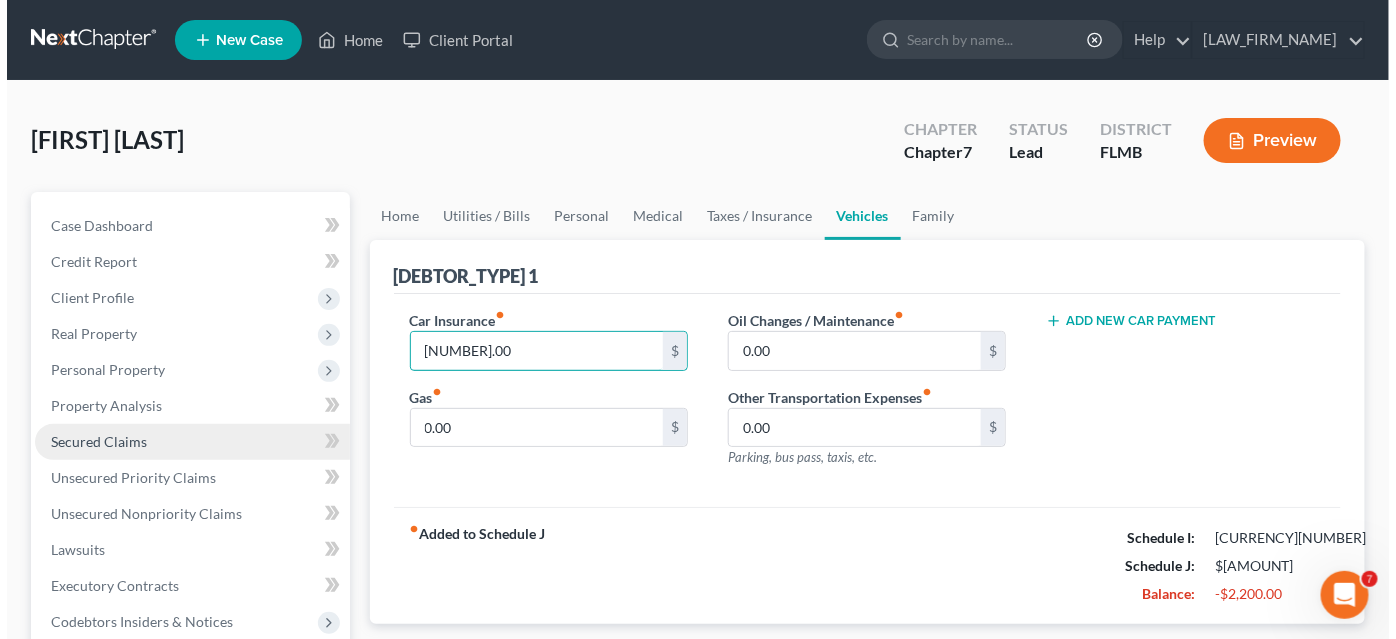 scroll, scrollTop: 181, scrollLeft: 0, axis: vertical 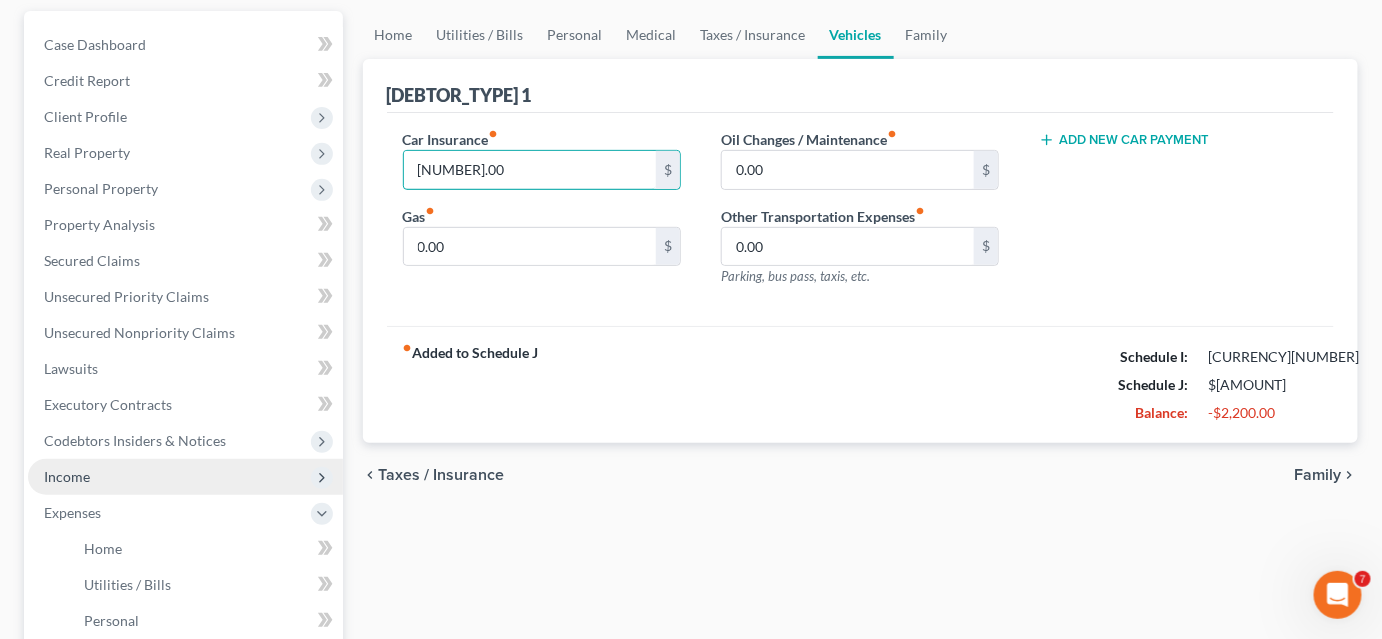 type on "[NUMBER].00" 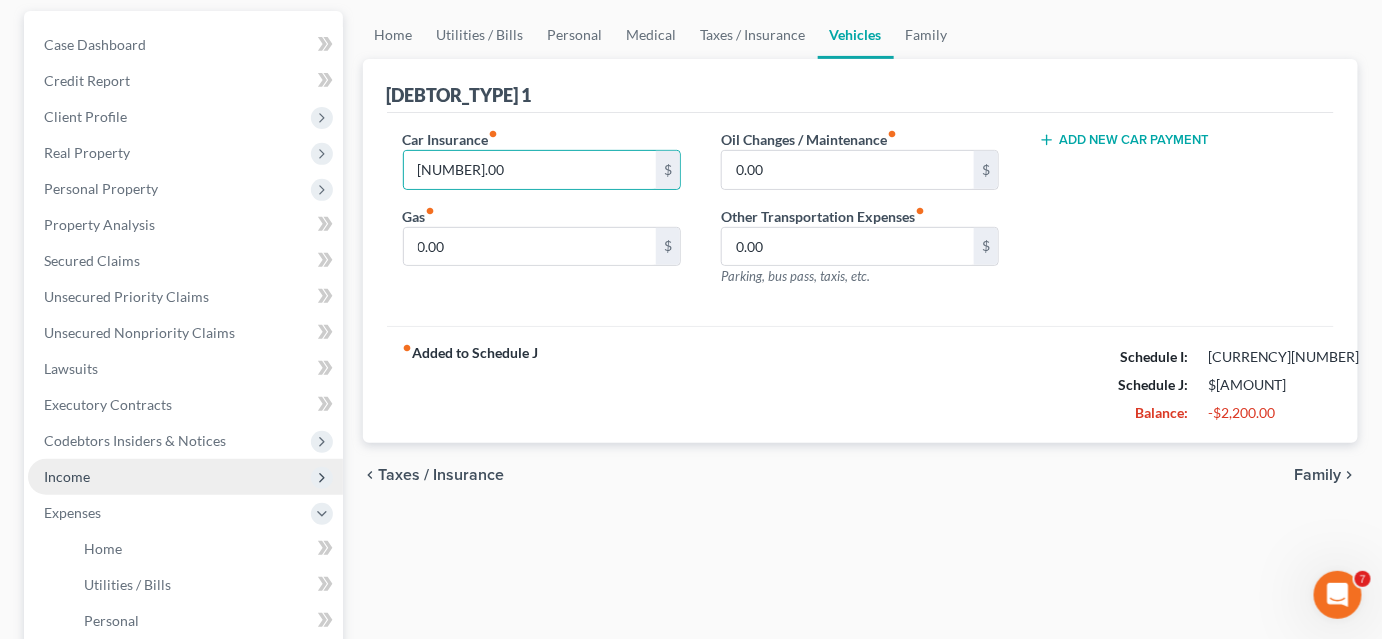 click on "Income" at bounding box center [185, 477] 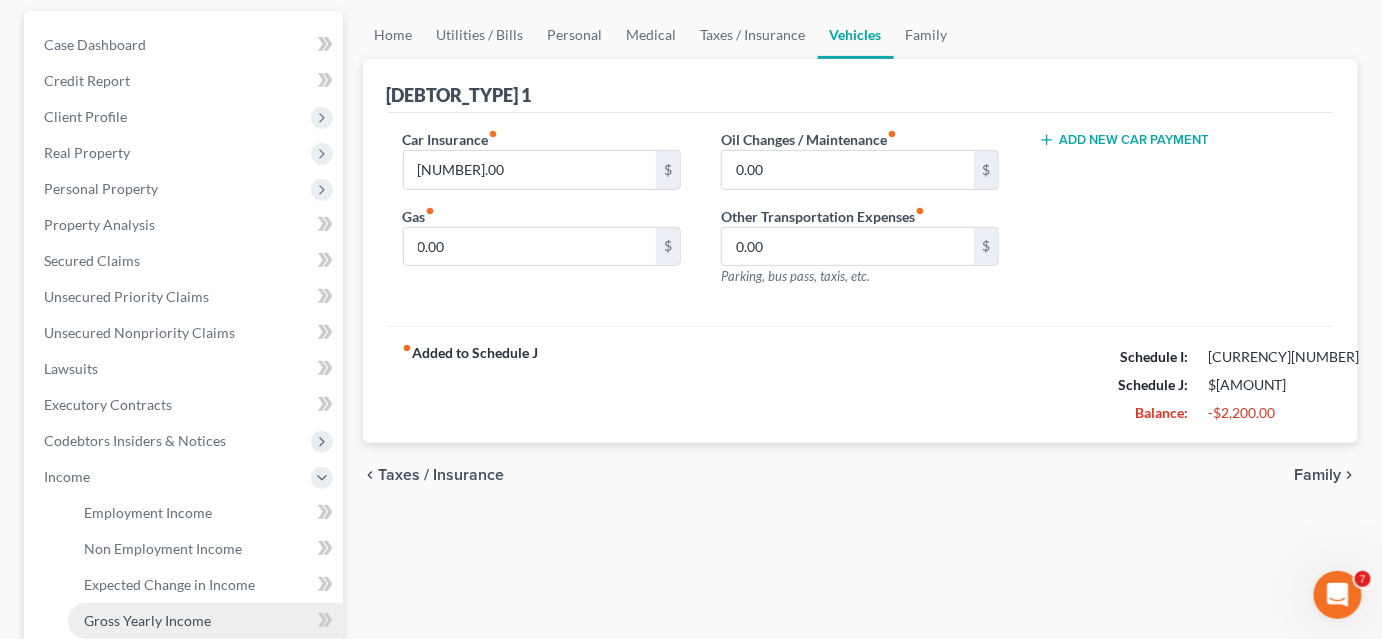 click on "Gross Yearly Income" at bounding box center [147, 620] 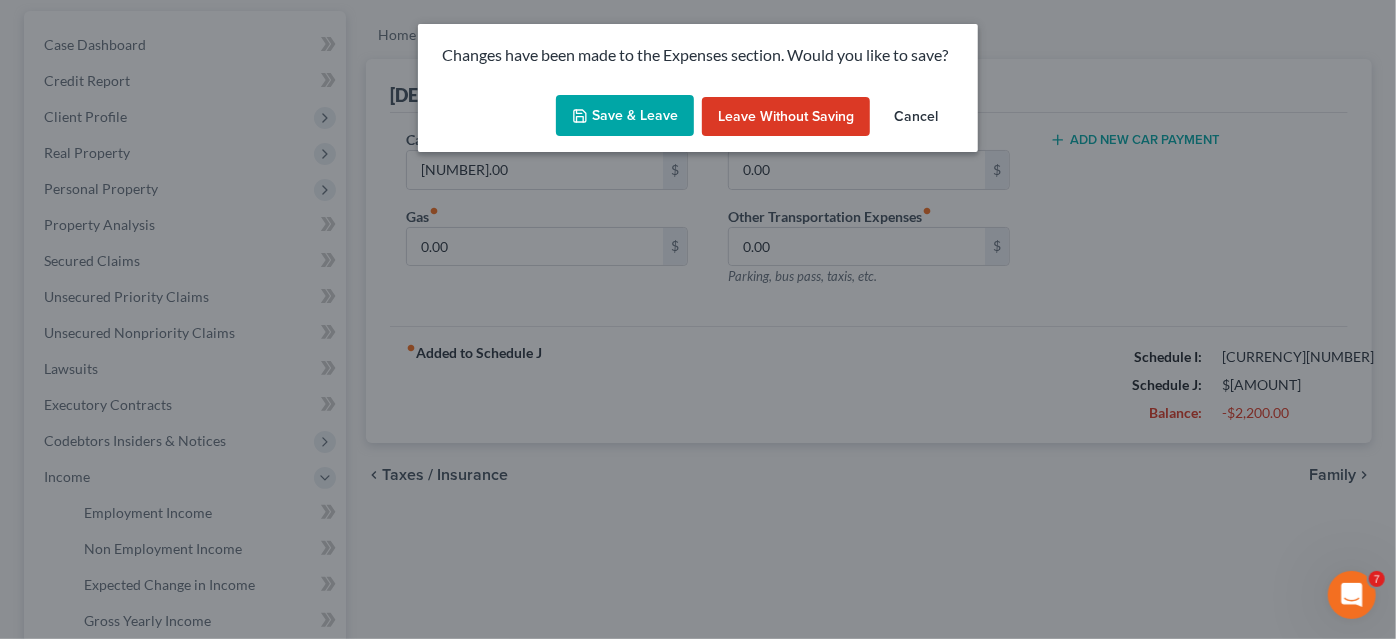 click on "Save & Leave" at bounding box center (625, 116) 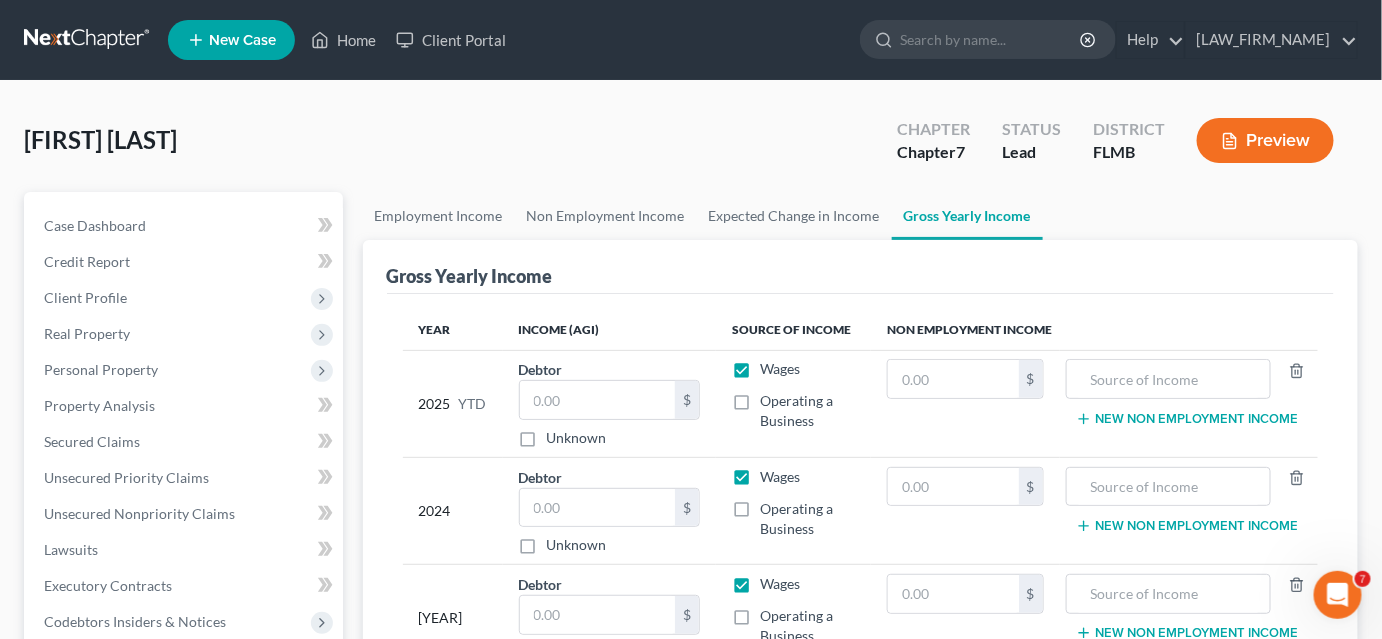 scroll, scrollTop: 181, scrollLeft: 0, axis: vertical 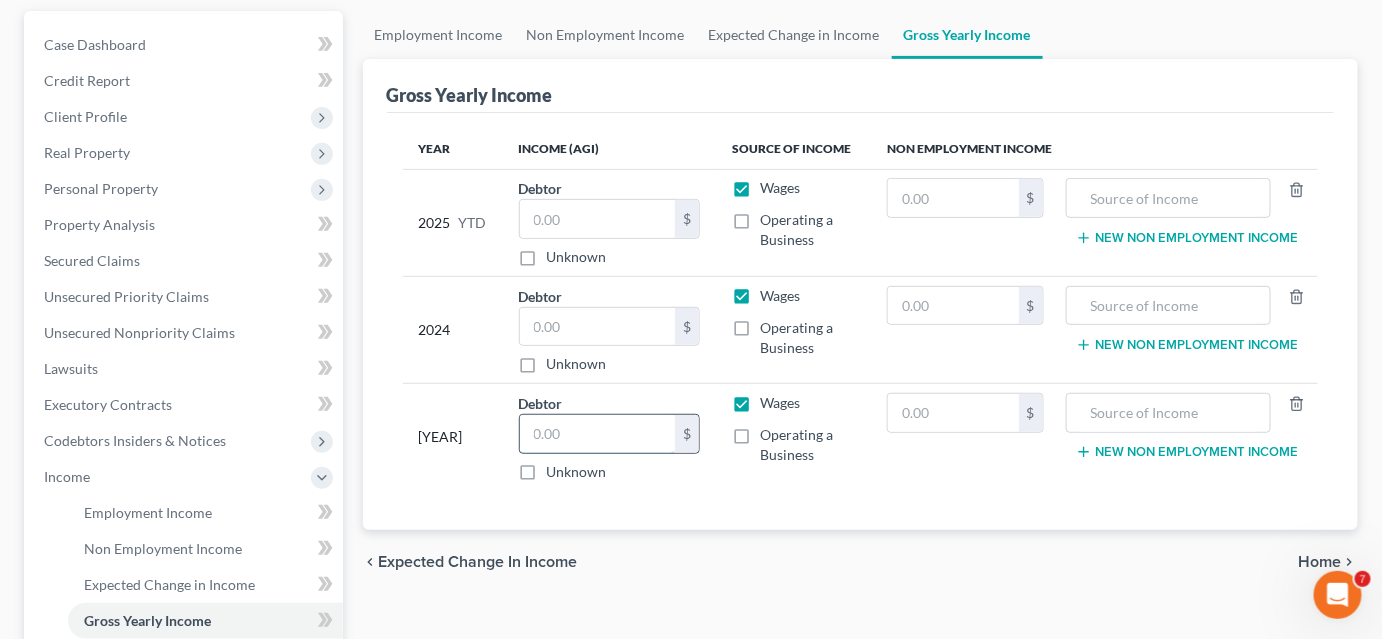 click at bounding box center (597, 434) 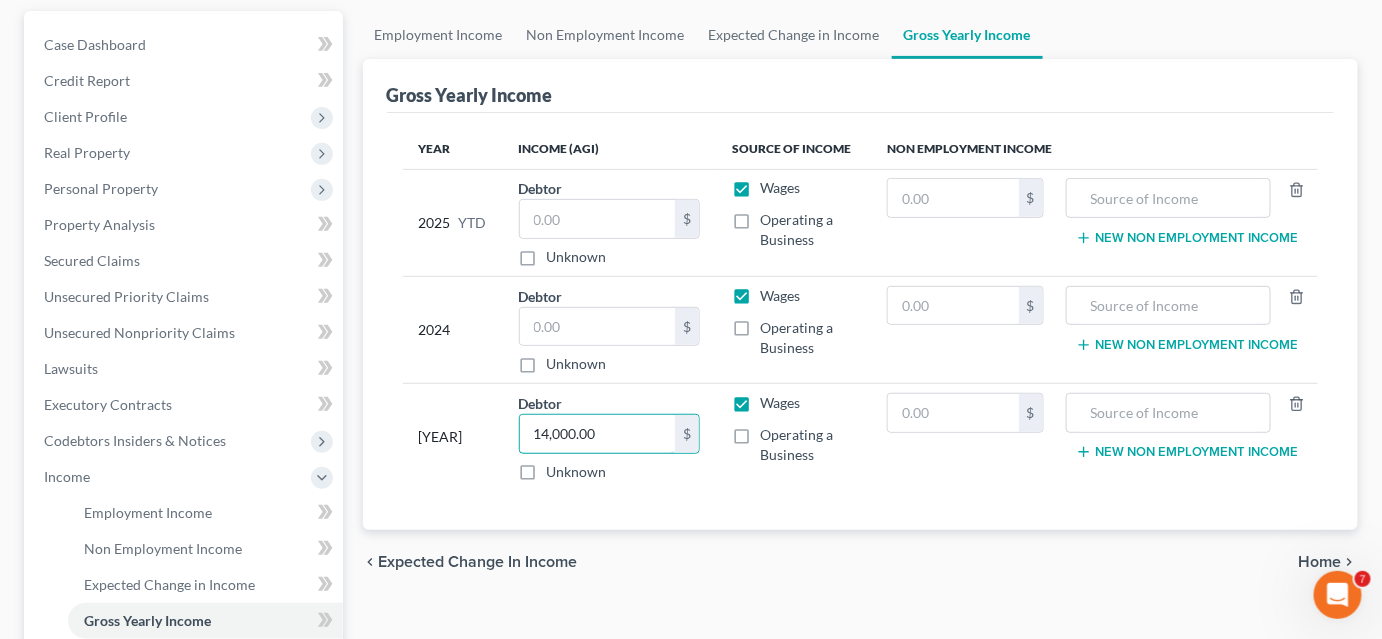 drag, startPoint x: 601, startPoint y: 431, endPoint x: 495, endPoint y: 425, distance: 106.16968 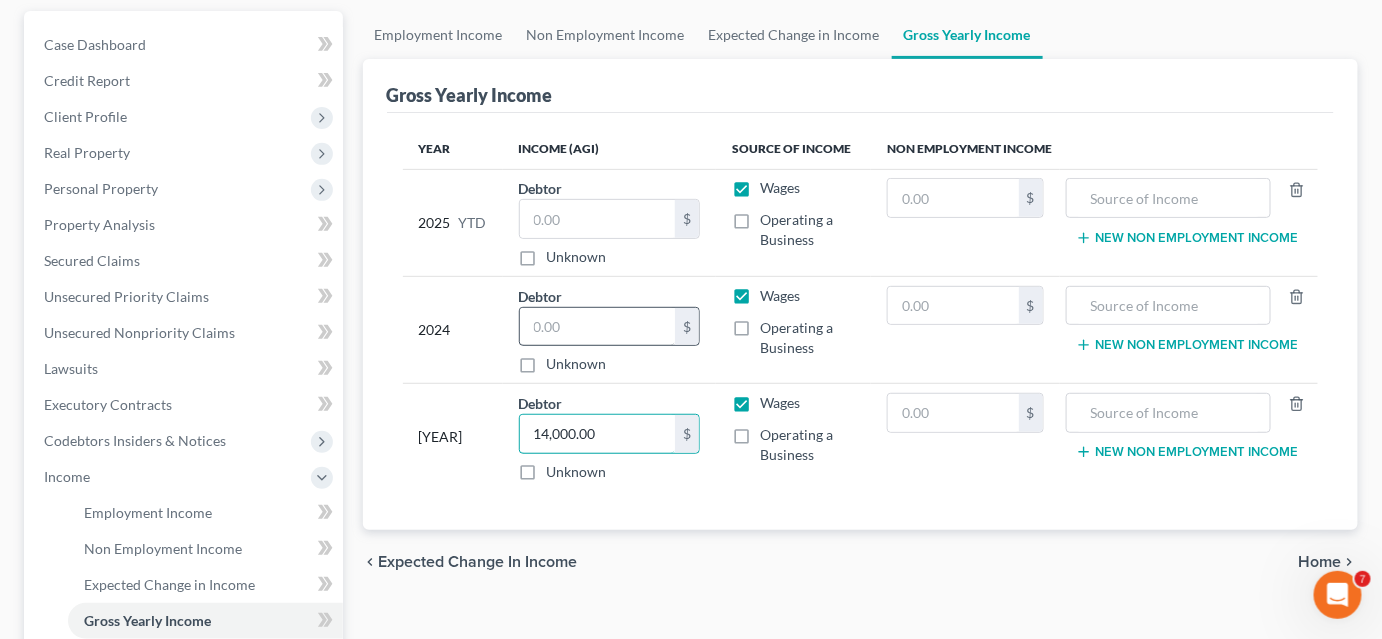 type on "14,000.00" 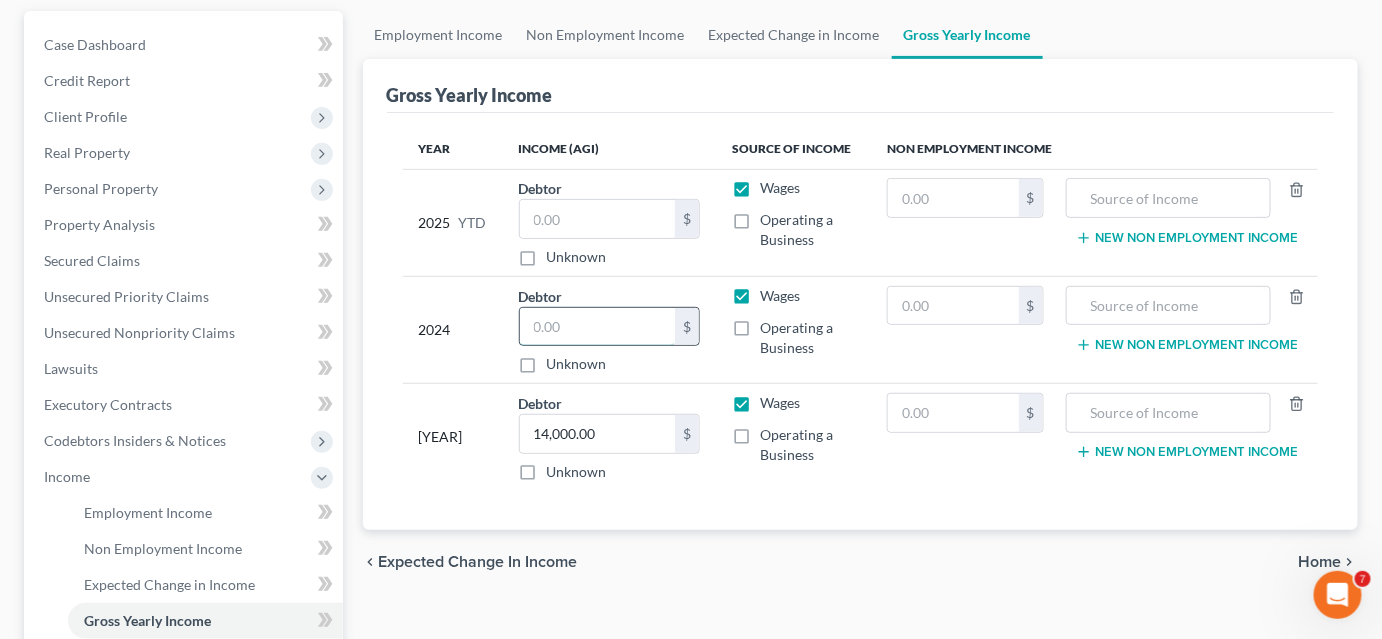 click at bounding box center (597, 327) 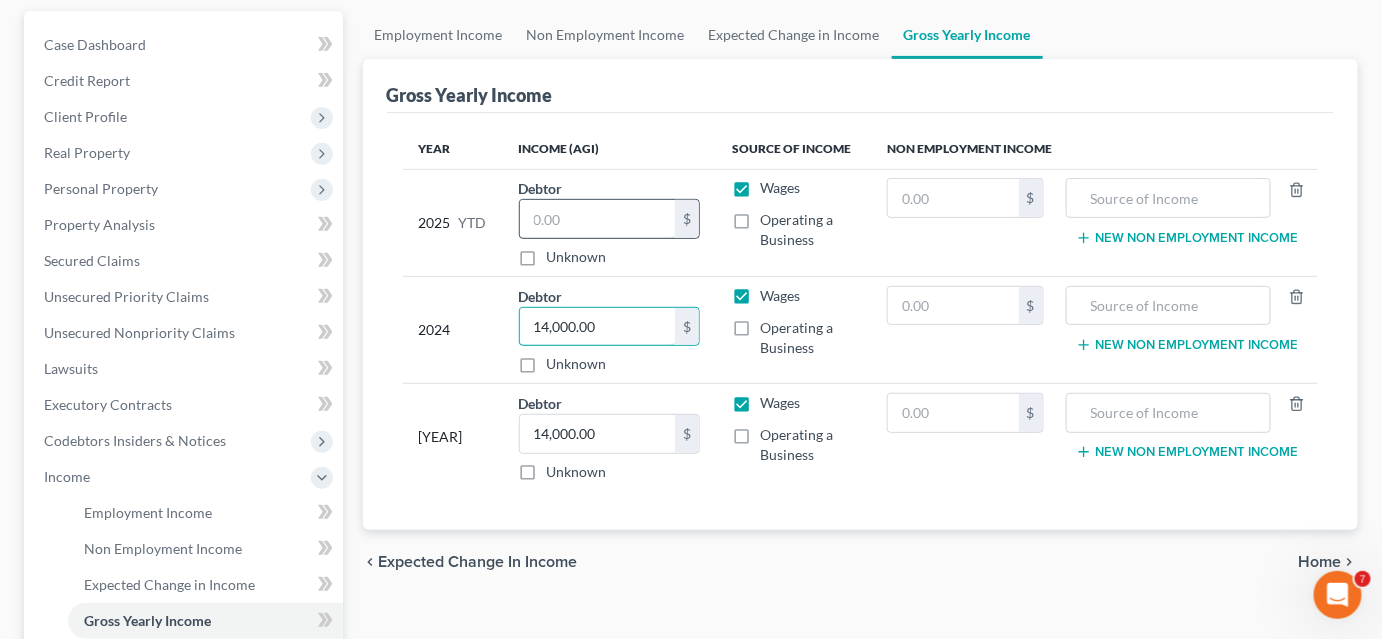 type on "14,000.00" 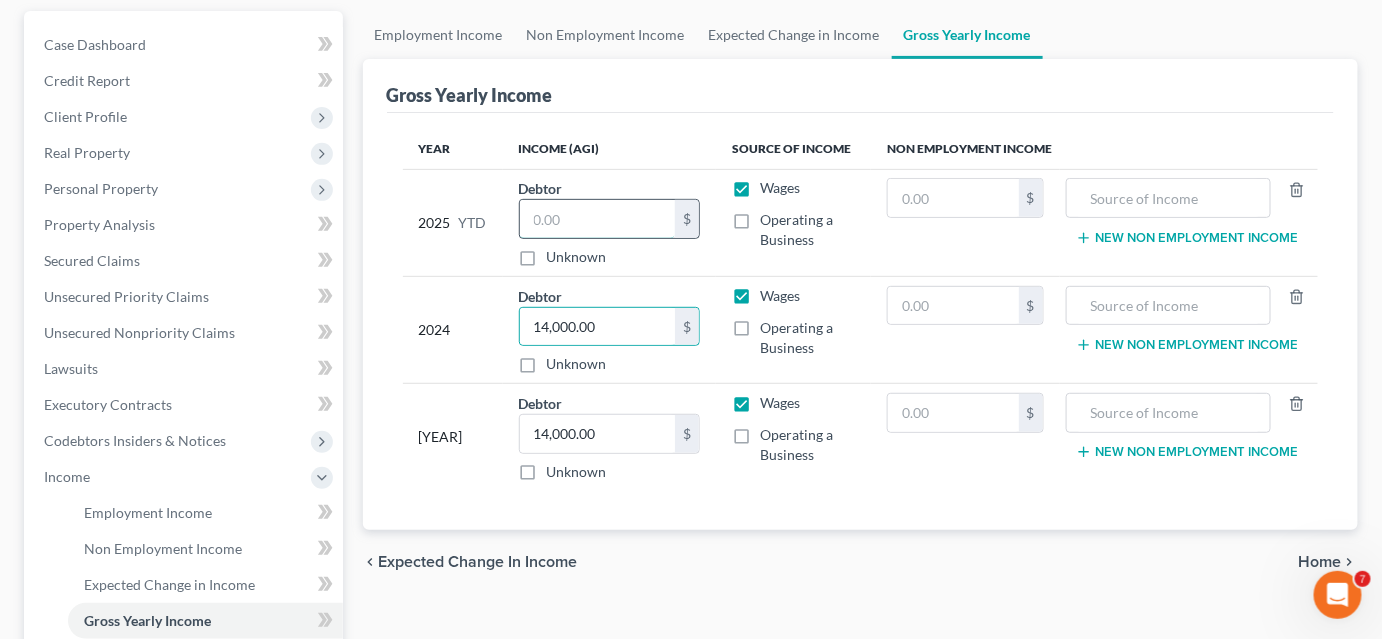 click at bounding box center (597, 219) 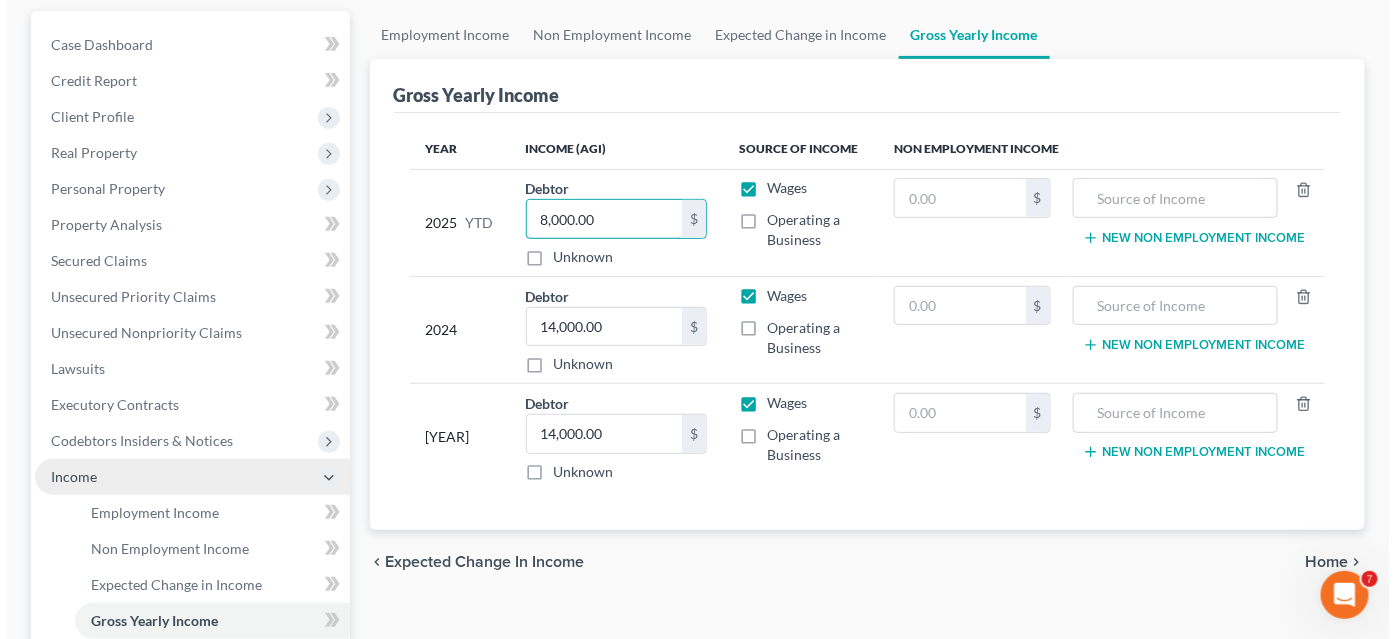 scroll, scrollTop: 363, scrollLeft: 0, axis: vertical 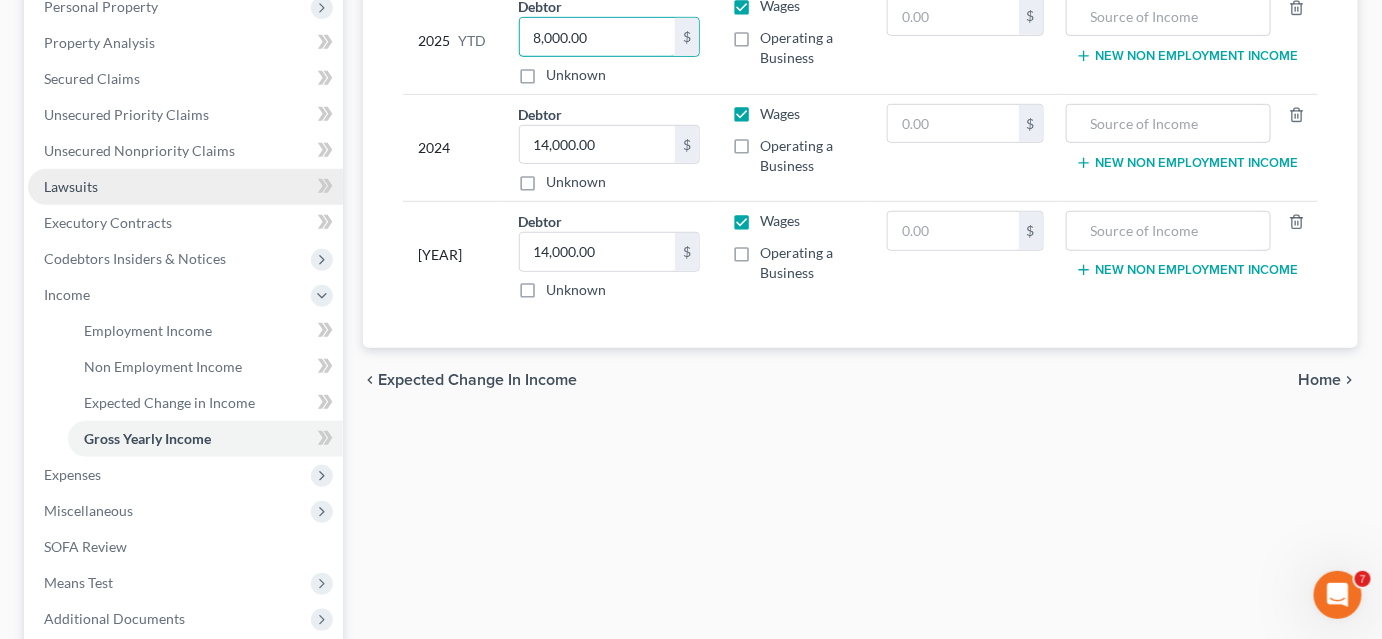 type on "8,000.00" 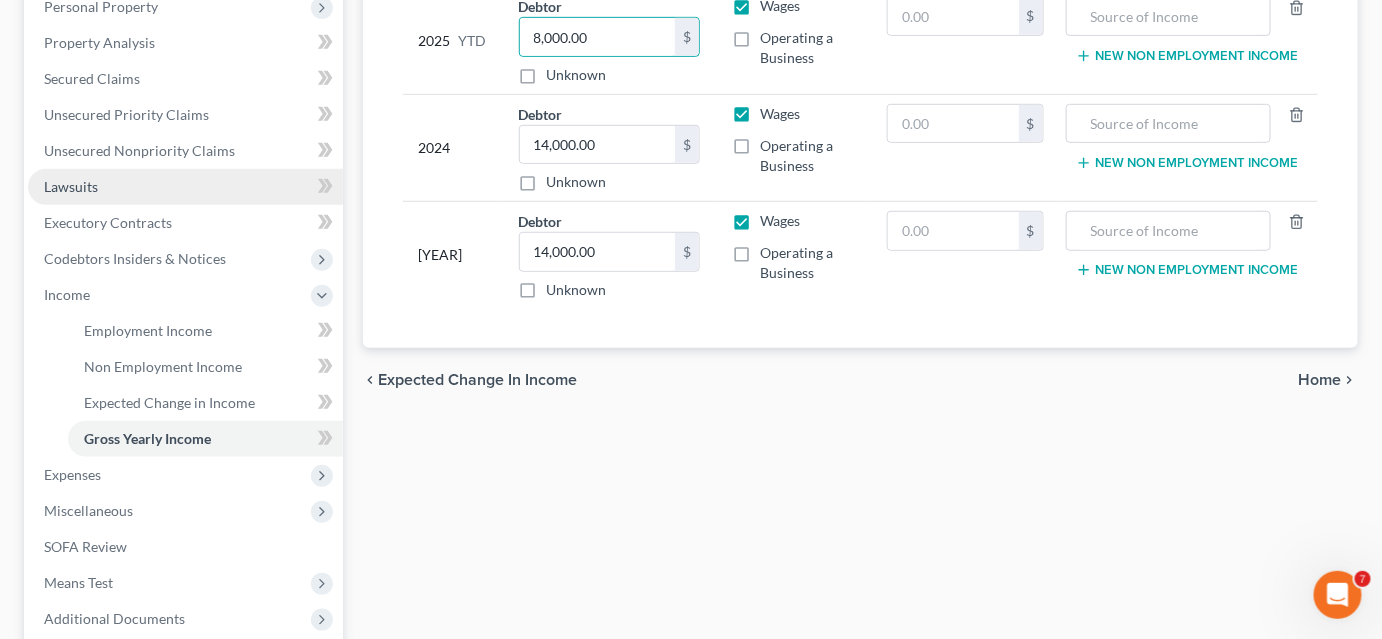 click on "Lawsuits" at bounding box center (71, 186) 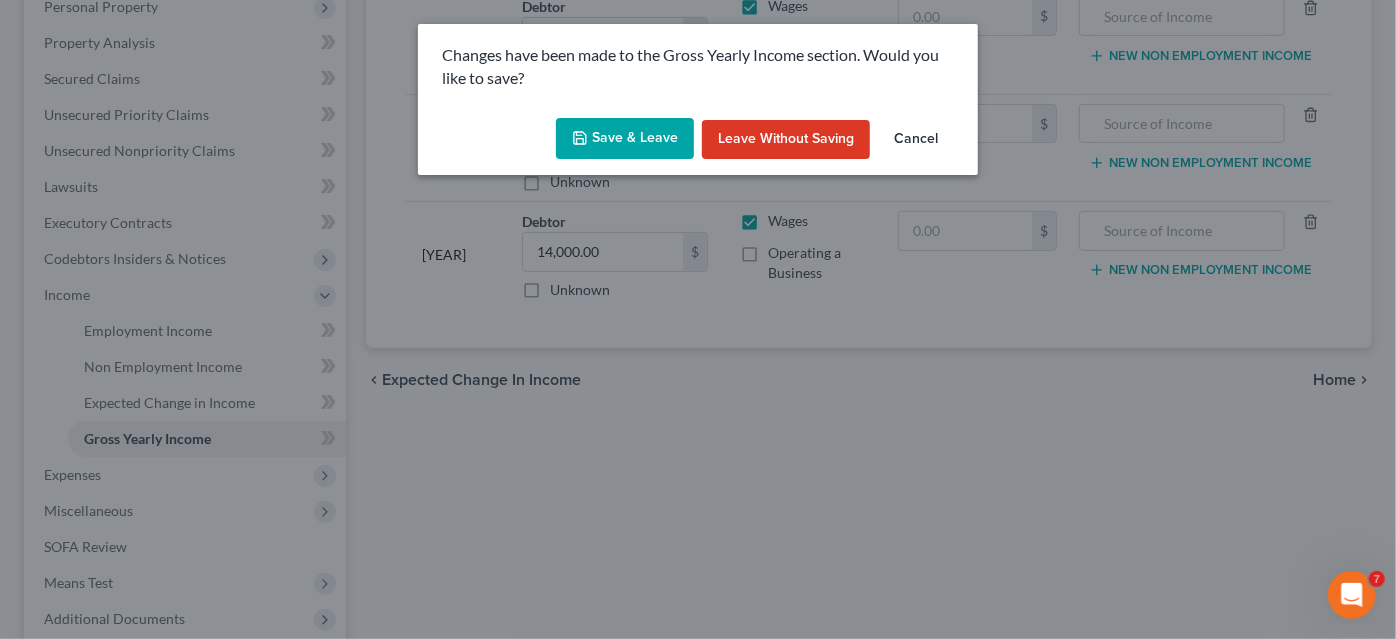 click on "Save & Leave" at bounding box center [625, 139] 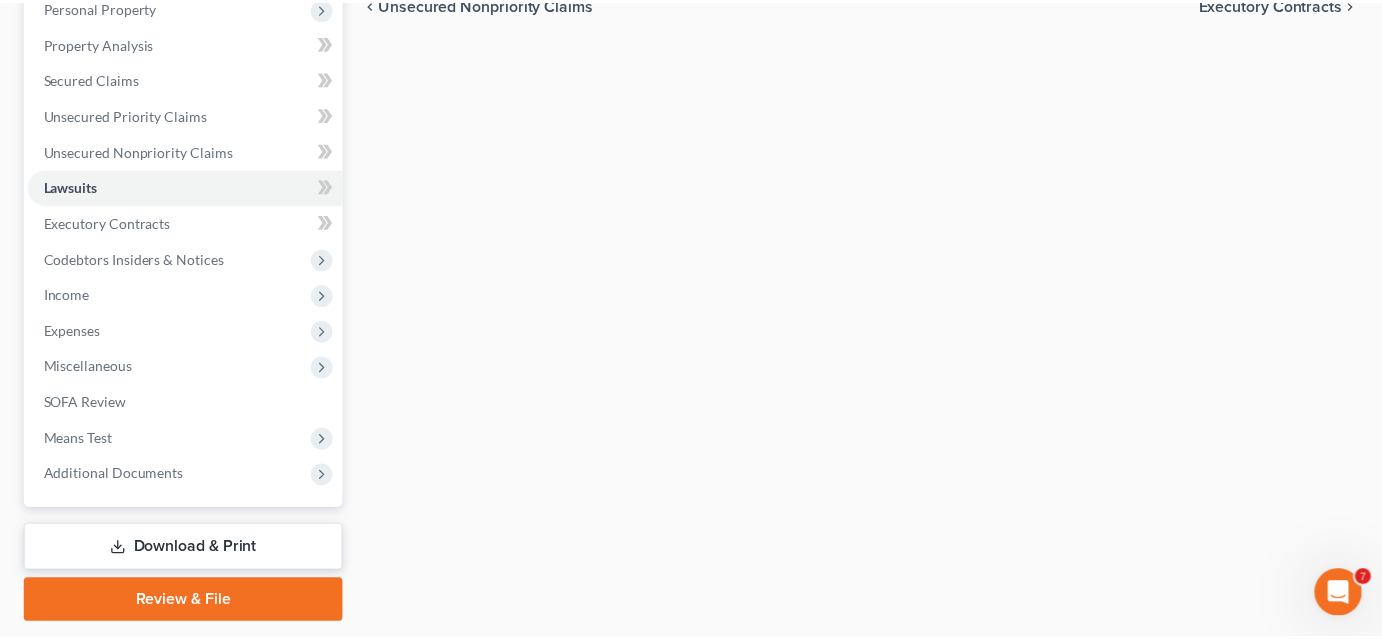 scroll, scrollTop: 0, scrollLeft: 0, axis: both 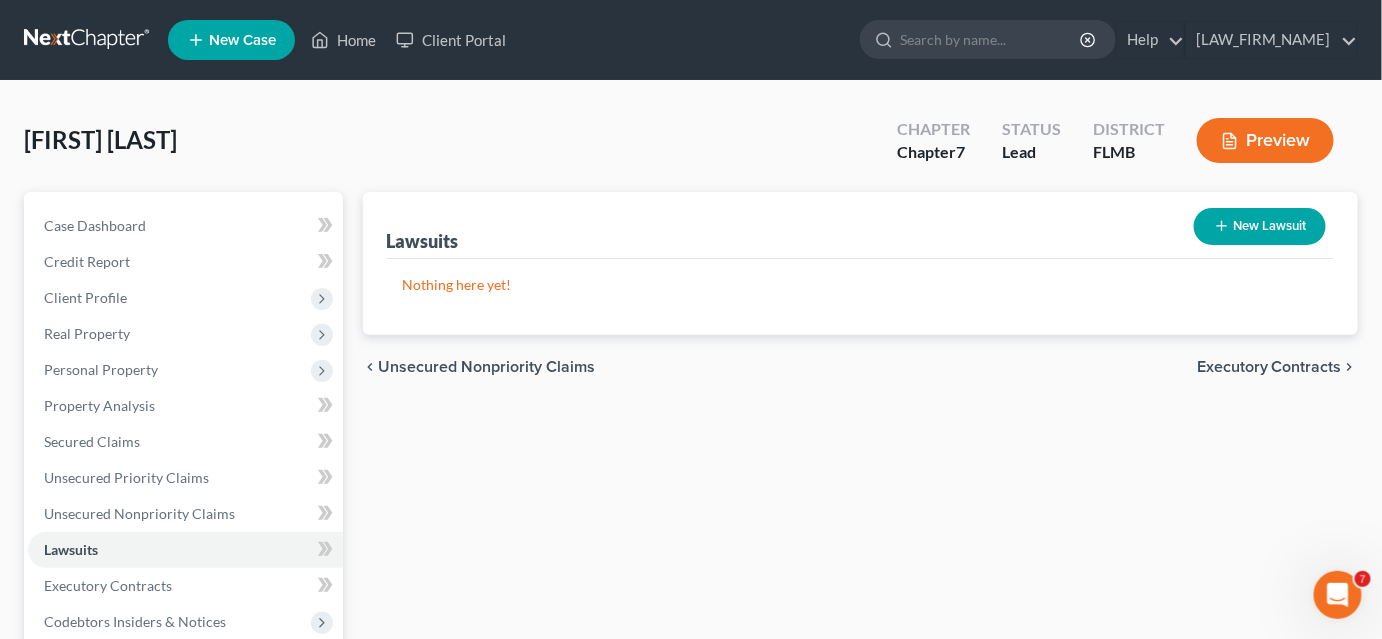 click on "New Lawsuit" at bounding box center [1260, 226] 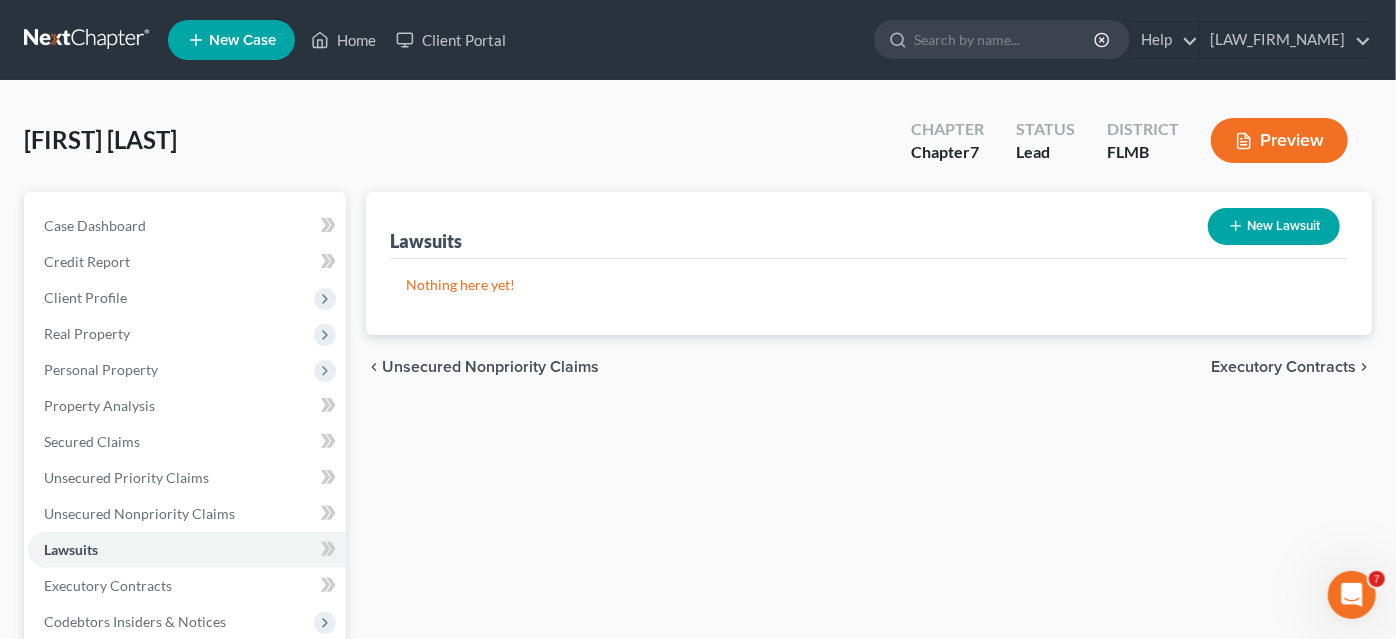select on "0" 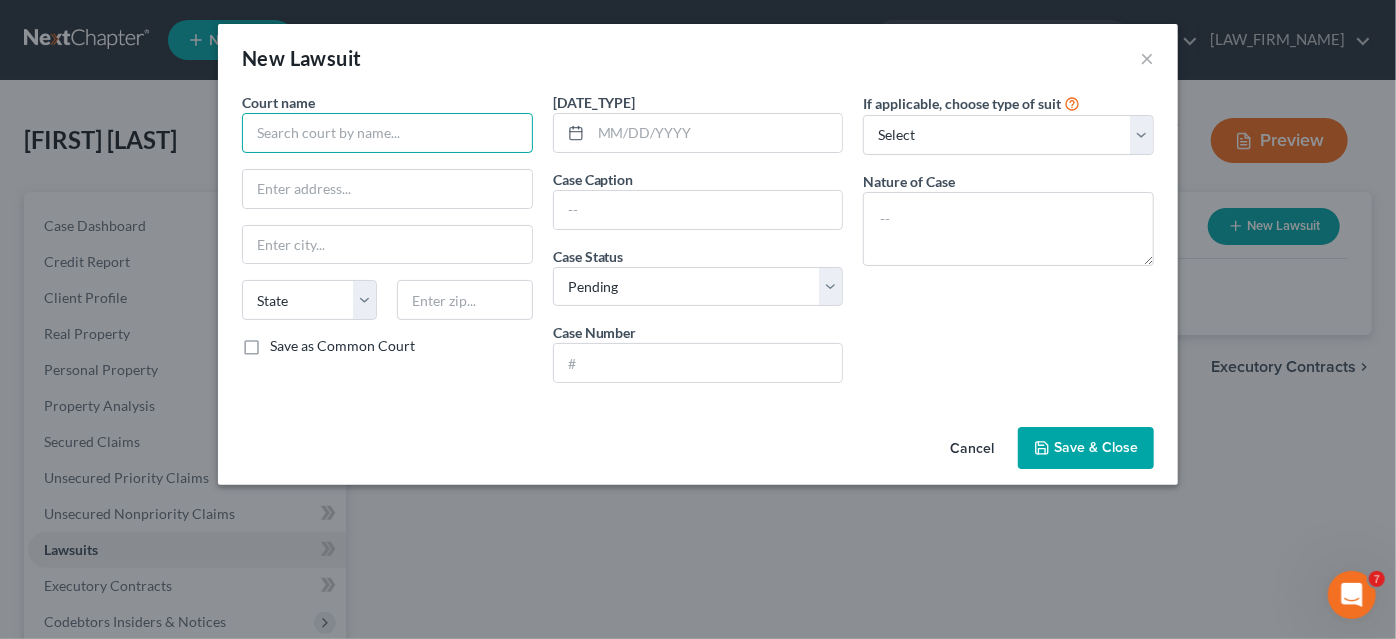 click at bounding box center (387, 133) 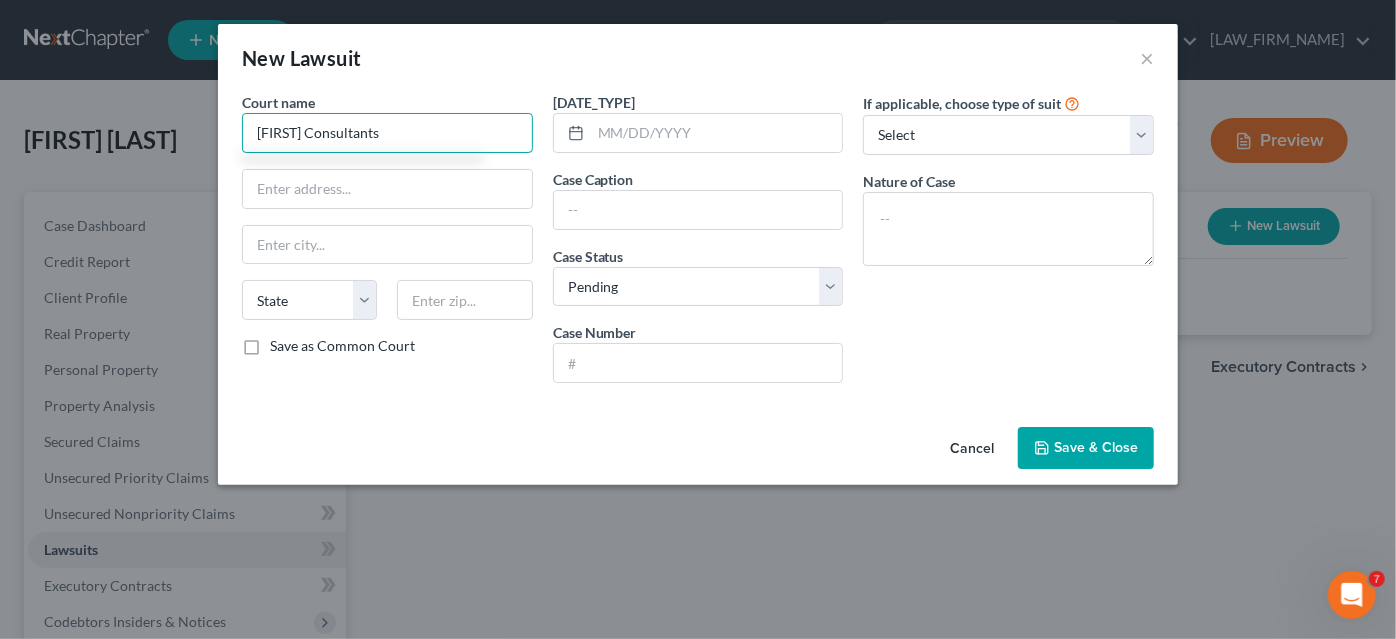 drag, startPoint x: 370, startPoint y: 131, endPoint x: 231, endPoint y: 140, distance: 139.29106 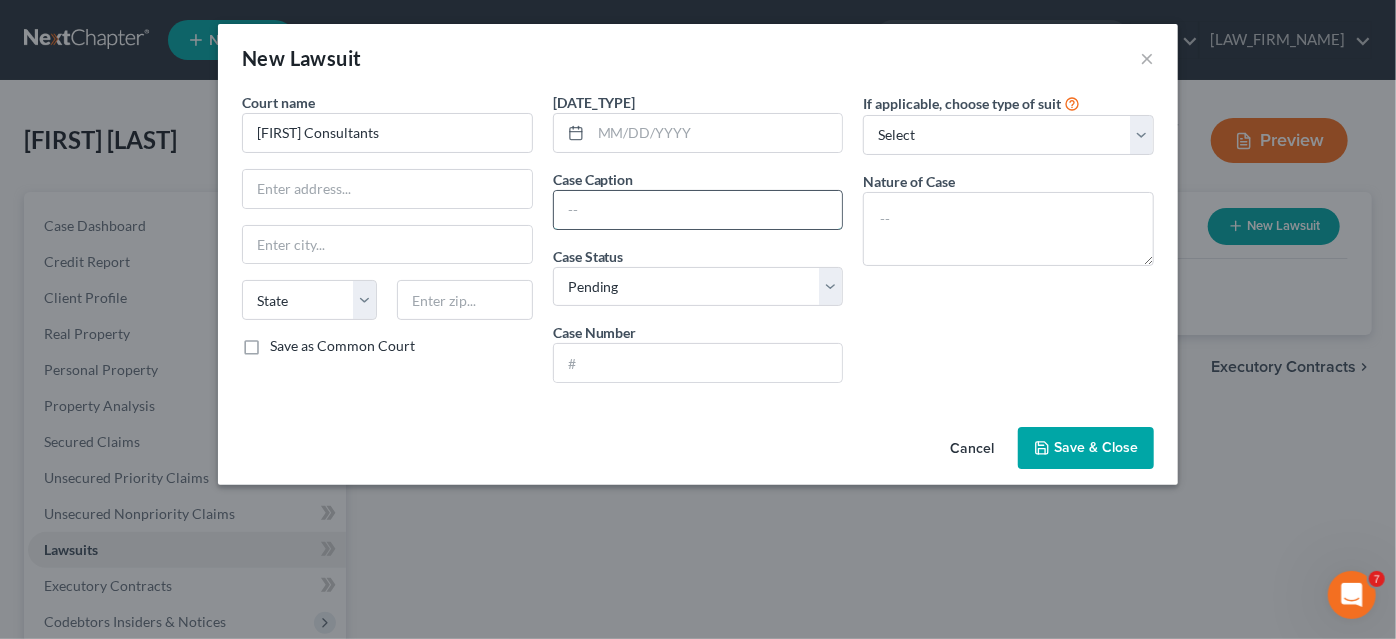 click at bounding box center (698, 210) 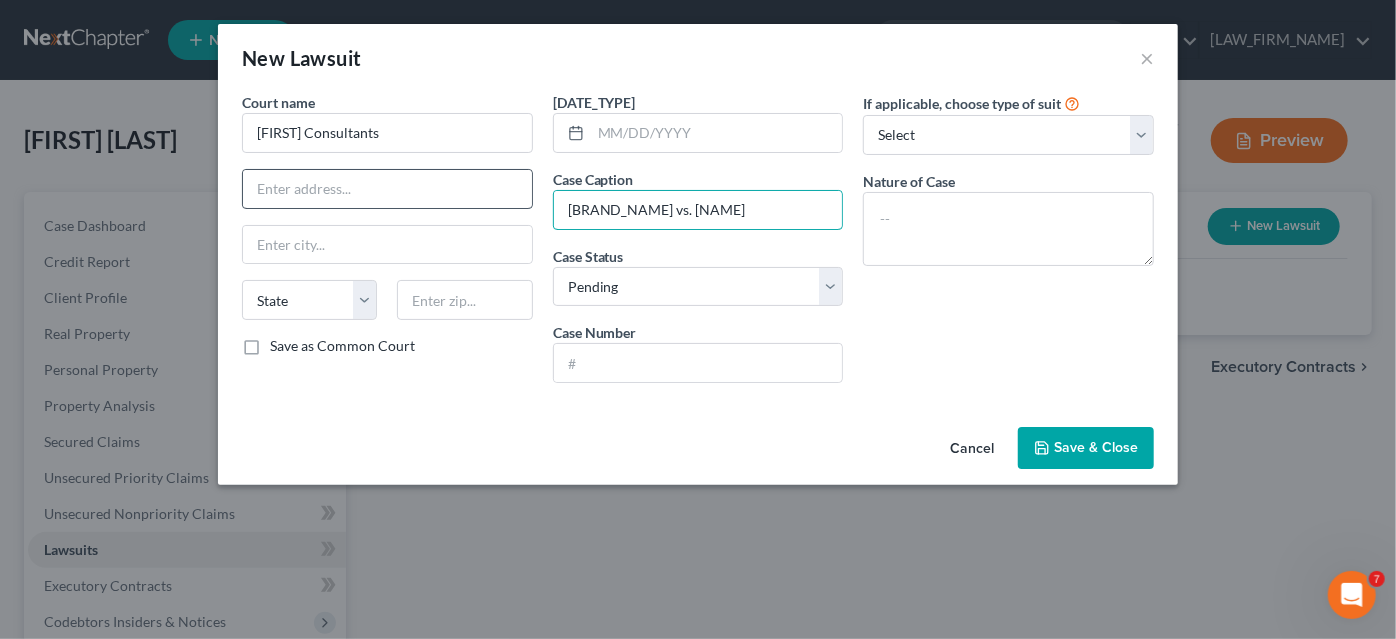 type on "[BRAND_NAME] vs. [NAME]" 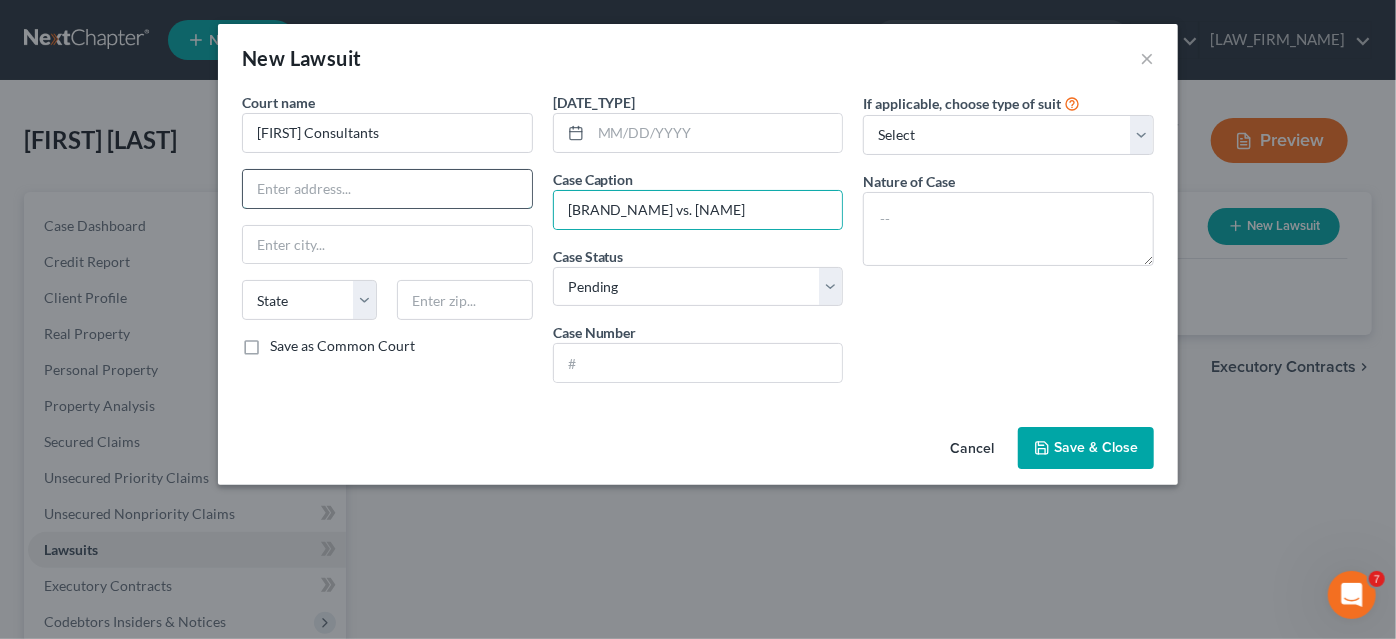 click at bounding box center [387, 189] 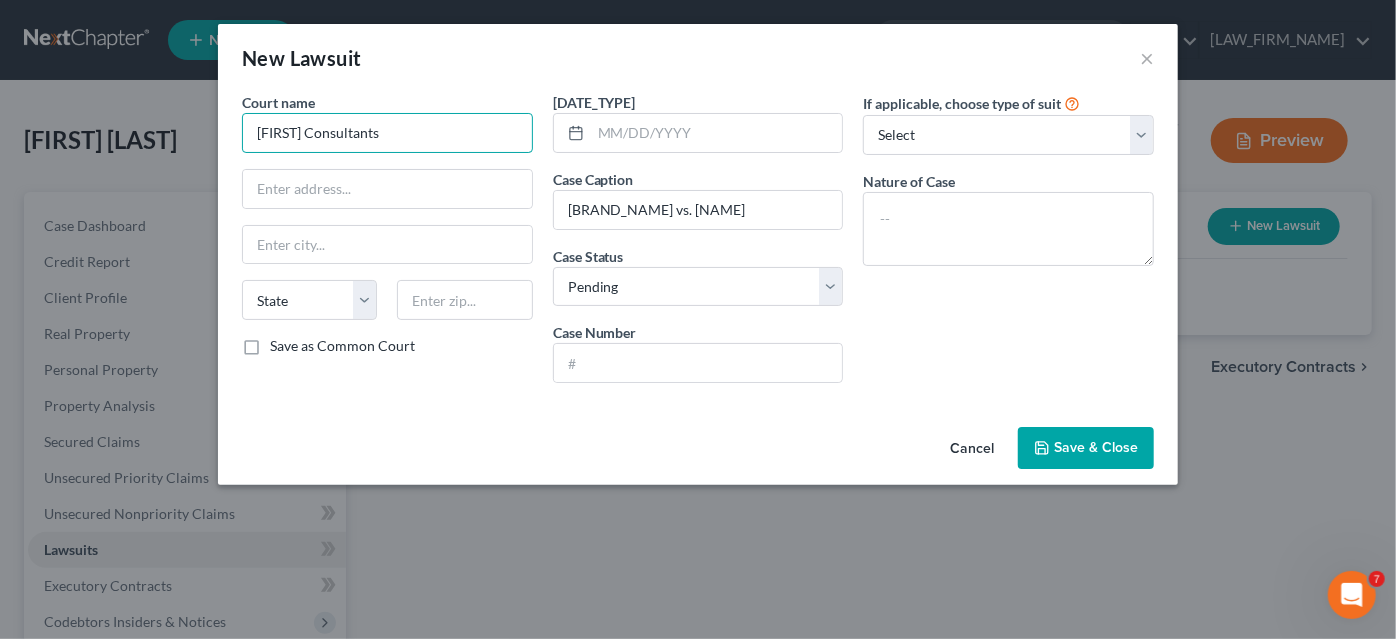 drag, startPoint x: 386, startPoint y: 130, endPoint x: 178, endPoint y: 114, distance: 208.61447 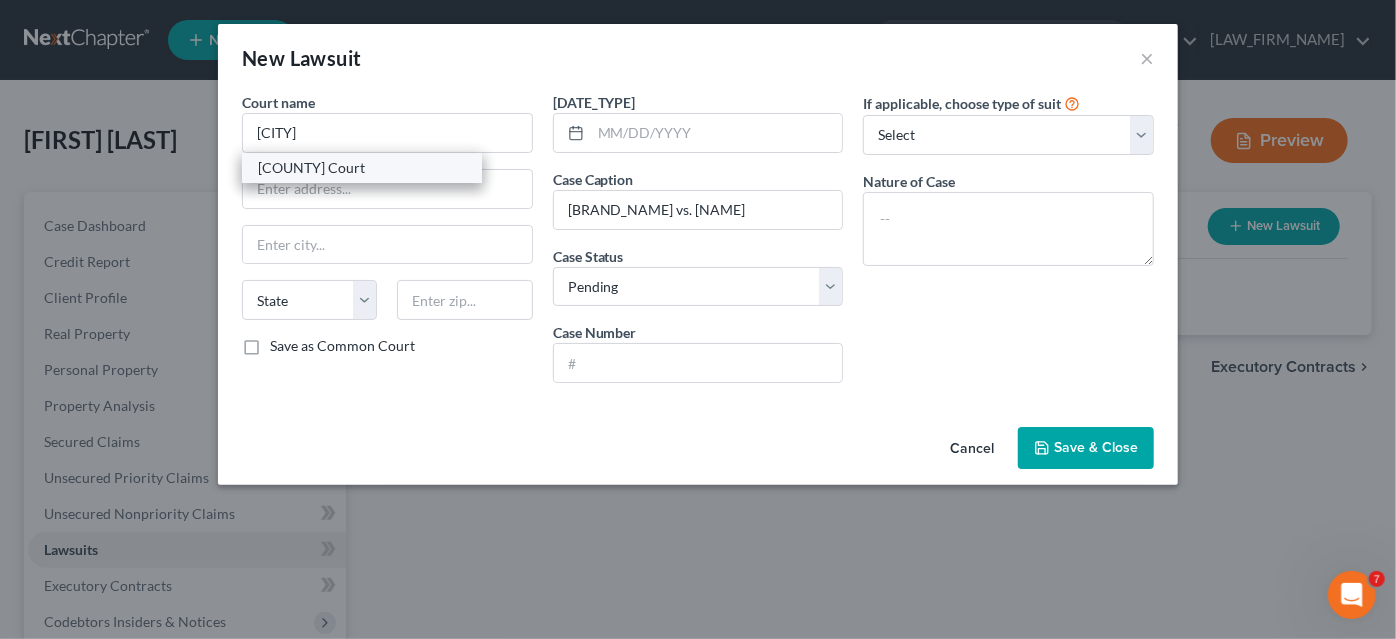 click on "[COUNTY] Court" at bounding box center [362, 168] 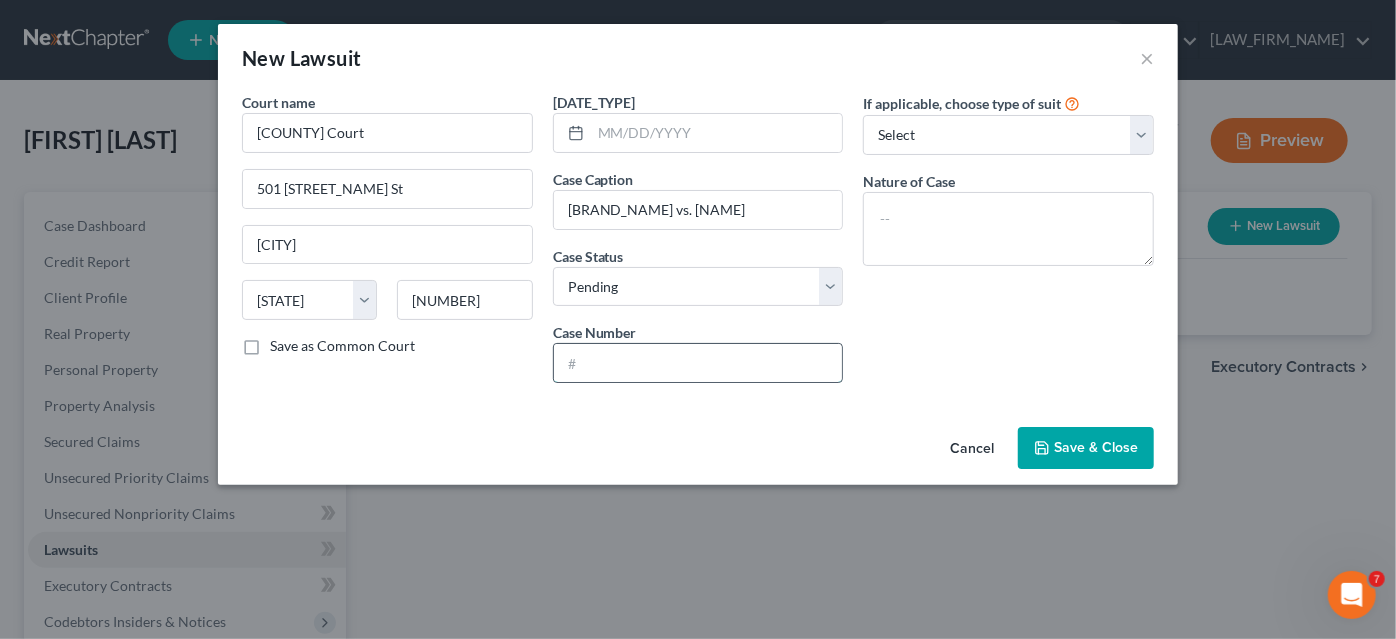 click at bounding box center [698, 363] 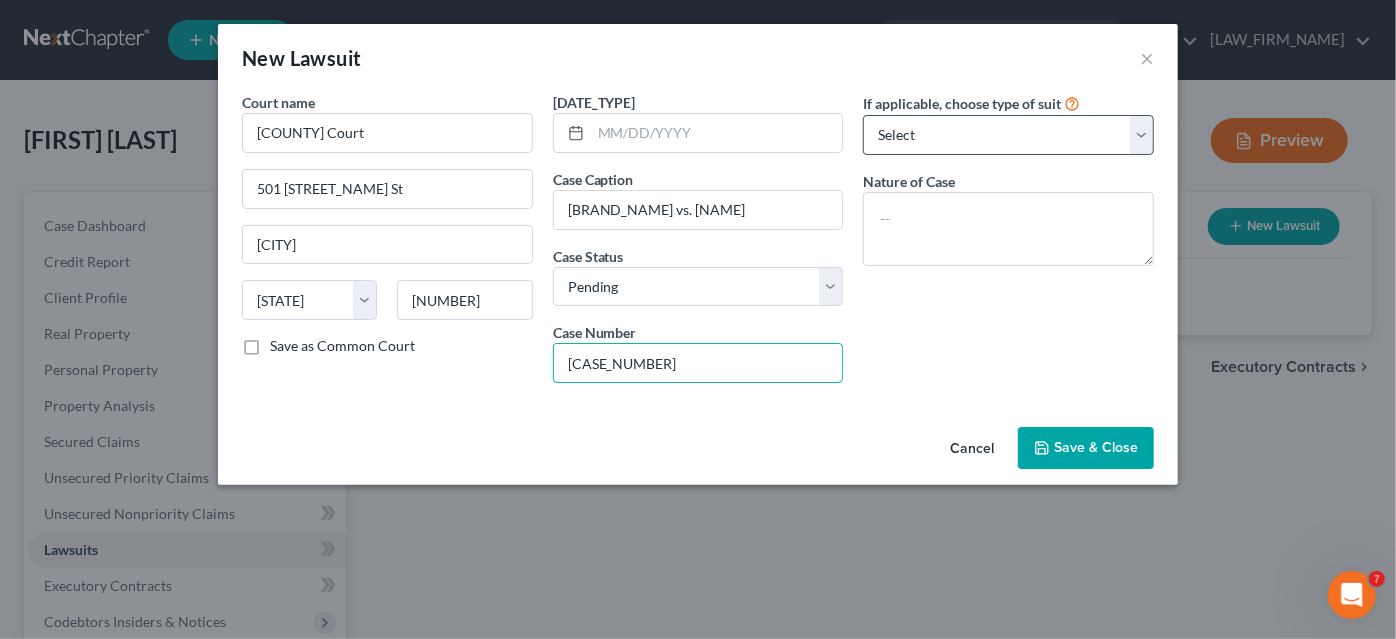 type on "[CASE_NUMBER]" 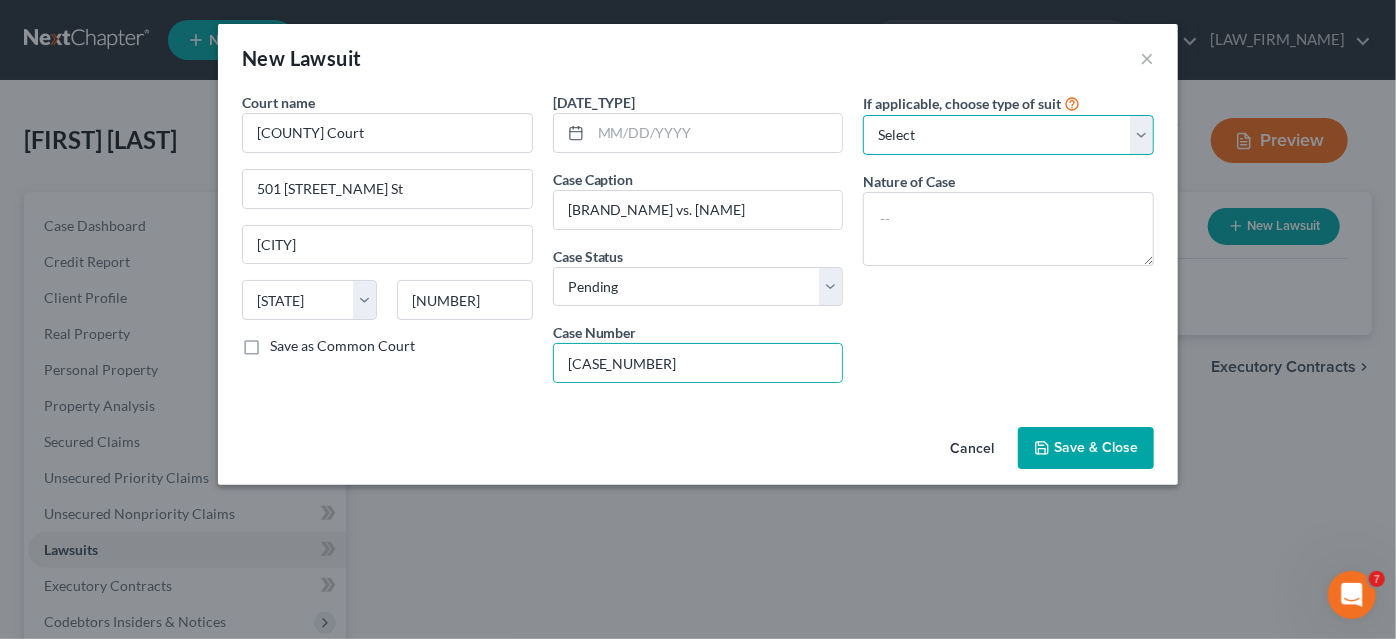 click on "Select Repossession Garnishment Foreclosure Attached, Seized, Or Levied Other" at bounding box center [1008, 135] 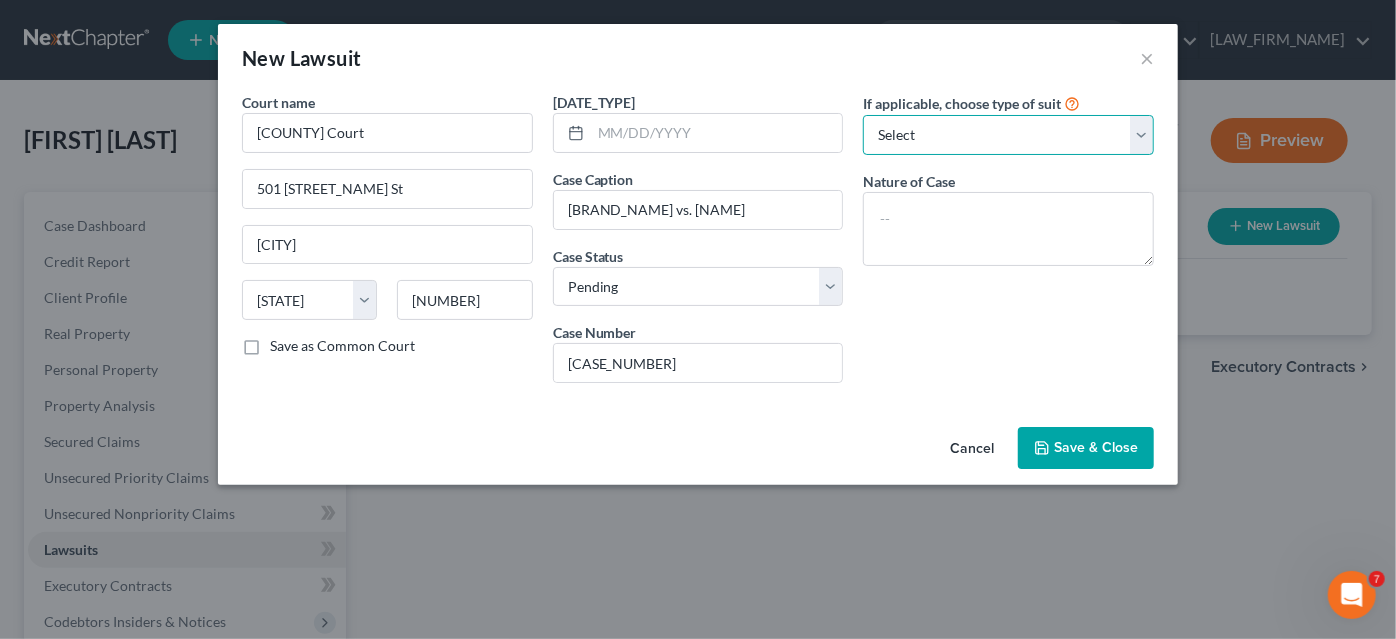 click on "Select Repossession Garnishment Foreclosure Attached, Seized, Or Levied Other" at bounding box center (1008, 135) 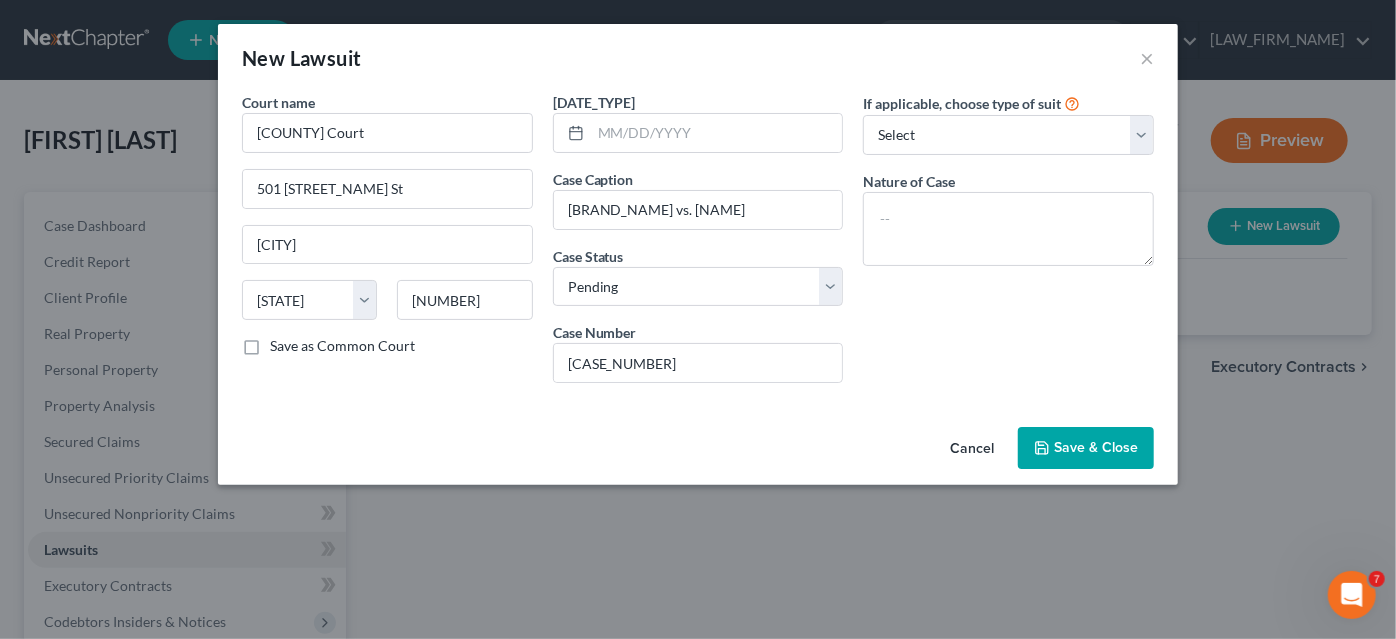 click on "Save & Close" at bounding box center [1086, 448] 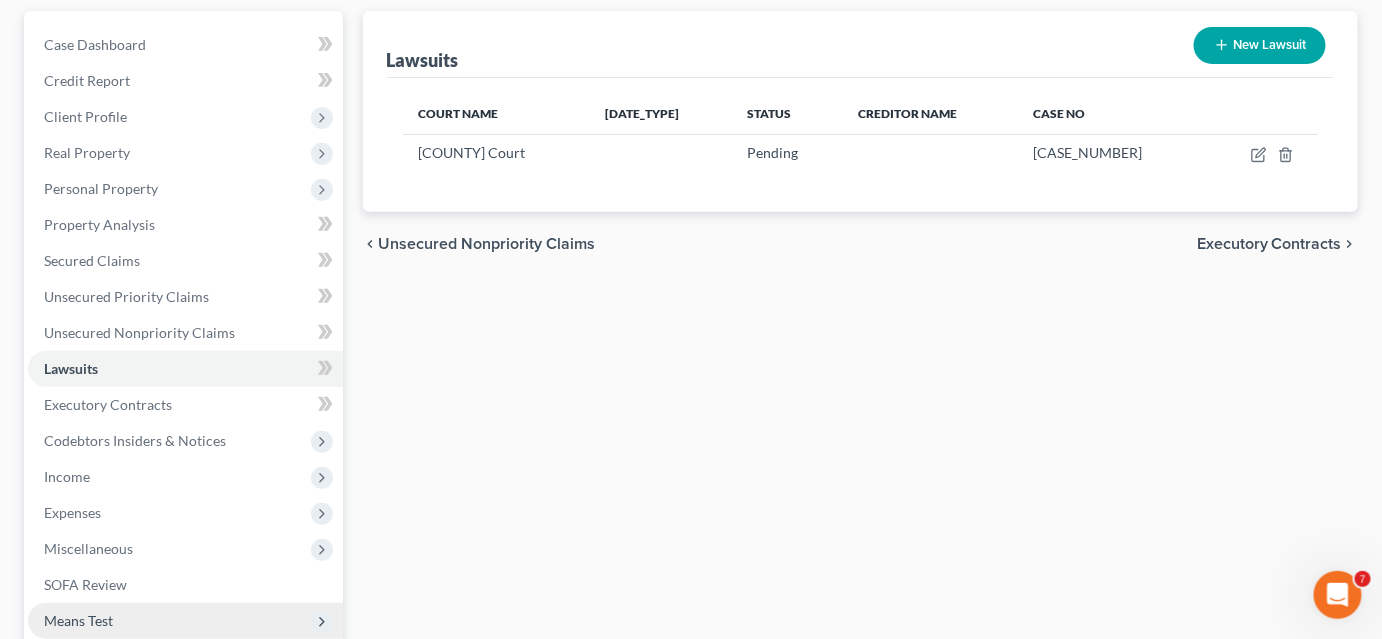 scroll, scrollTop: 422, scrollLeft: 0, axis: vertical 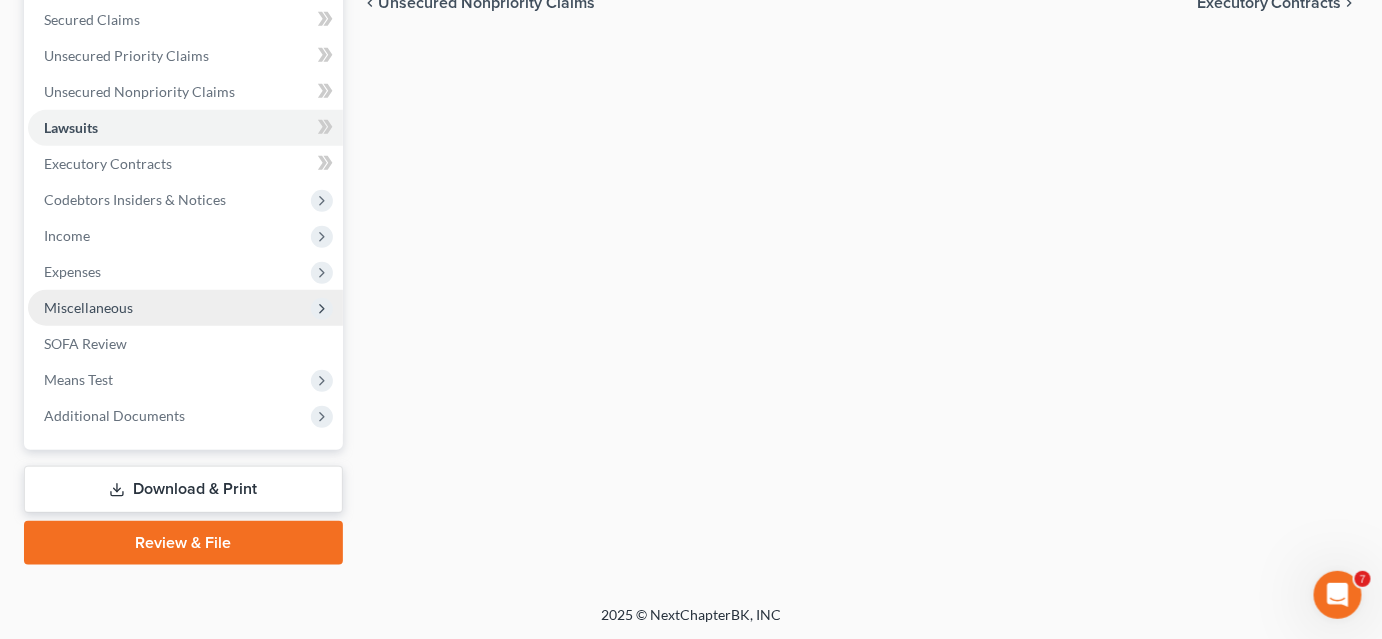 click on "Miscellaneous" at bounding box center (88, 307) 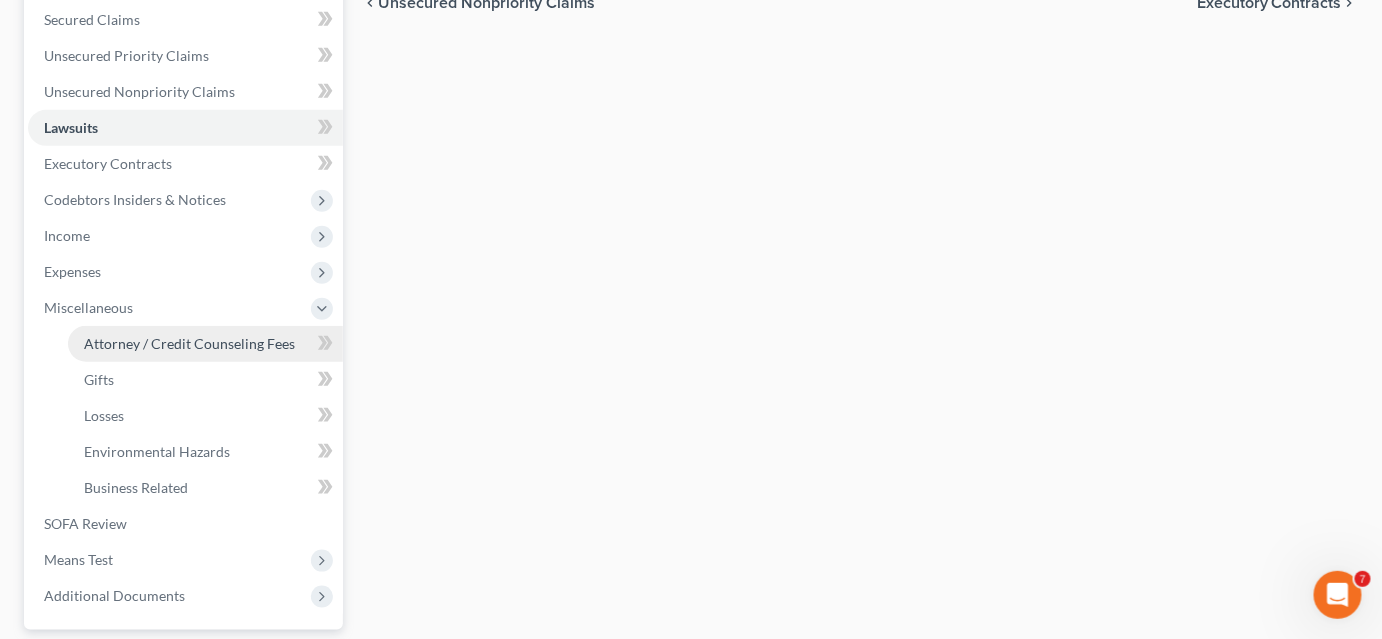 click on "Attorney / Credit Counseling Fees" at bounding box center (205, 344) 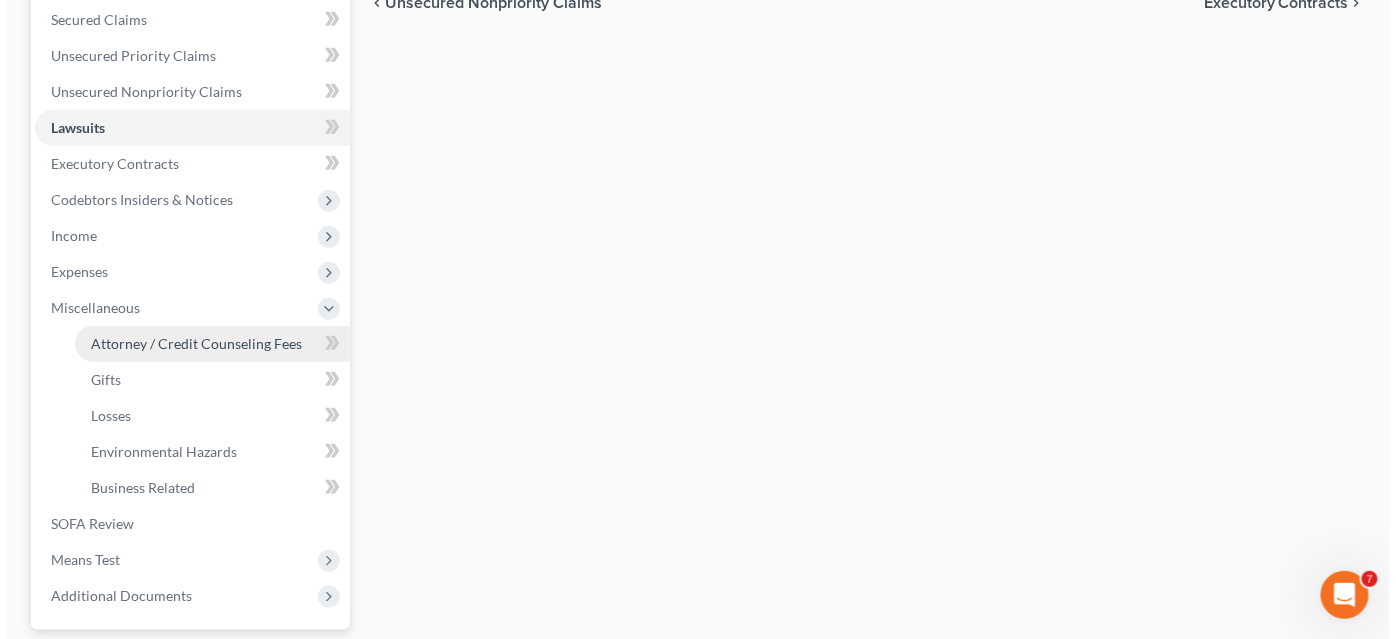 scroll, scrollTop: 0, scrollLeft: 0, axis: both 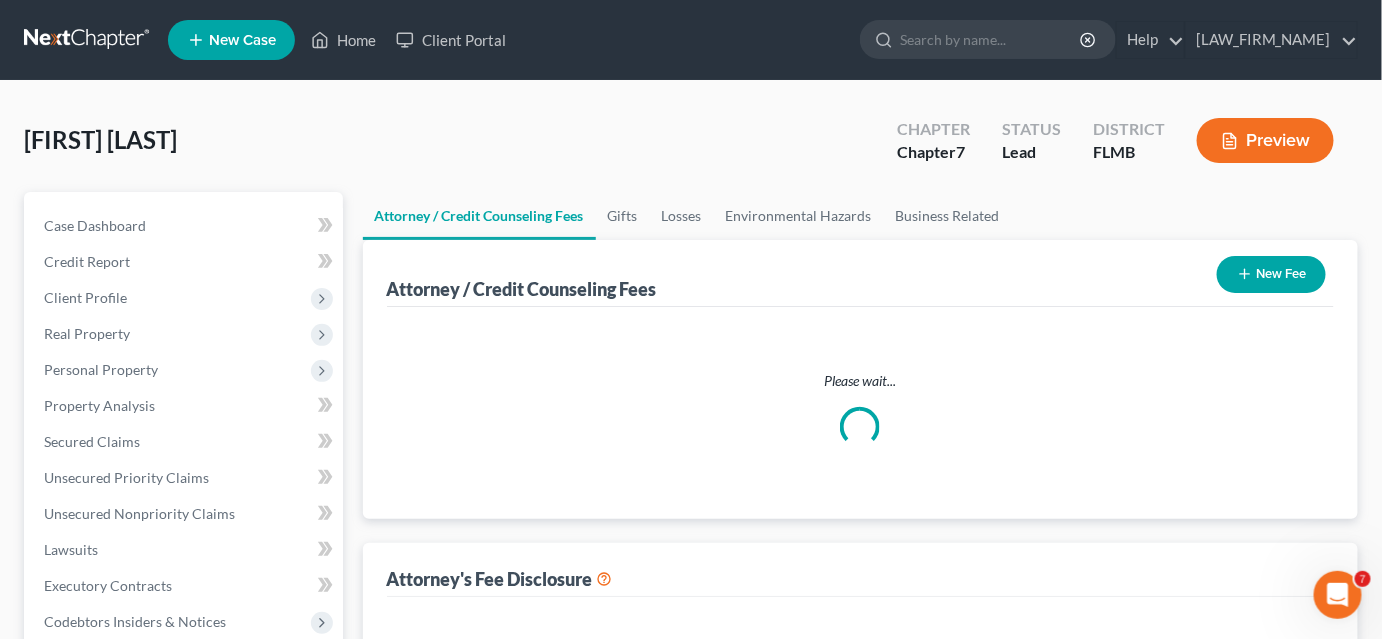 select on "0" 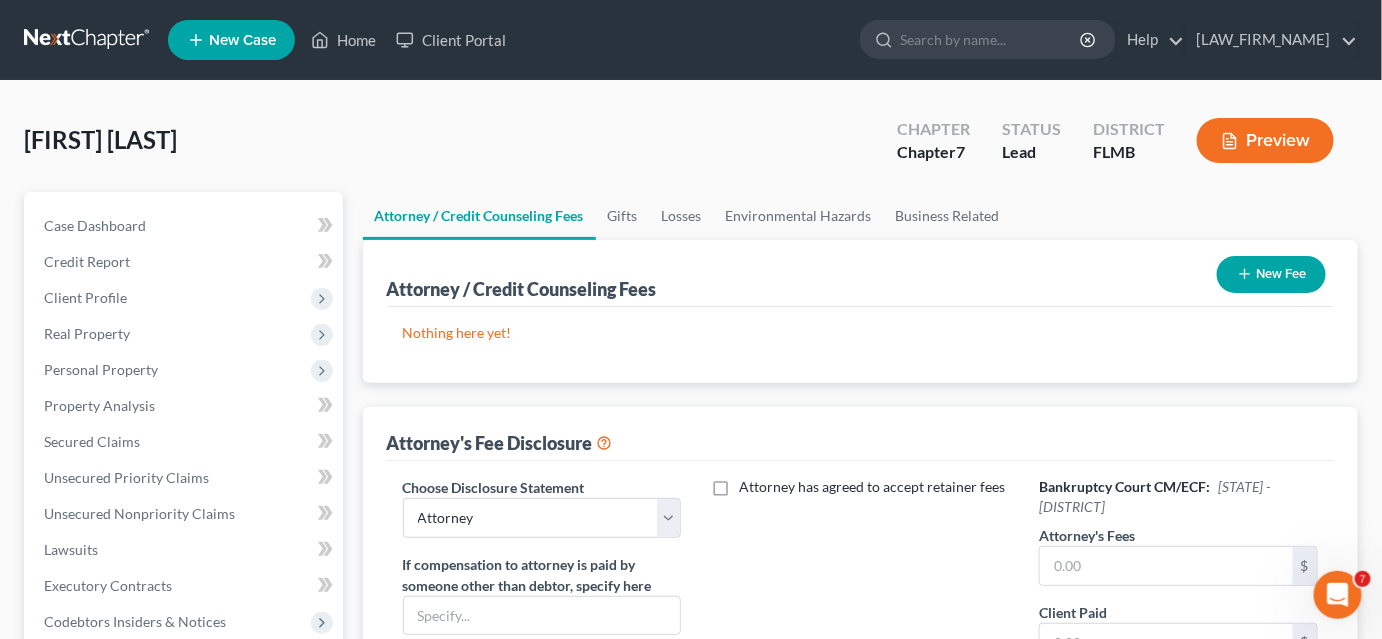 click on "New Fee" at bounding box center (1271, 274) 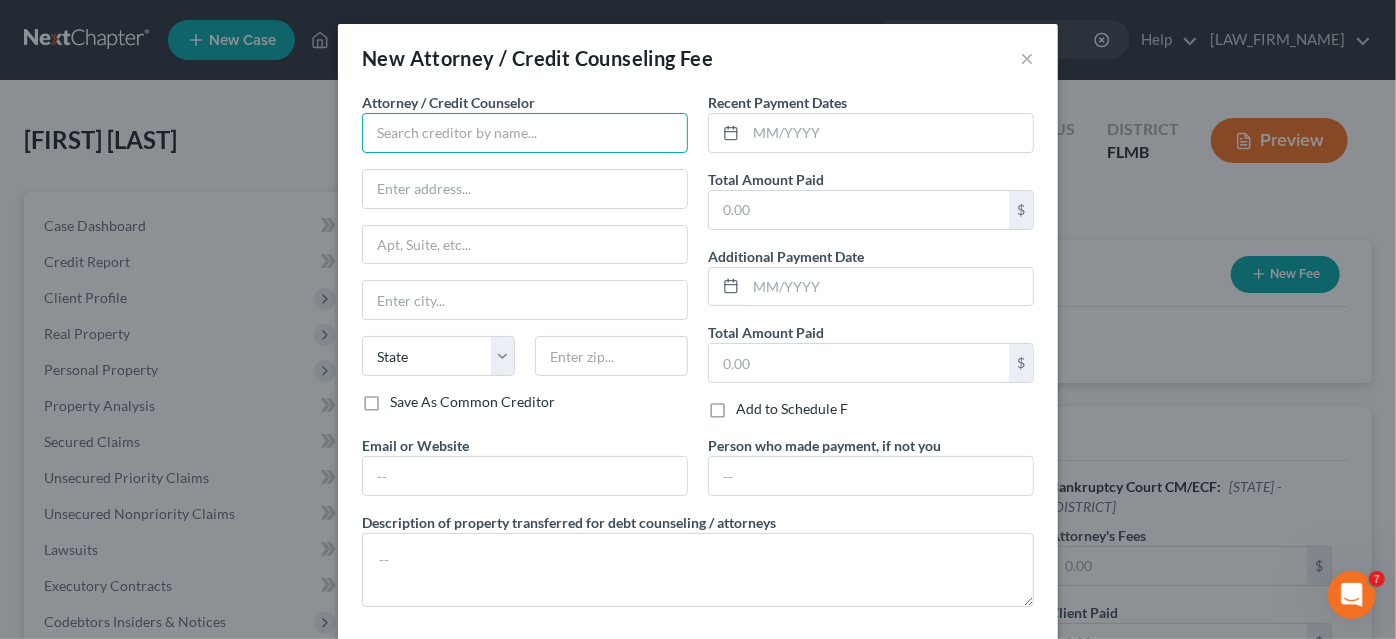 click at bounding box center (525, 133) 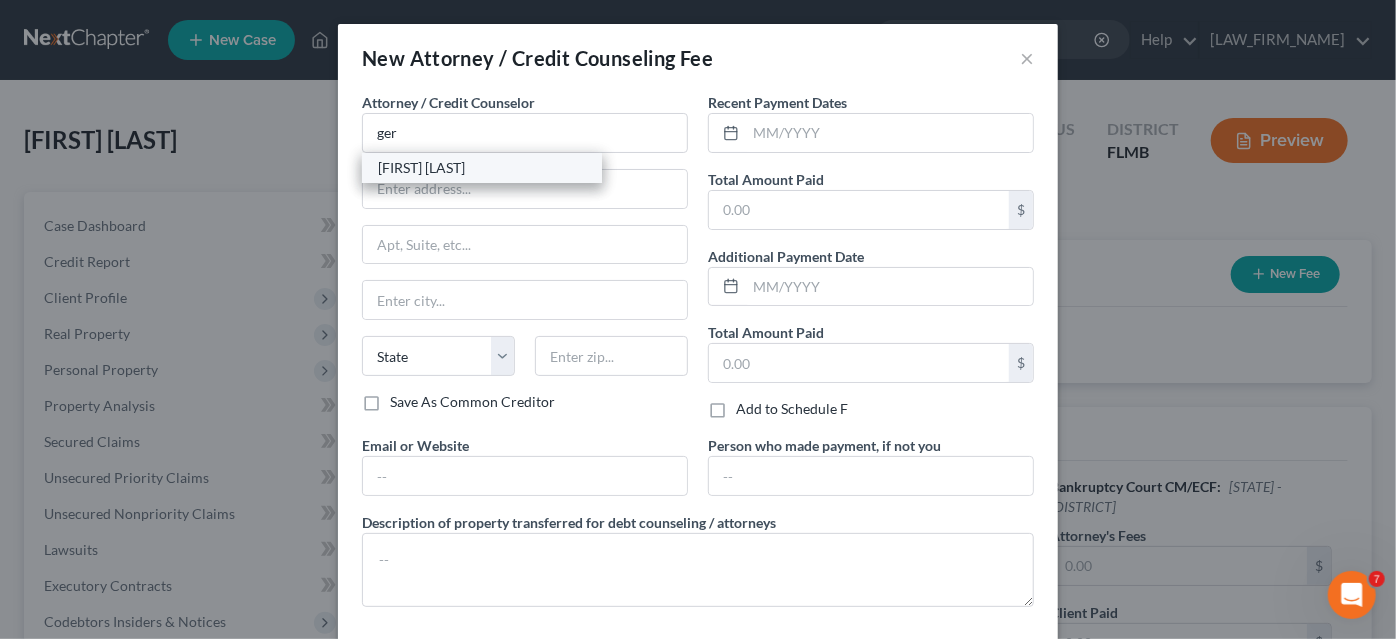 click on "[FIRST] [LAST]" at bounding box center (482, 168) 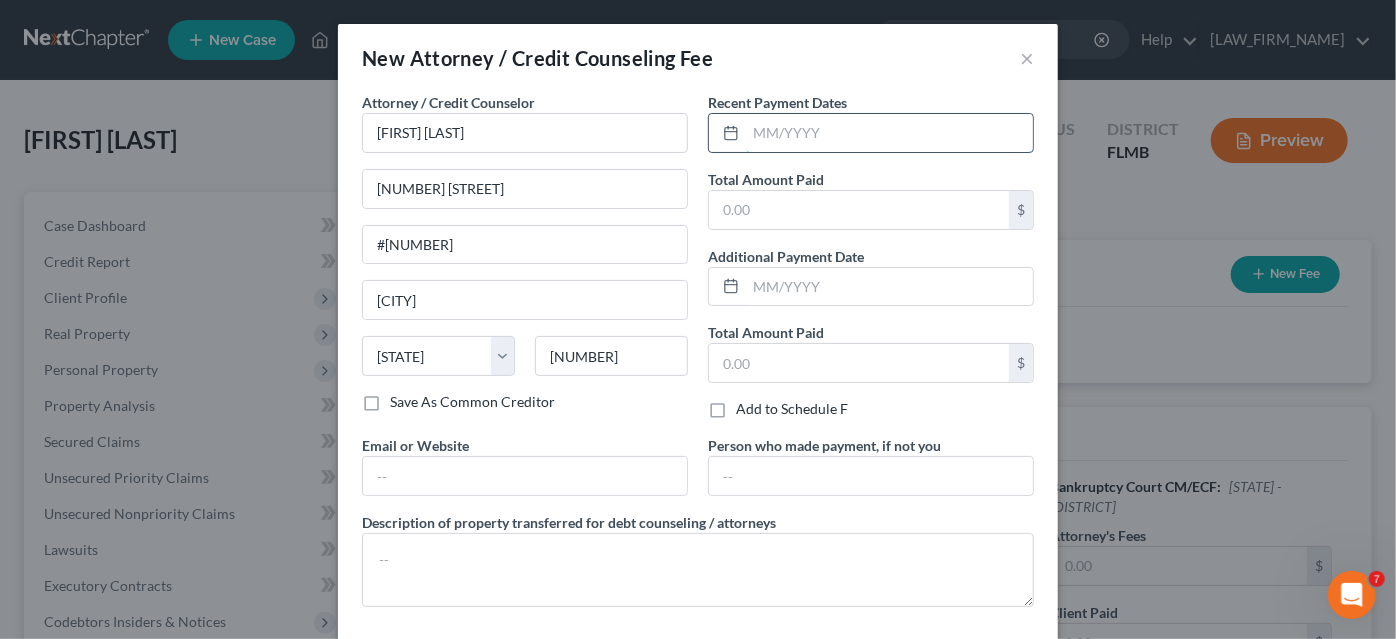 click at bounding box center [889, 133] 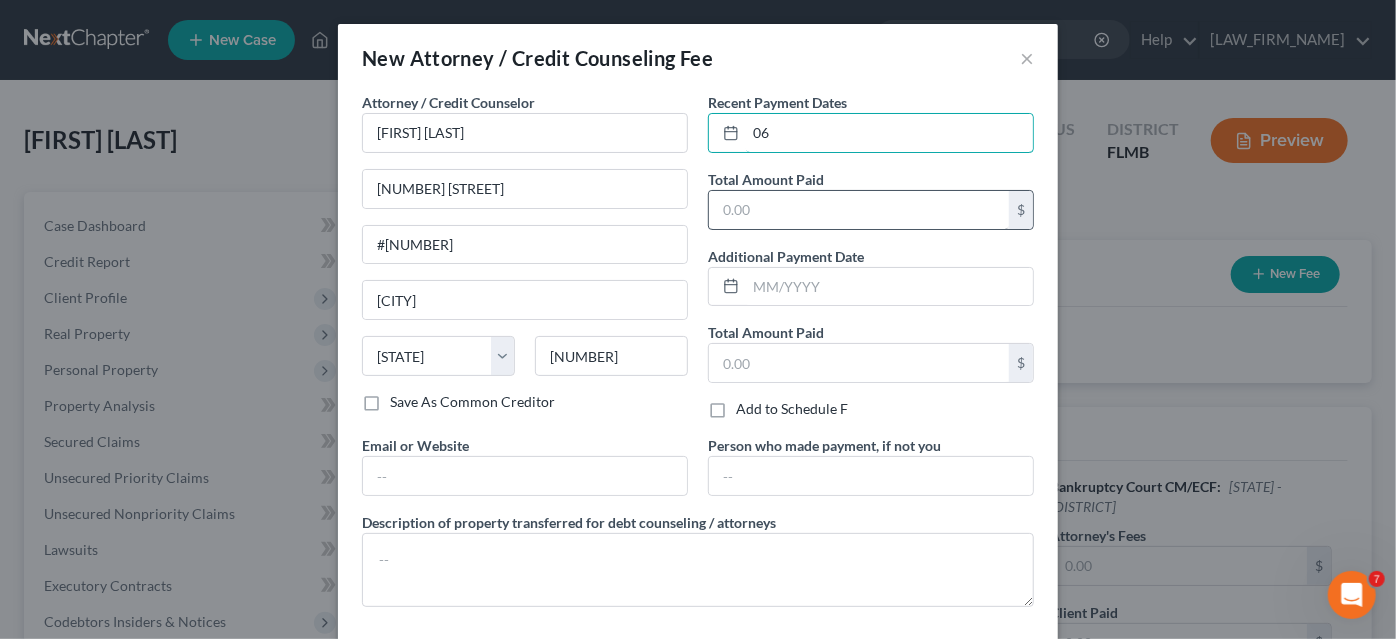 type on "[DATE]" 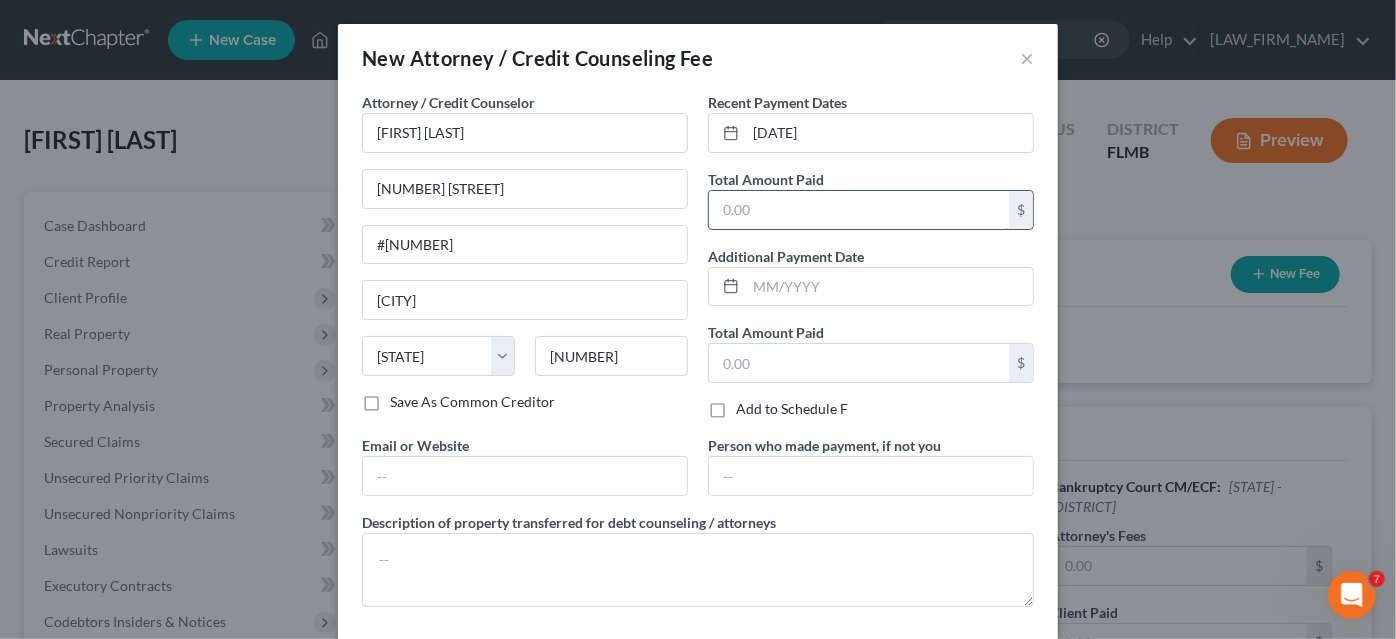 click at bounding box center (859, 210) 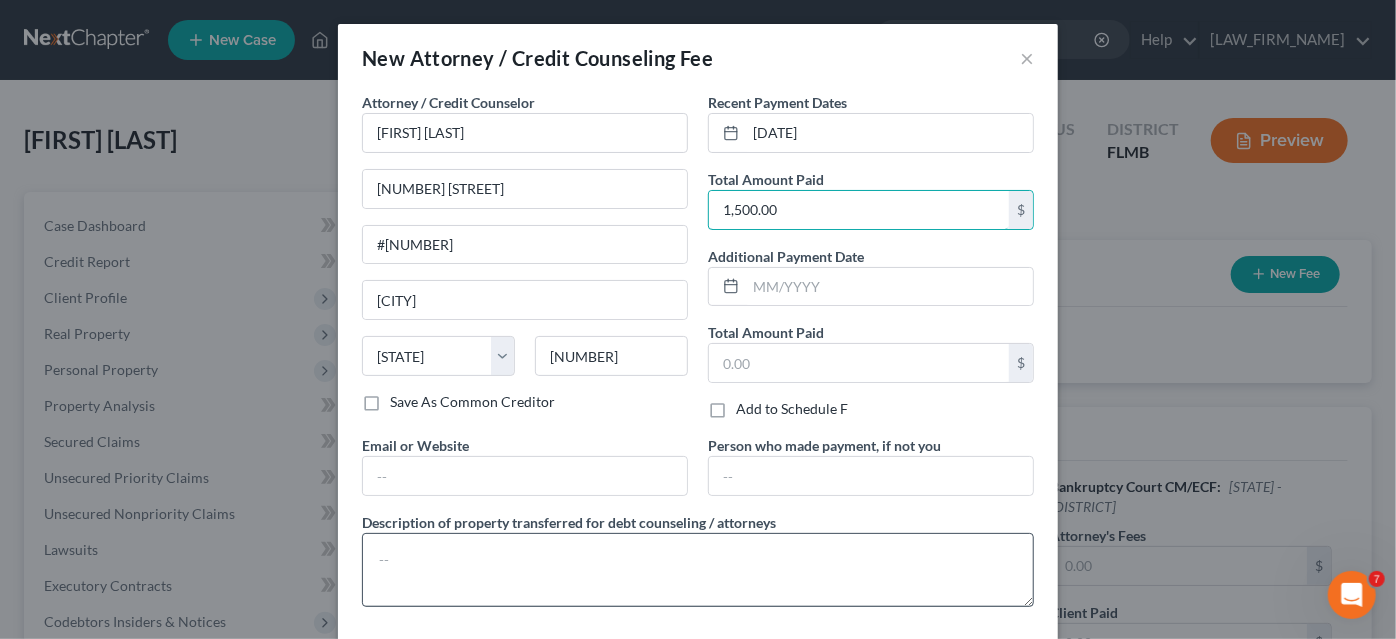 type on "1,500.00" 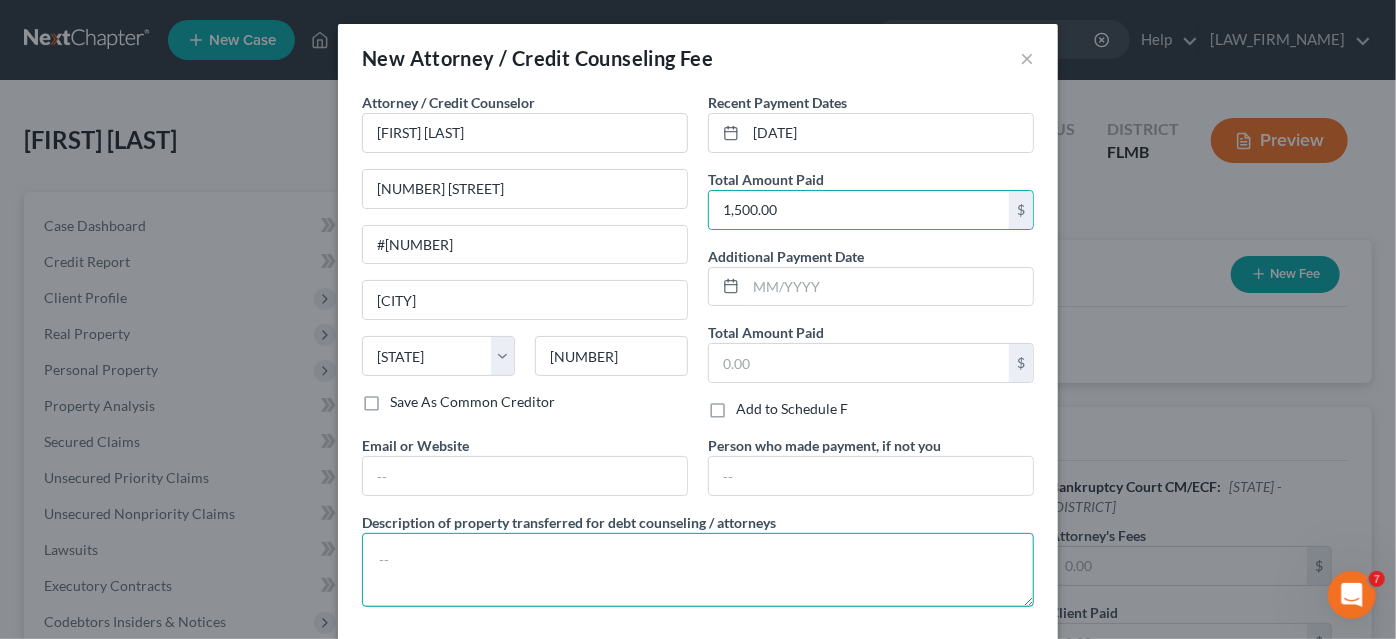 click at bounding box center (698, 570) 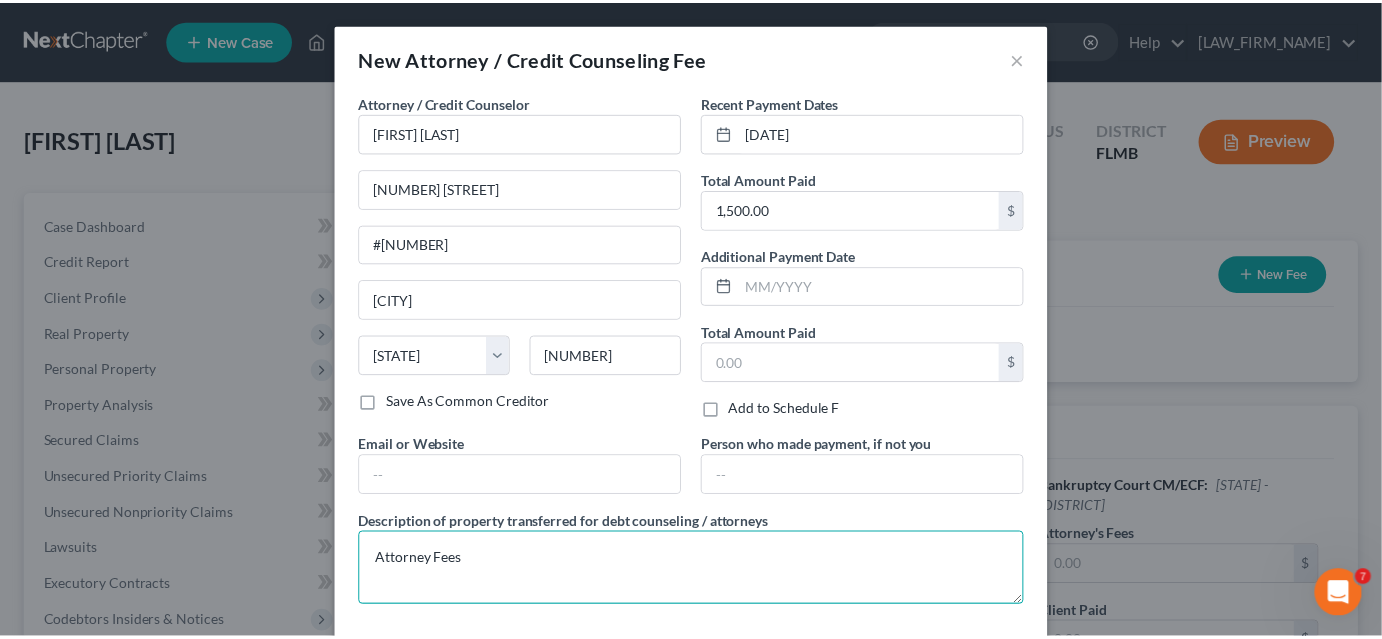 scroll, scrollTop: 90, scrollLeft: 0, axis: vertical 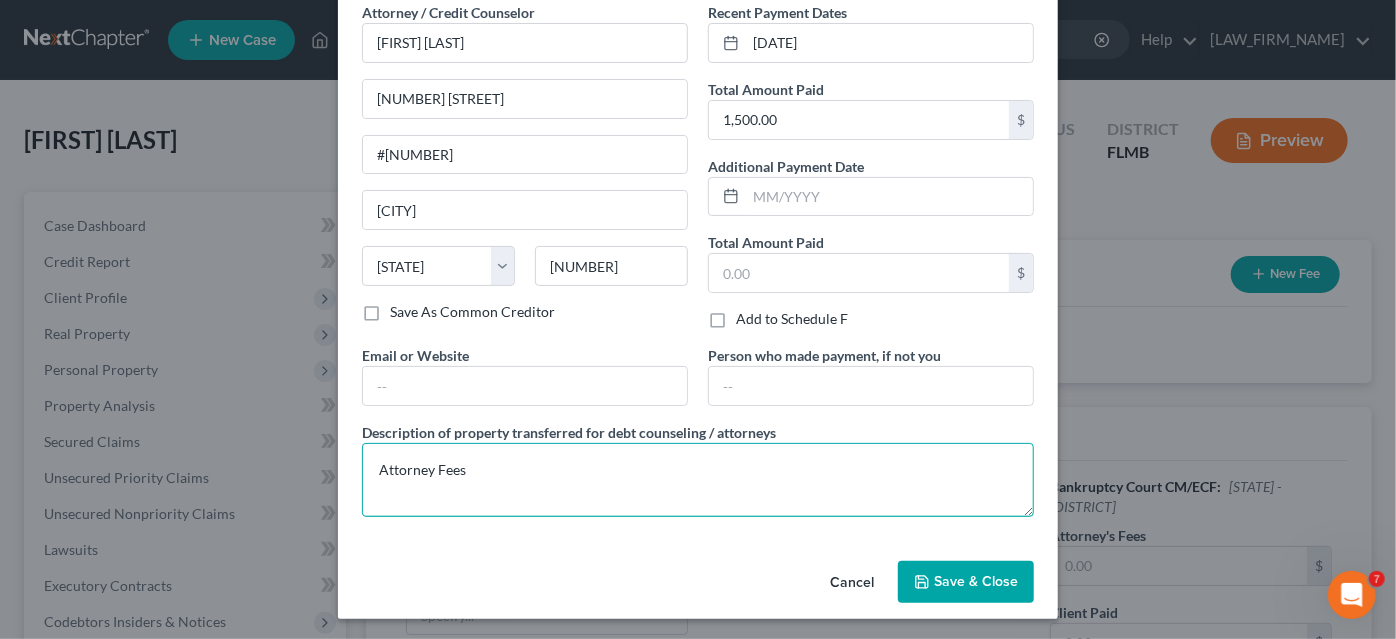 type on "Attorney Fees" 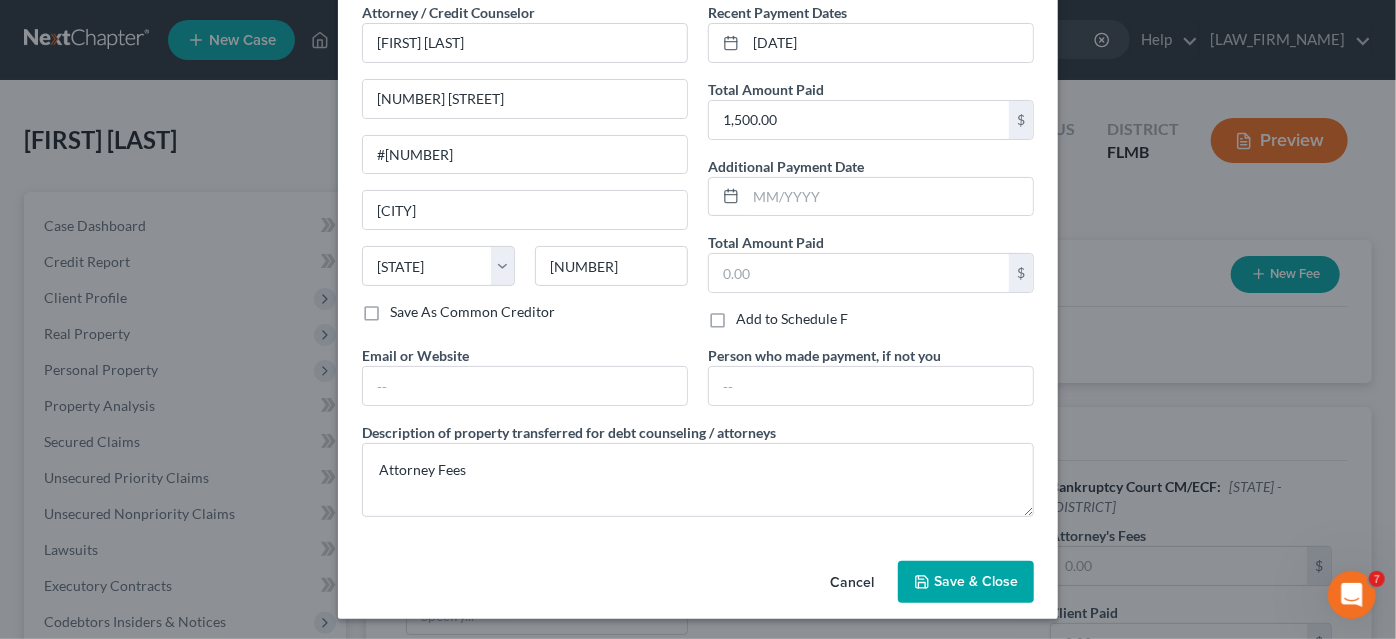 click on "Save & Close" at bounding box center (966, 582) 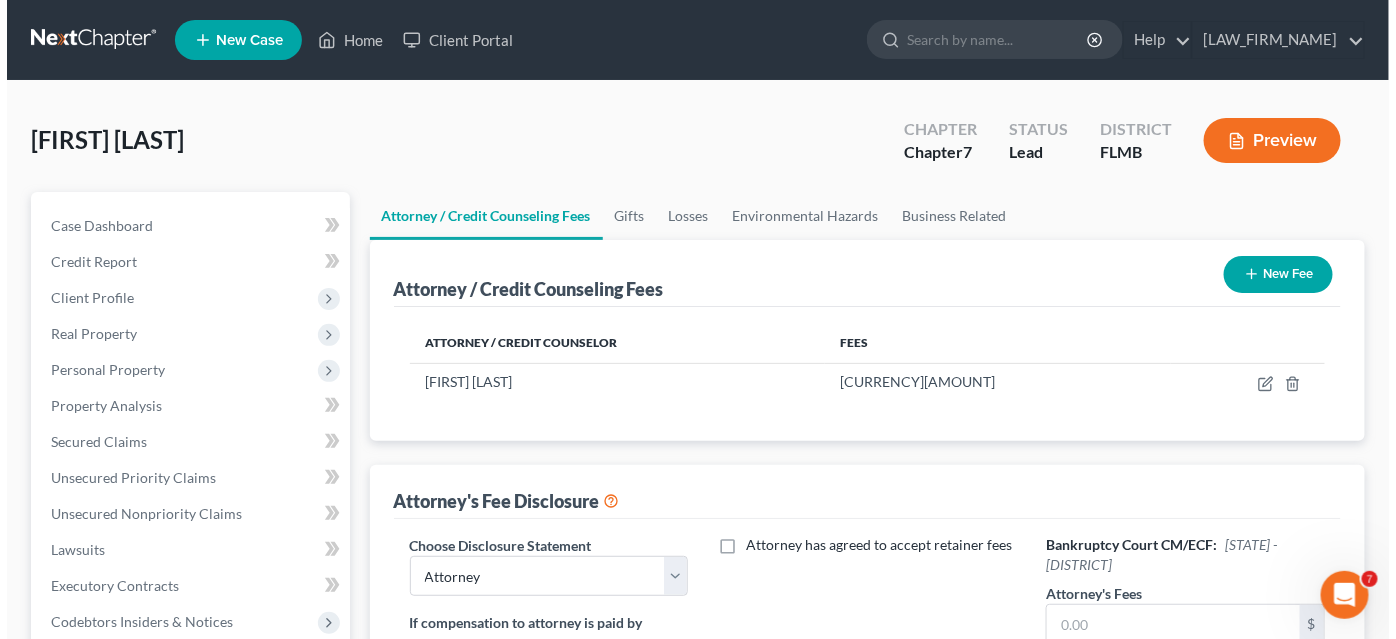 scroll, scrollTop: 181, scrollLeft: 0, axis: vertical 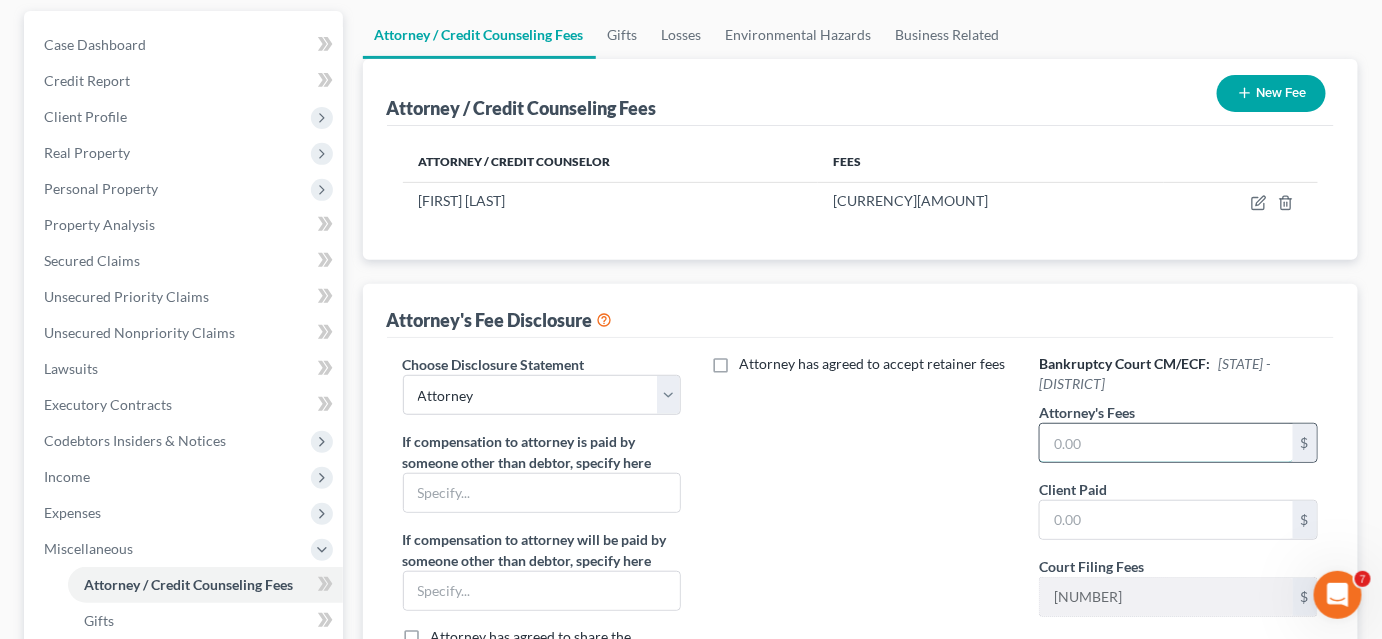 click at bounding box center [1166, 443] 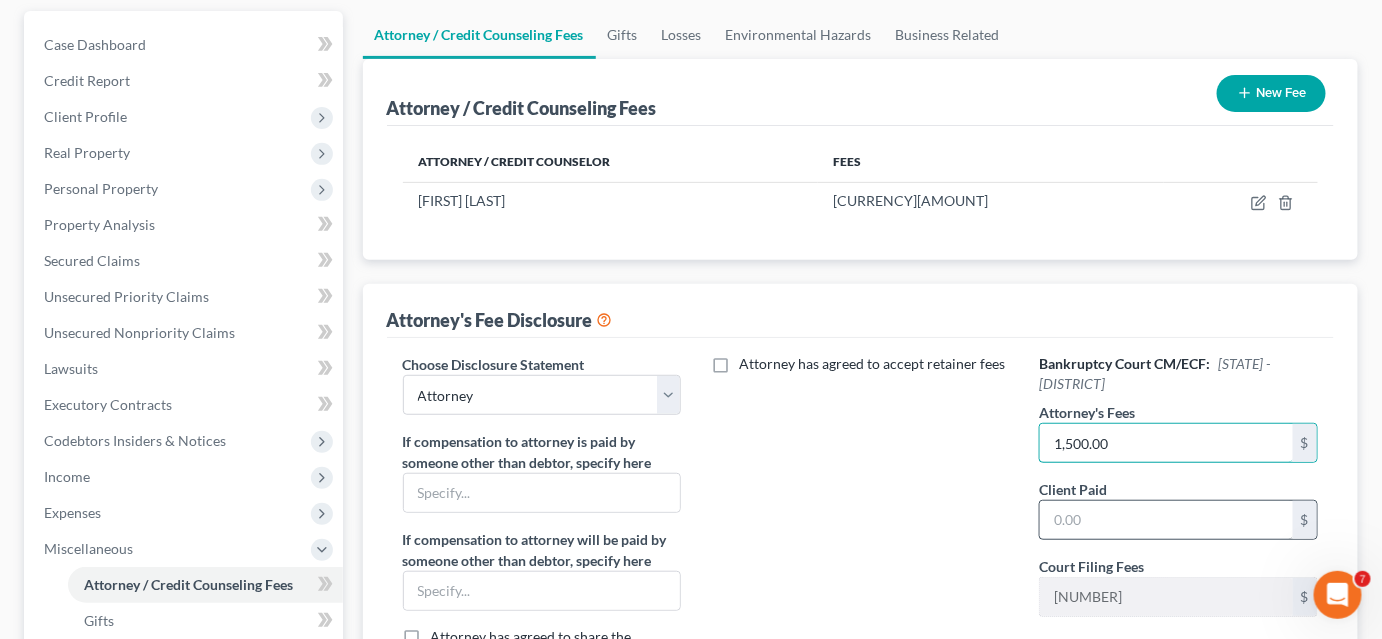 type on "1,500.00" 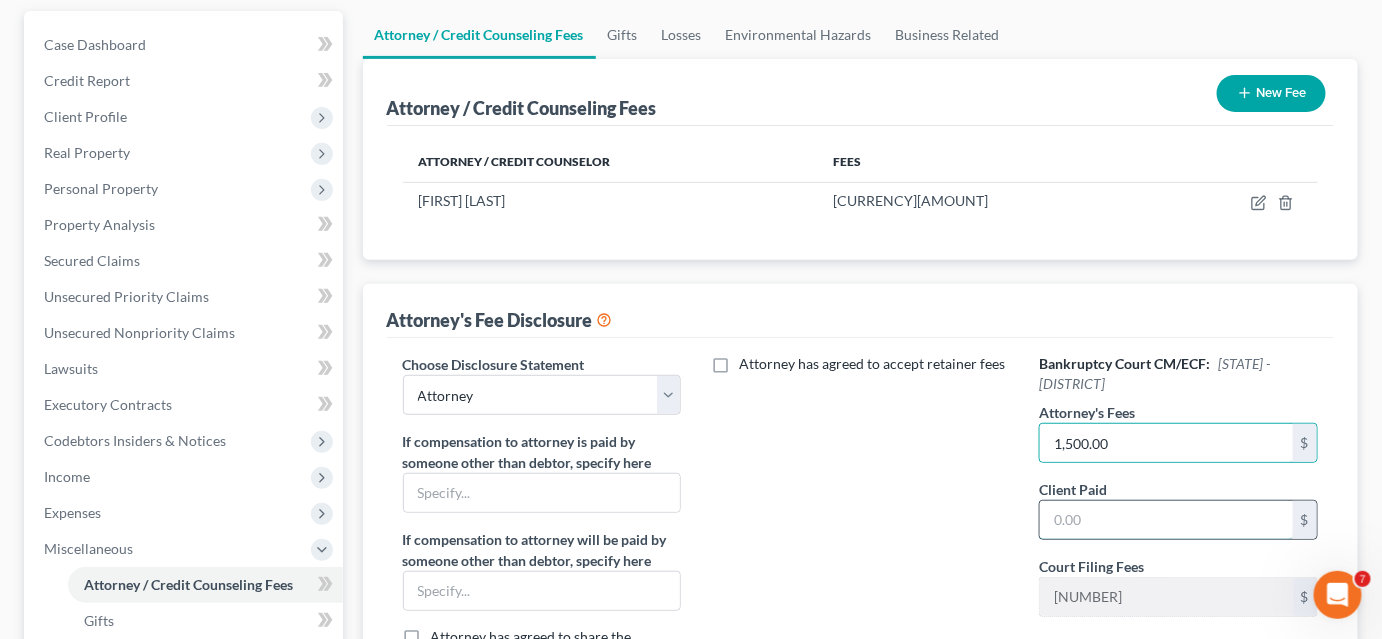 click at bounding box center (1166, 520) 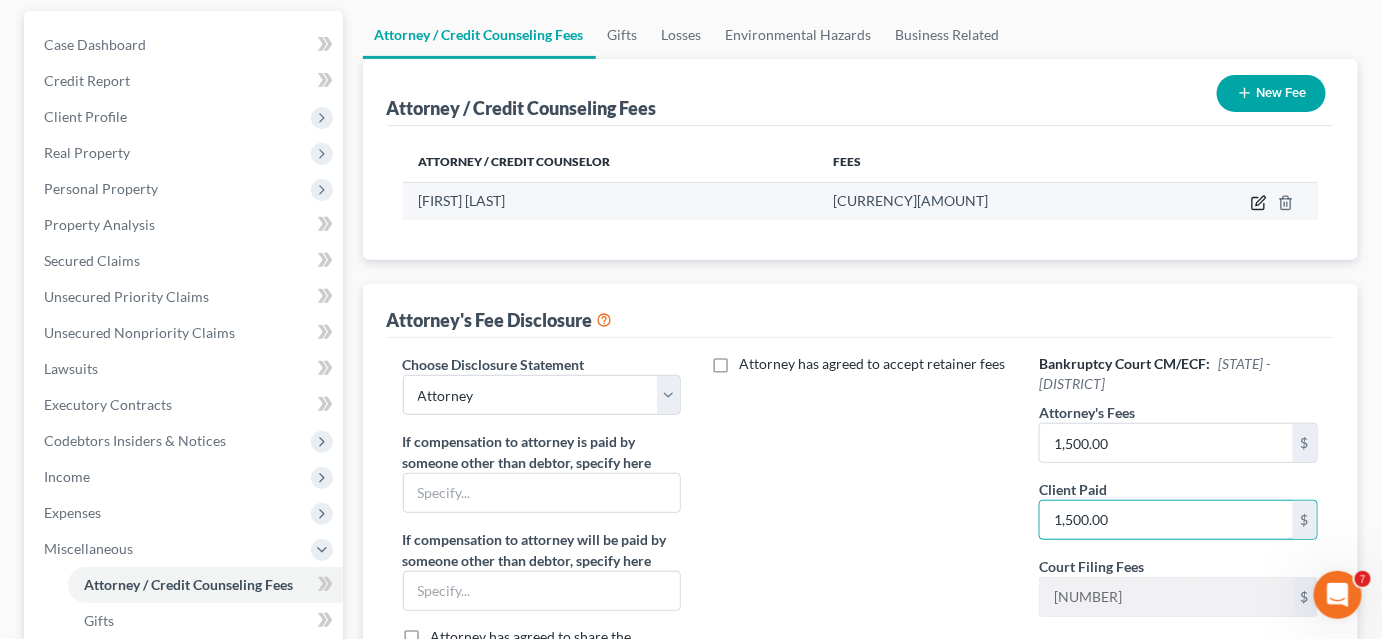 type on "1,500.00" 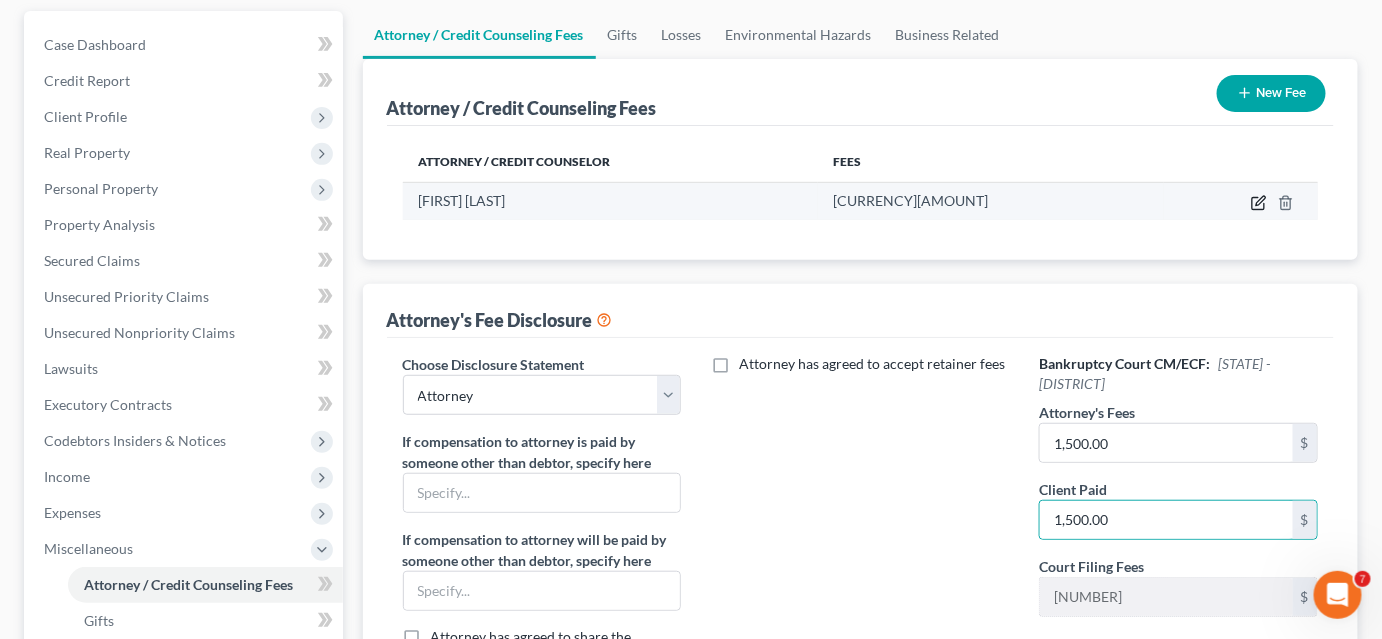 click 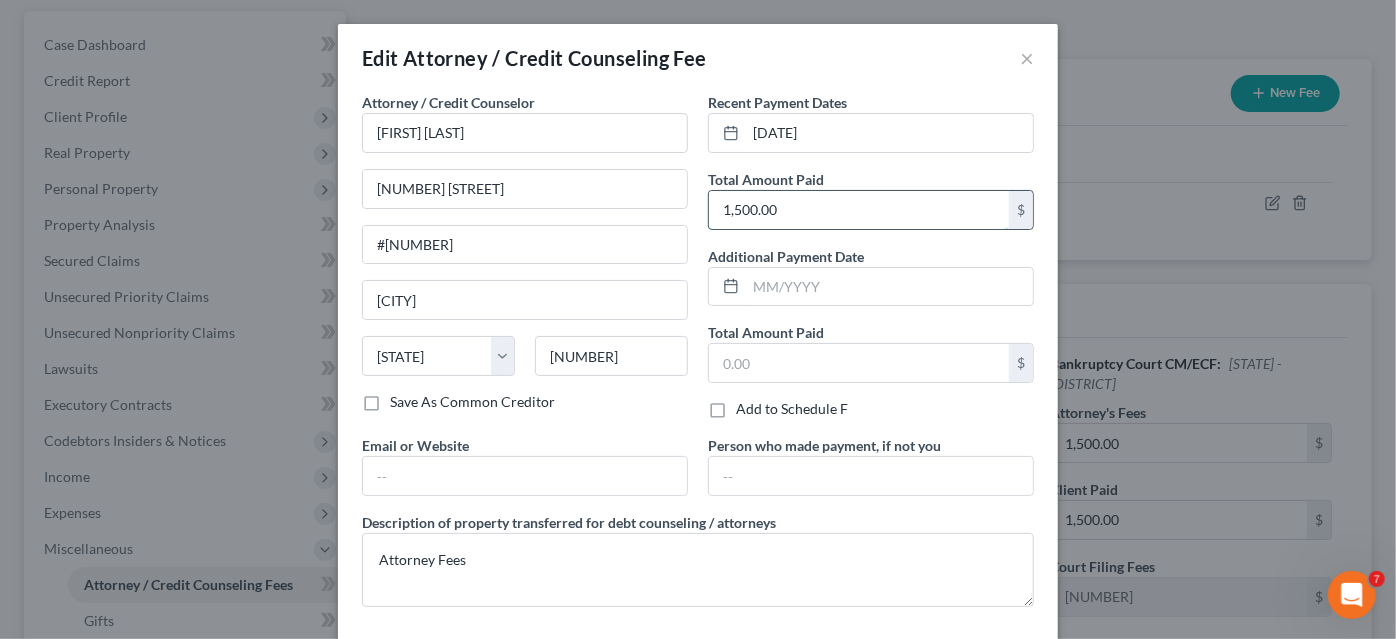 type 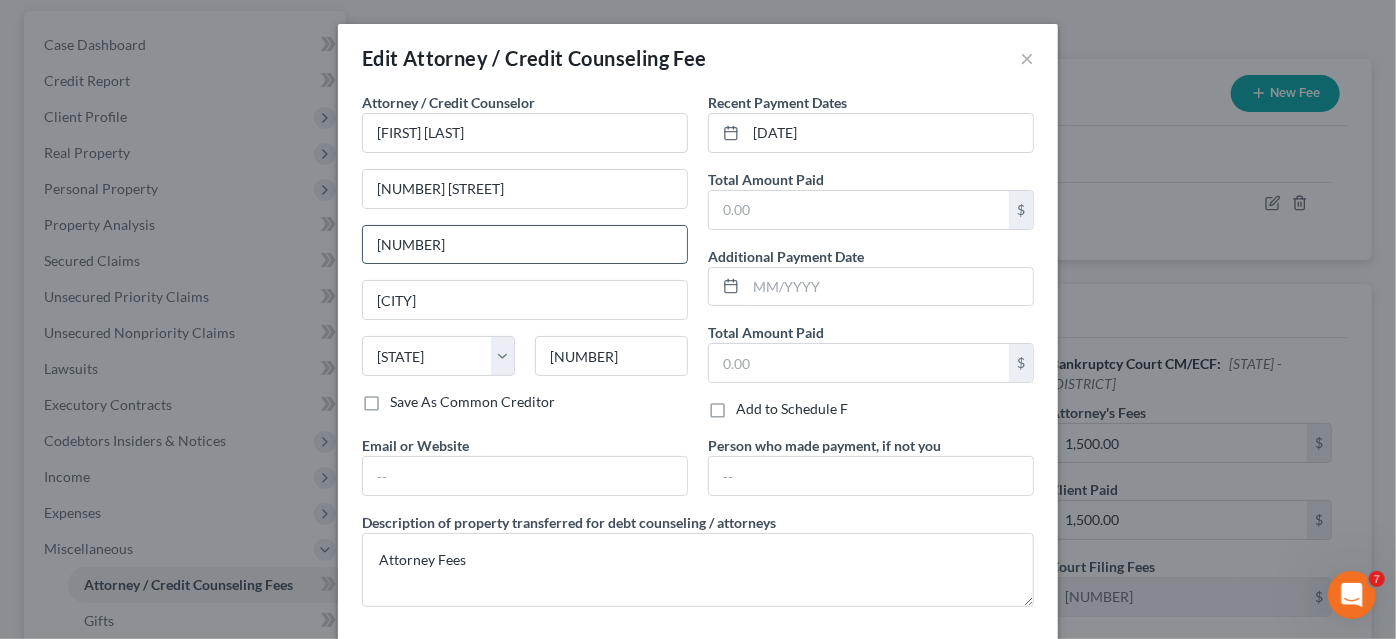 type on "#[NUMBER]" 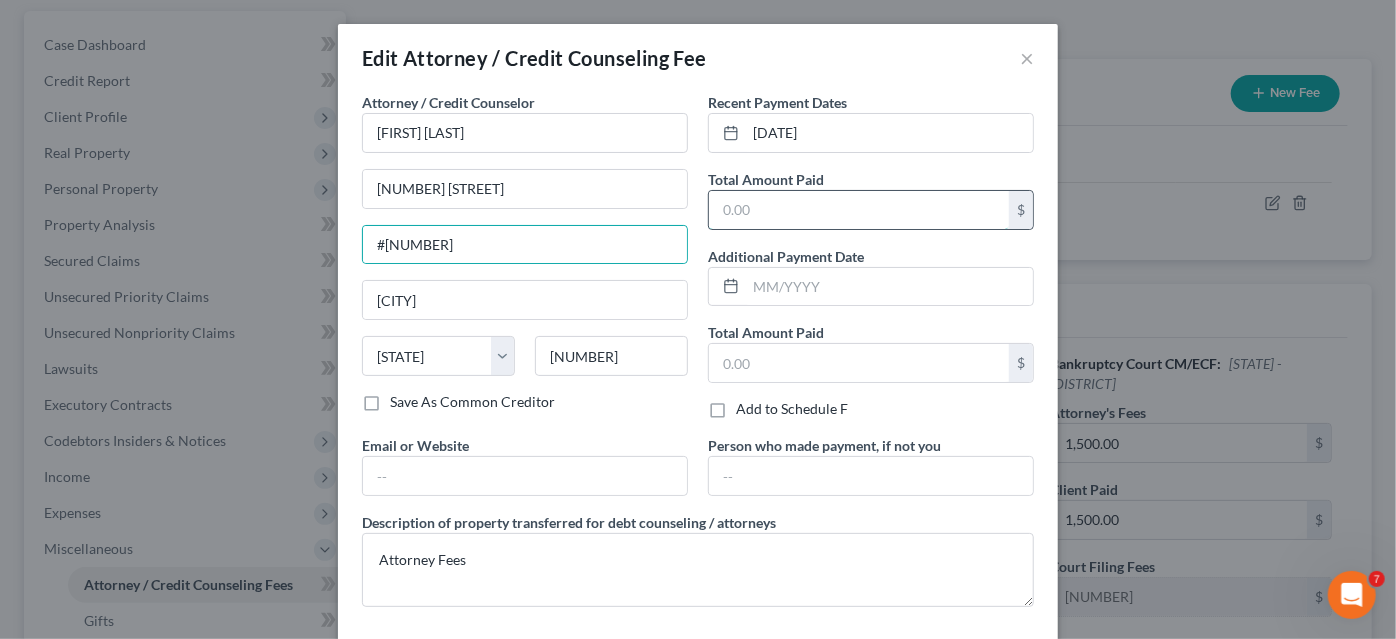 click at bounding box center [859, 210] 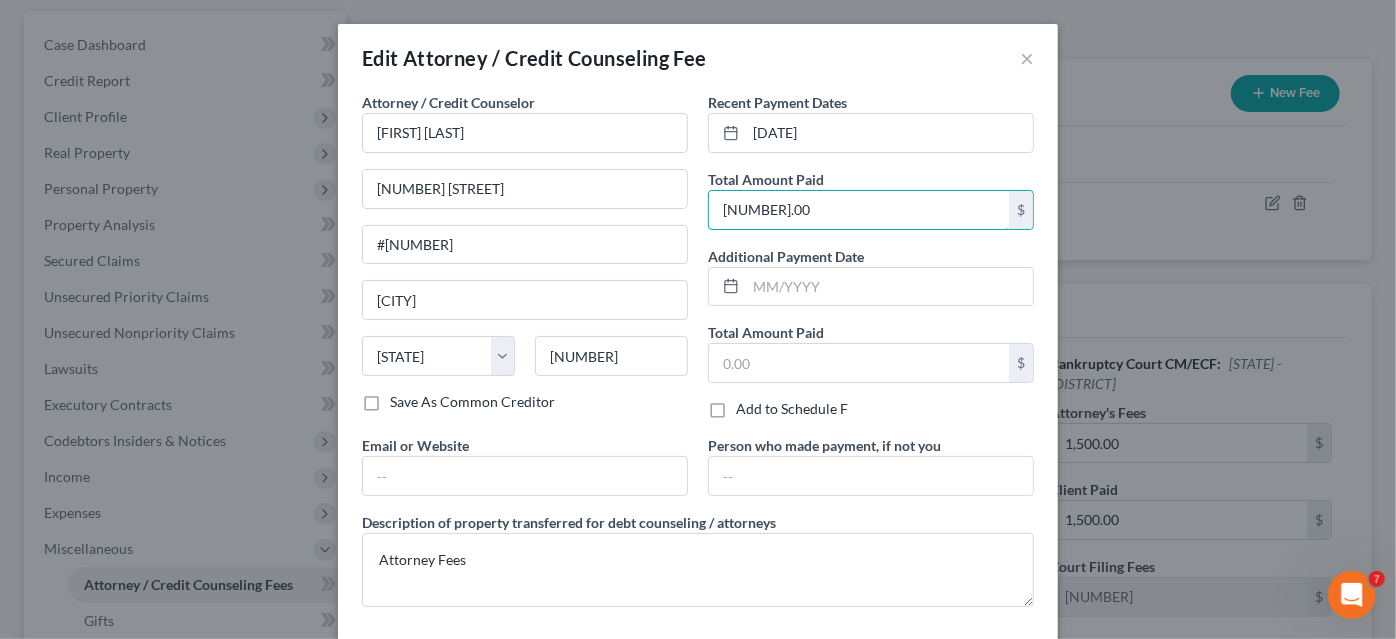 scroll, scrollTop: 90, scrollLeft: 0, axis: vertical 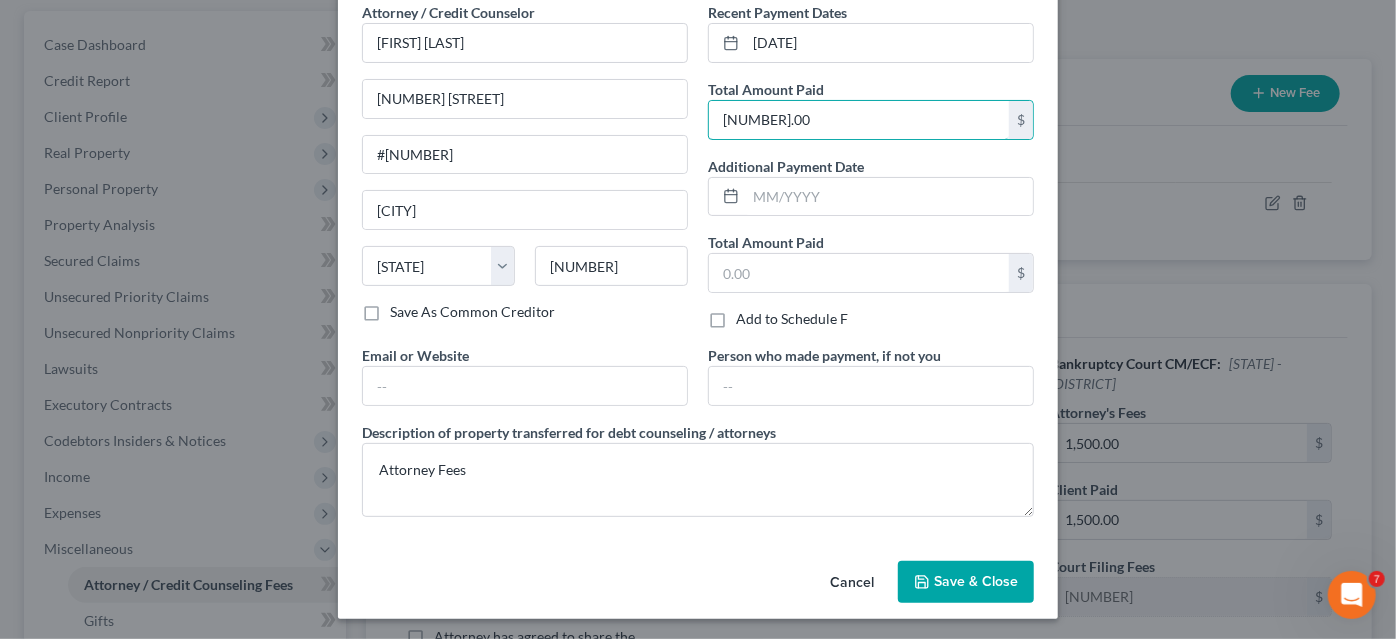 type on "[NUMBER].00" 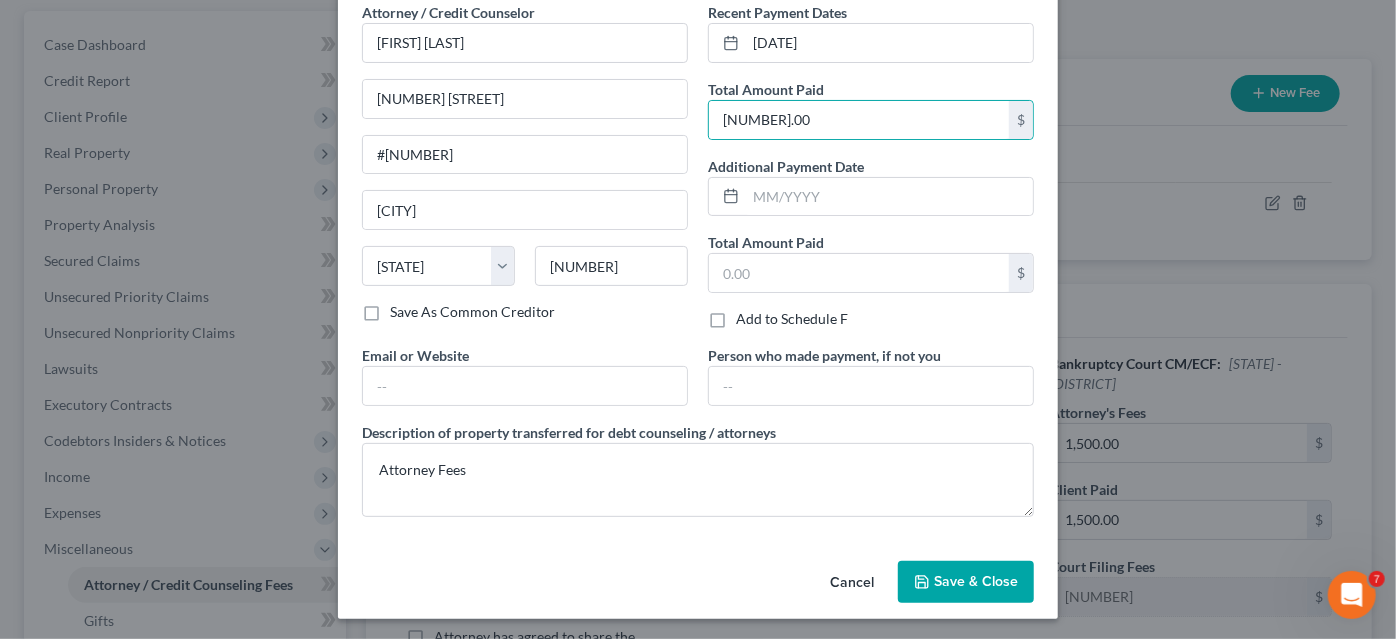 click on "Save & Close" at bounding box center (966, 582) 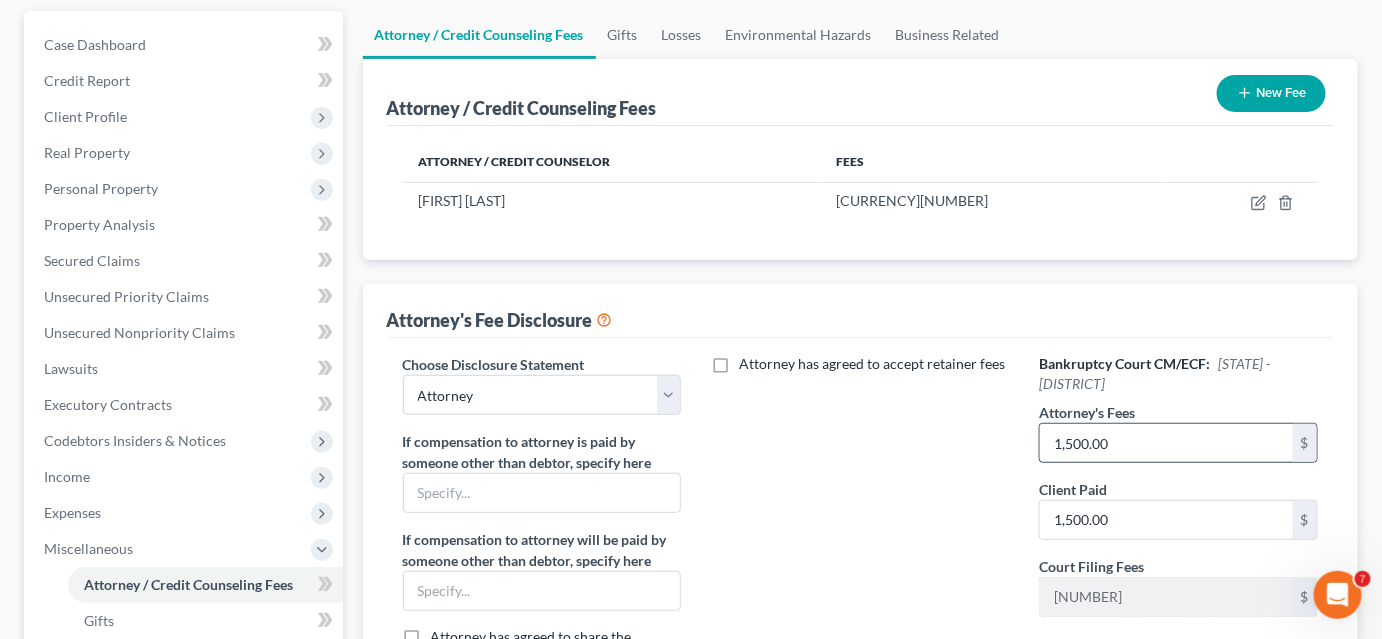 click on "1,500.00" at bounding box center (1166, 443) 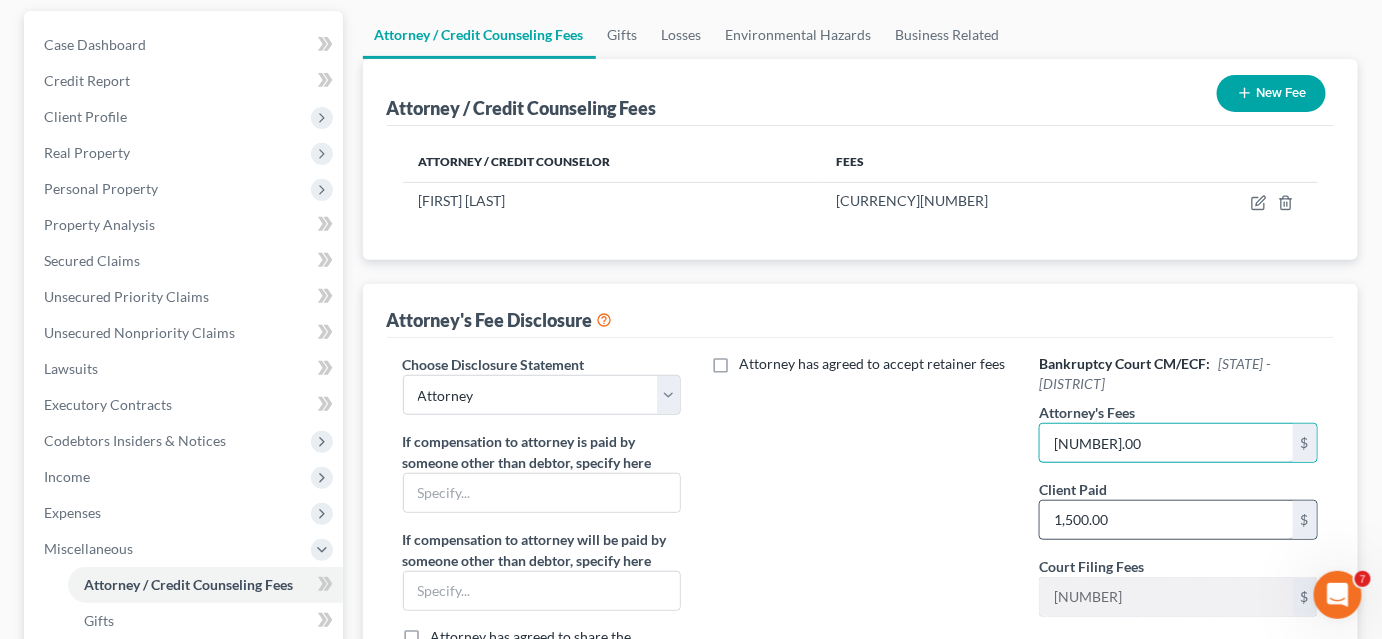 type on "[NUMBER].00" 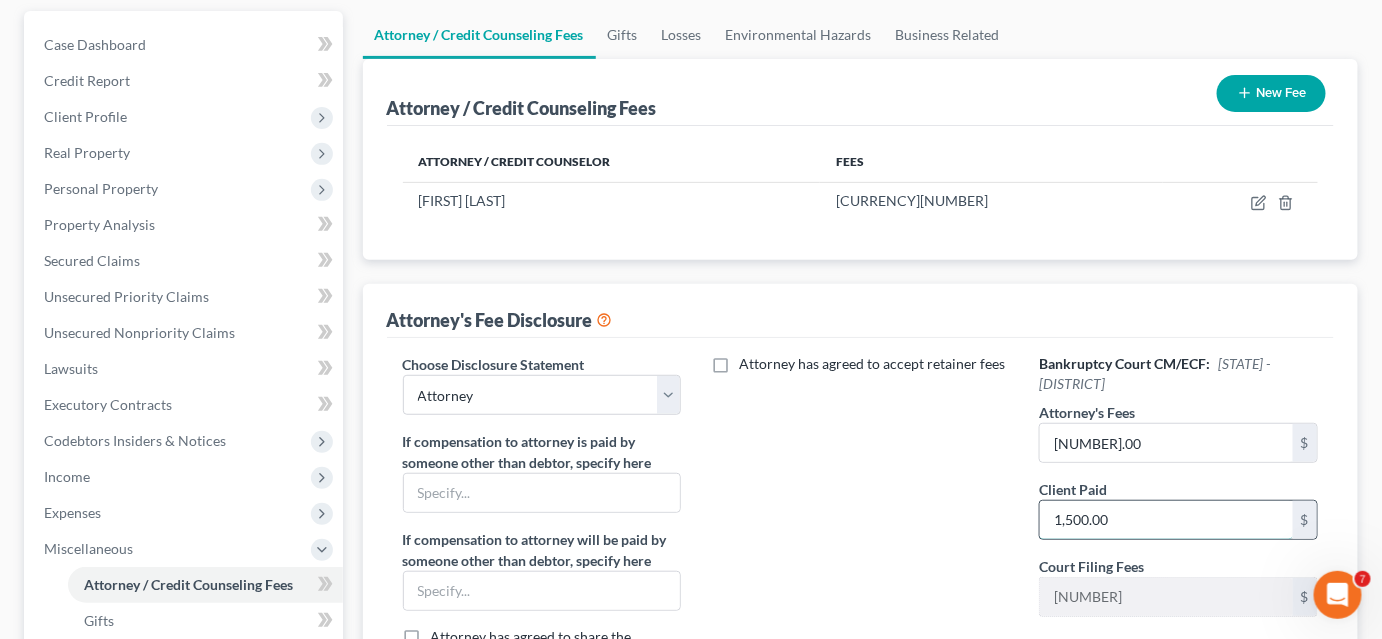 click on "1,500.00" at bounding box center [1166, 520] 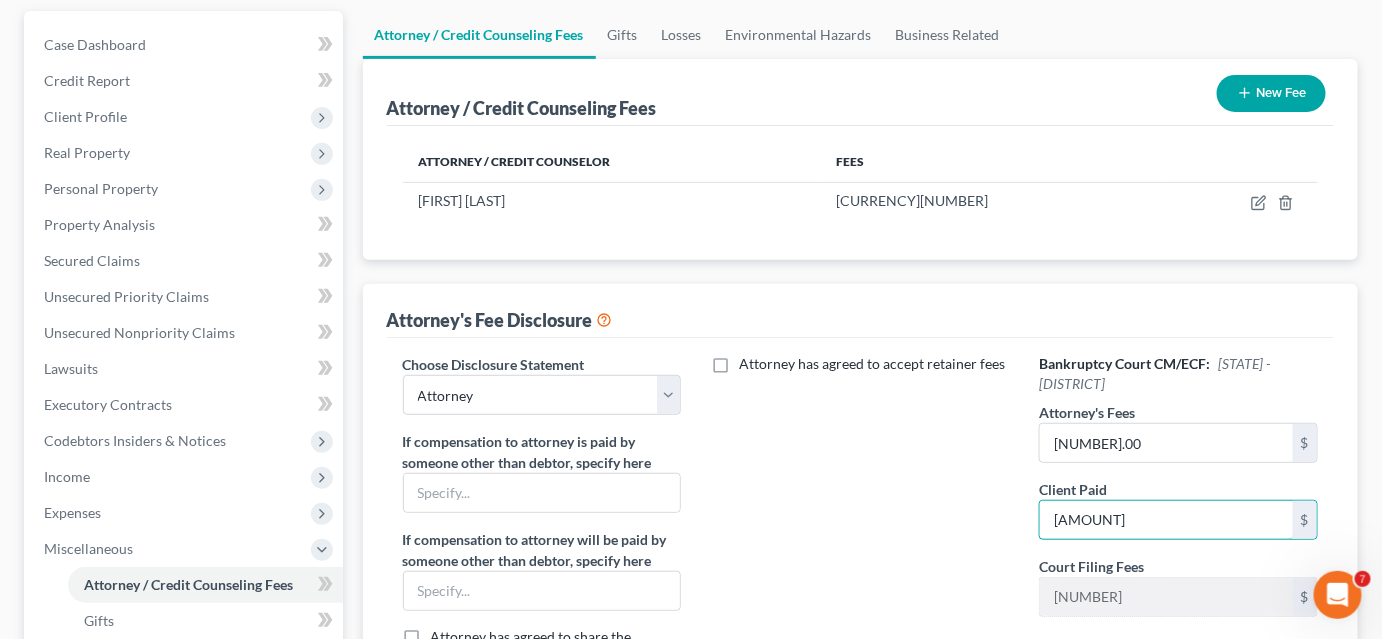 type on "[AMOUNT]" 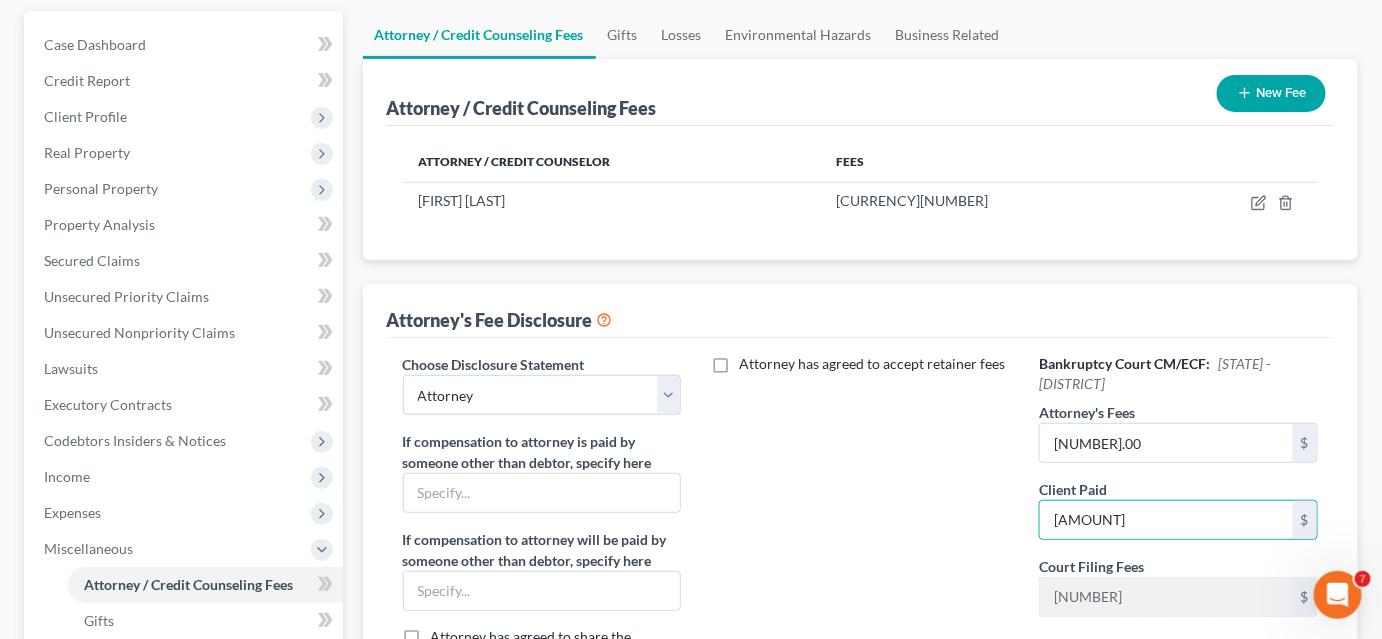 click on "New Fee" at bounding box center (1271, 93) 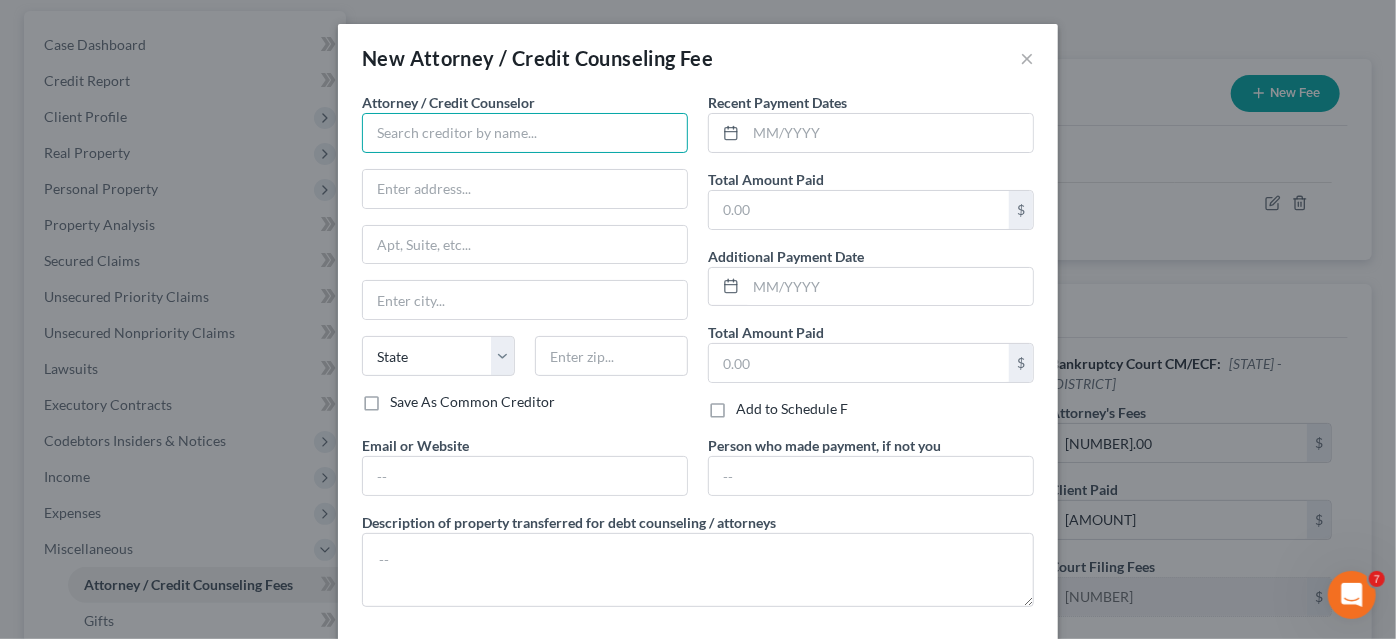 click at bounding box center [525, 133] 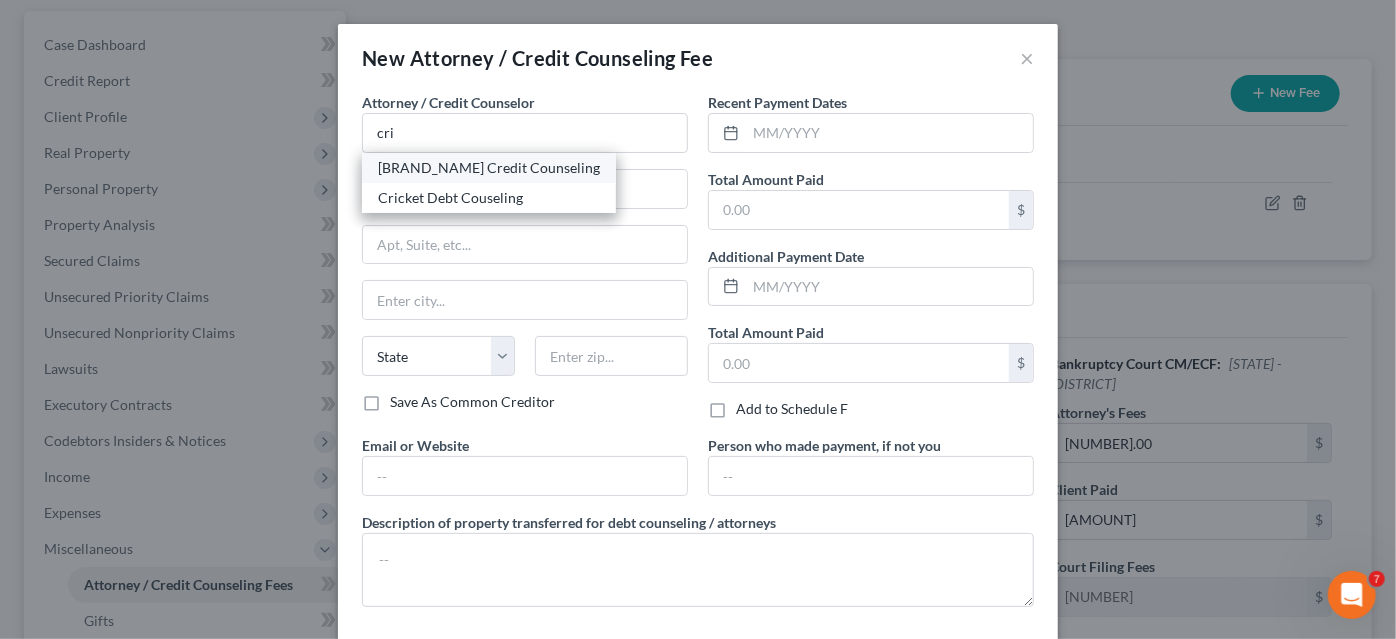 click on "[BRAND_NAME] Credit Counseling" at bounding box center (489, 168) 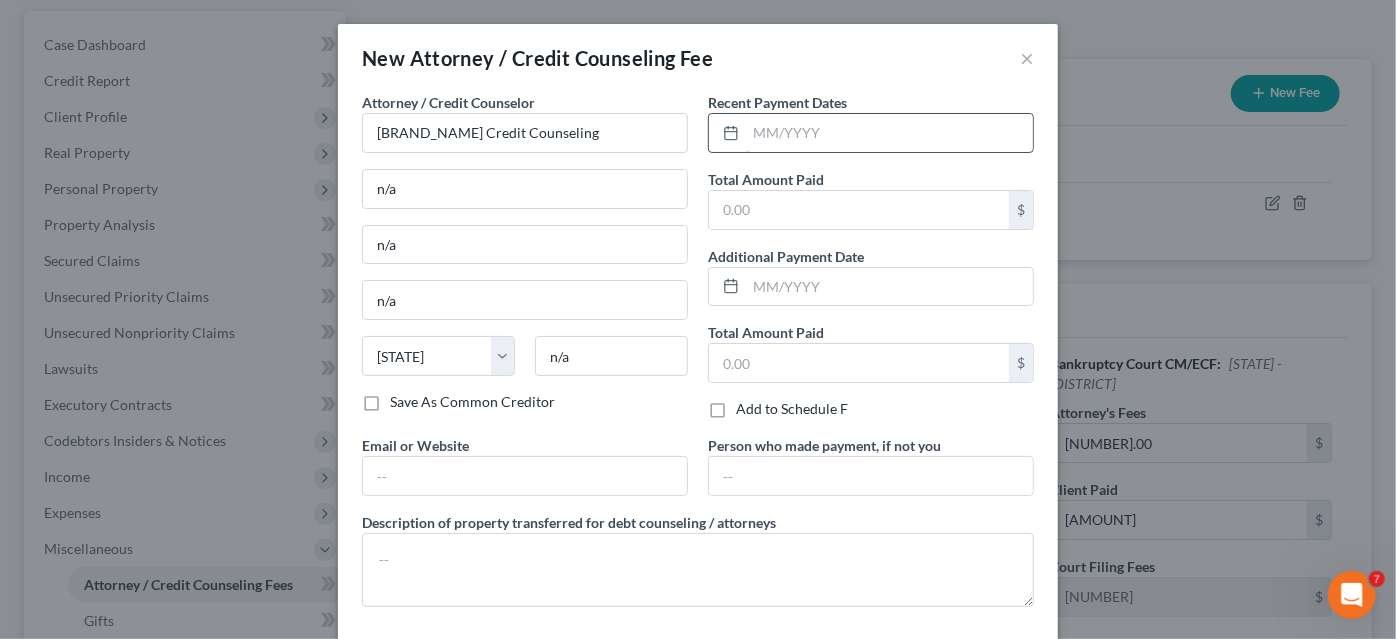 click at bounding box center [889, 133] 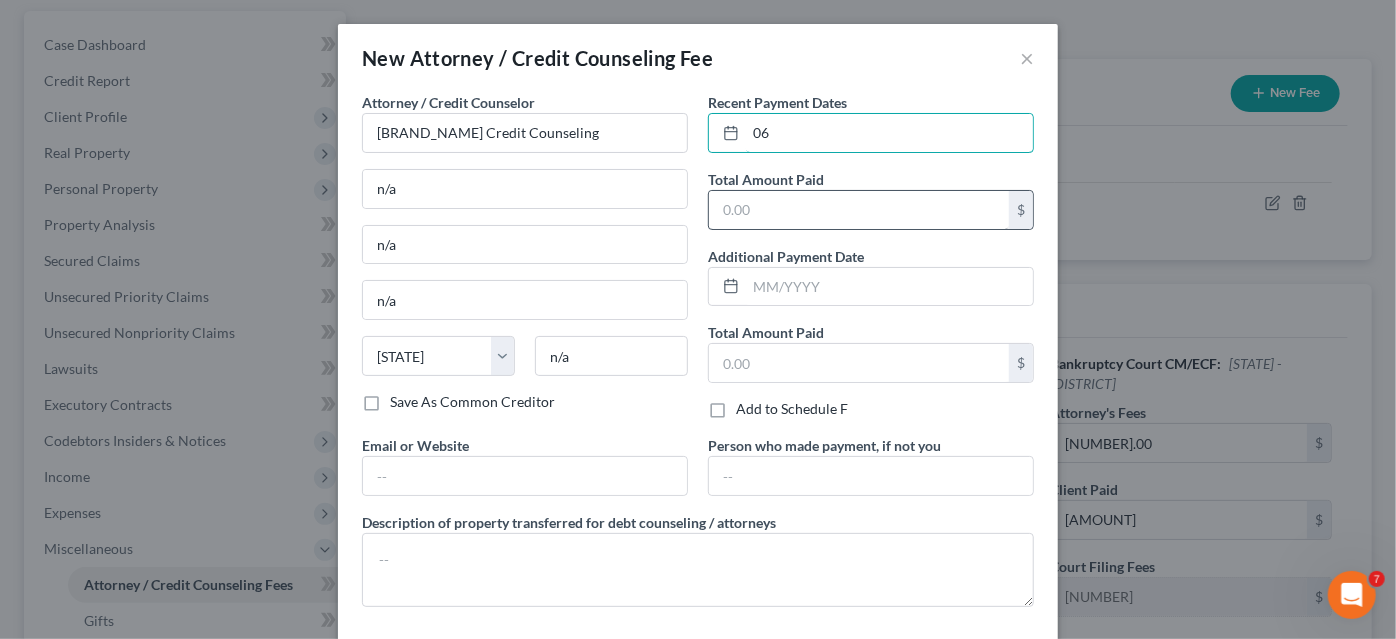 type on "[DATE]" 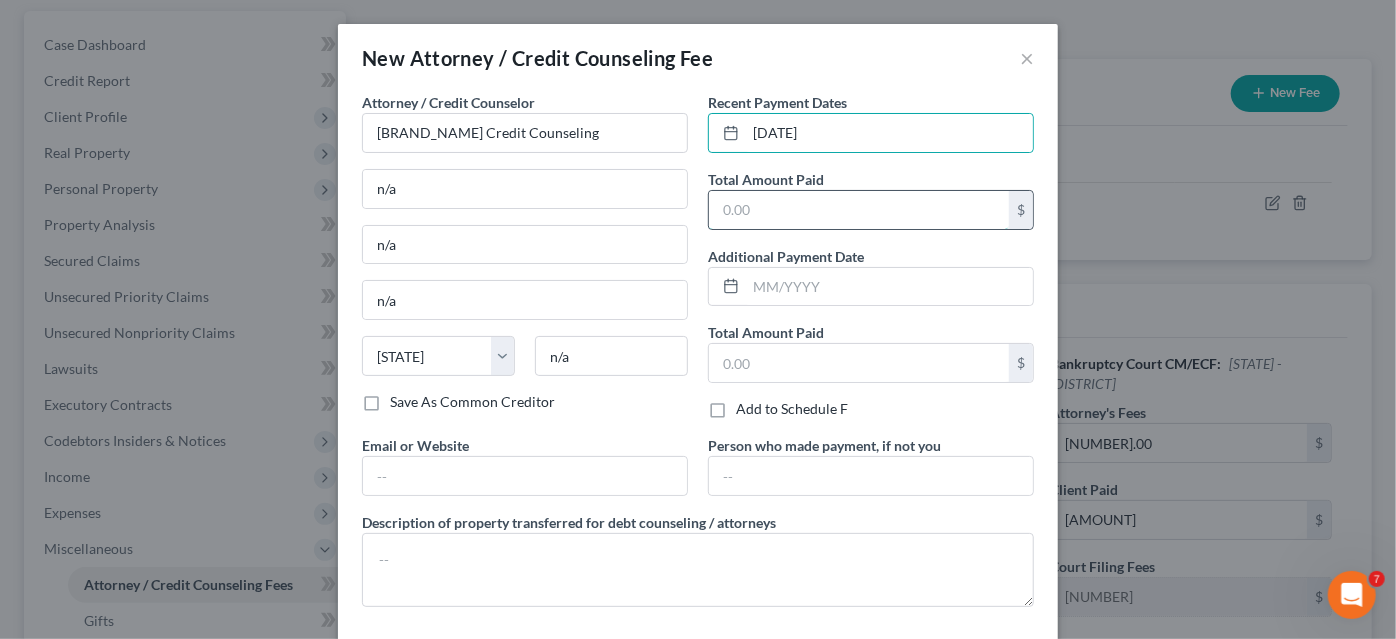 click at bounding box center [859, 210] 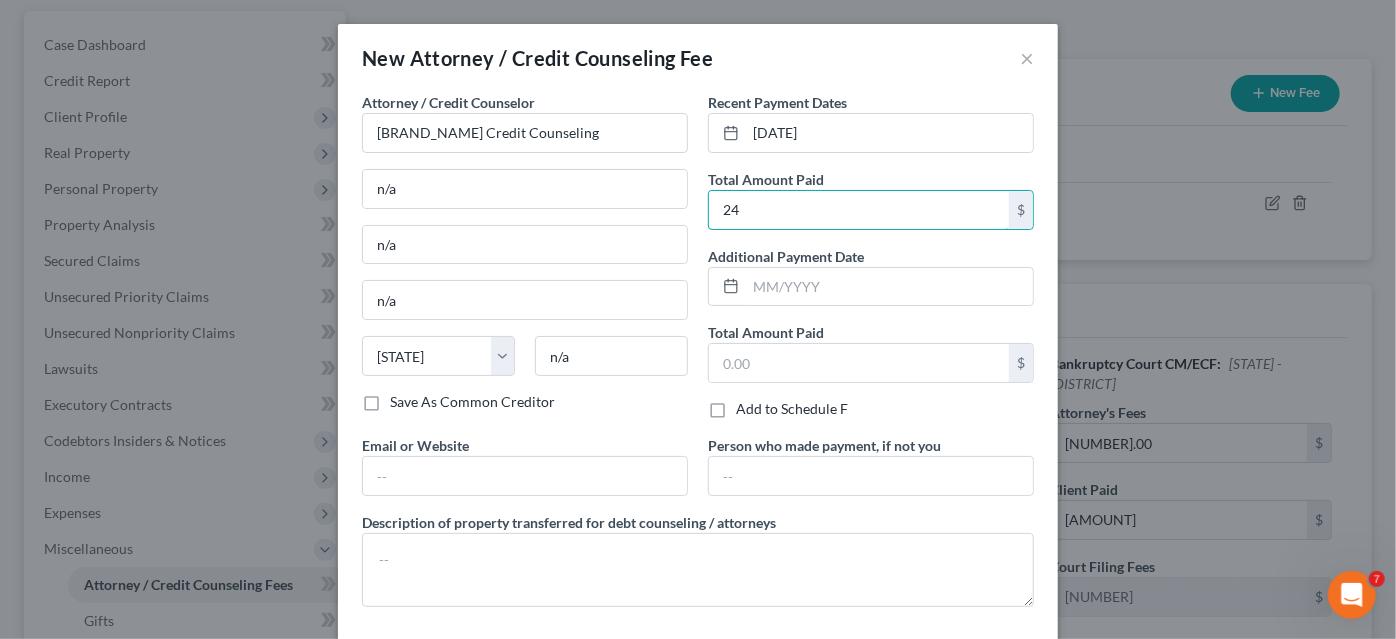 type on "24.00" 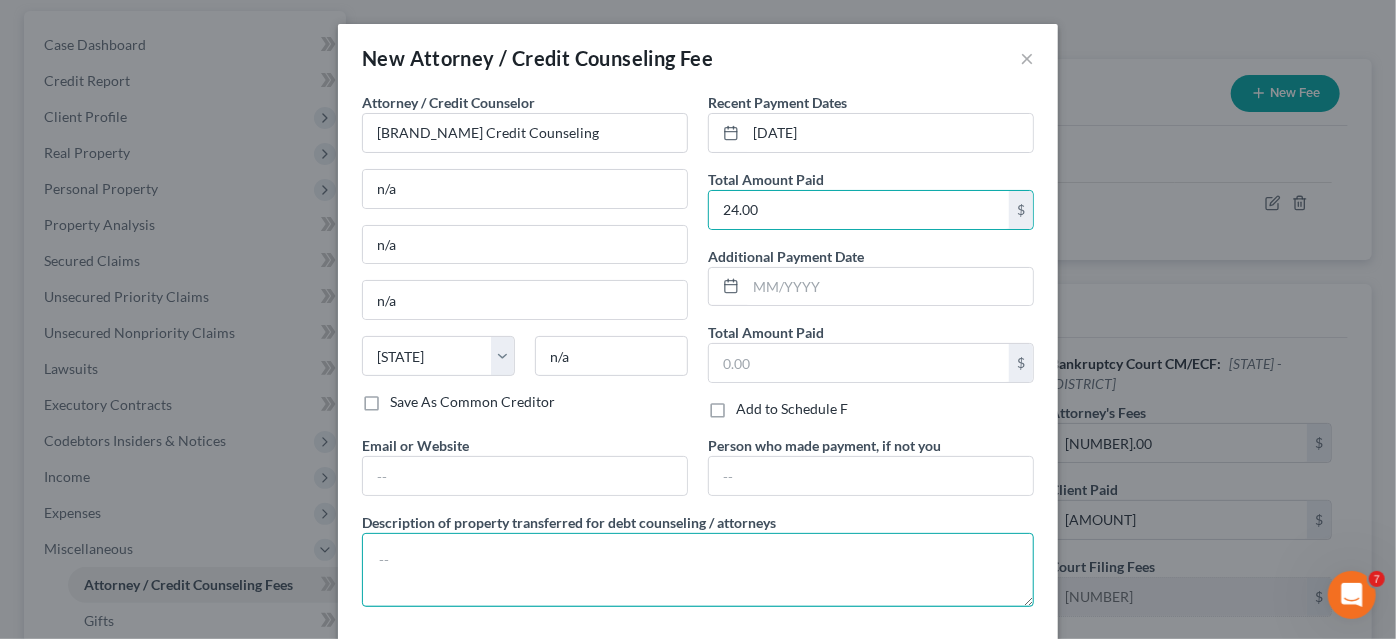 click at bounding box center (698, 570) 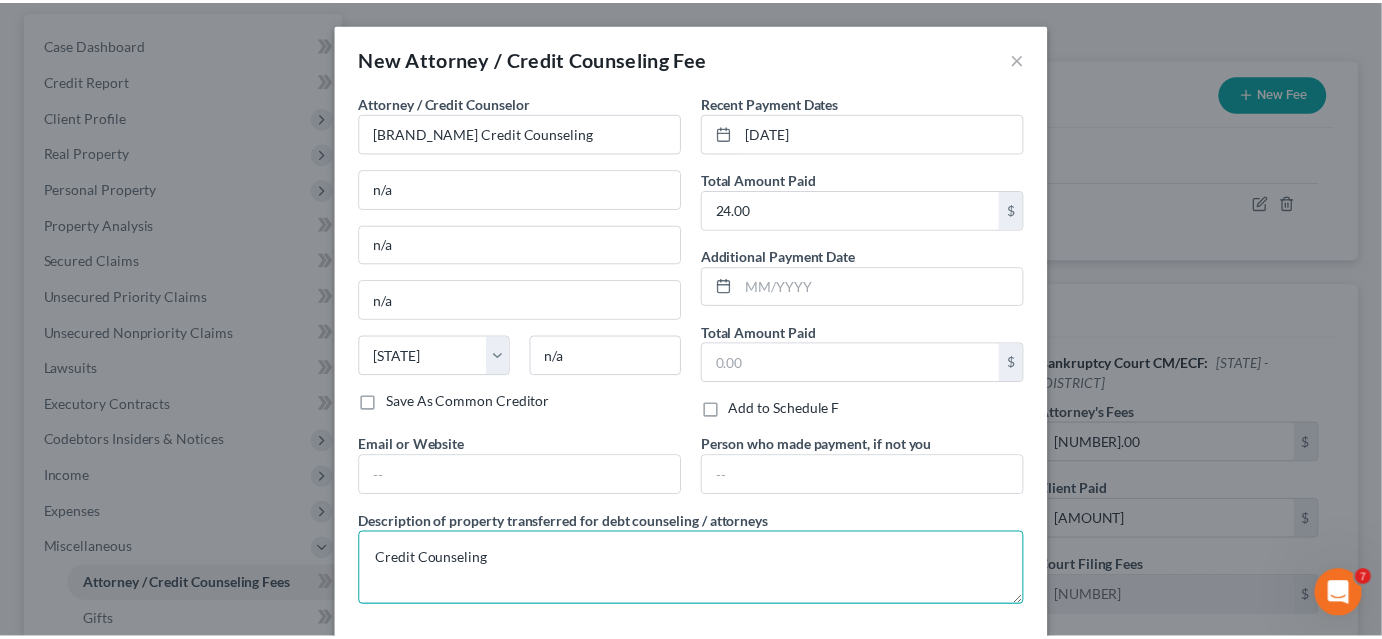 scroll, scrollTop: 90, scrollLeft: 0, axis: vertical 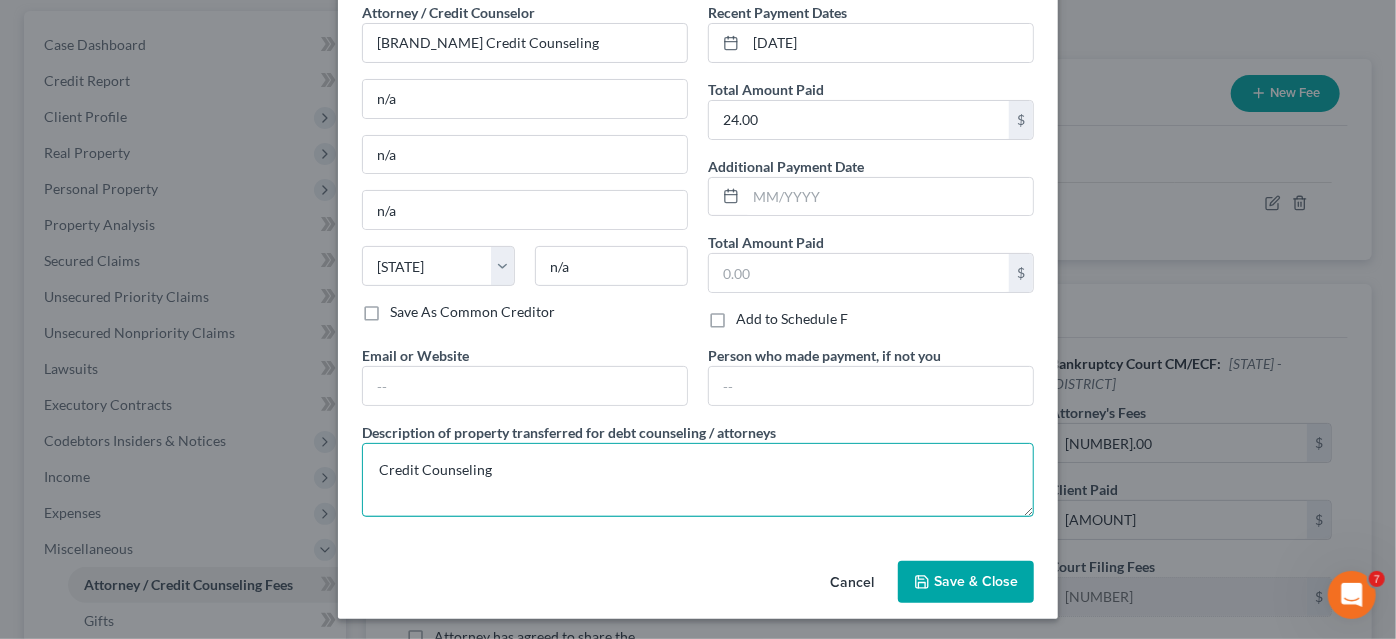 type on "Credit Counseling" 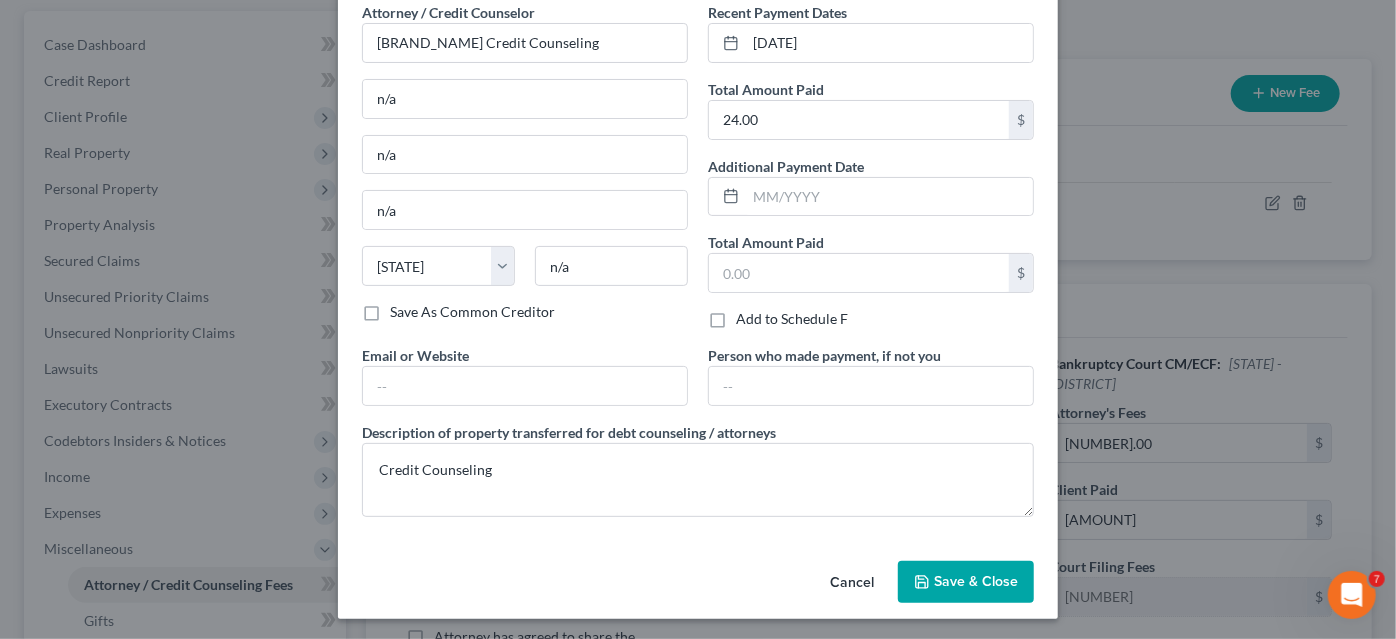 click on "Save & Close" at bounding box center [976, 581] 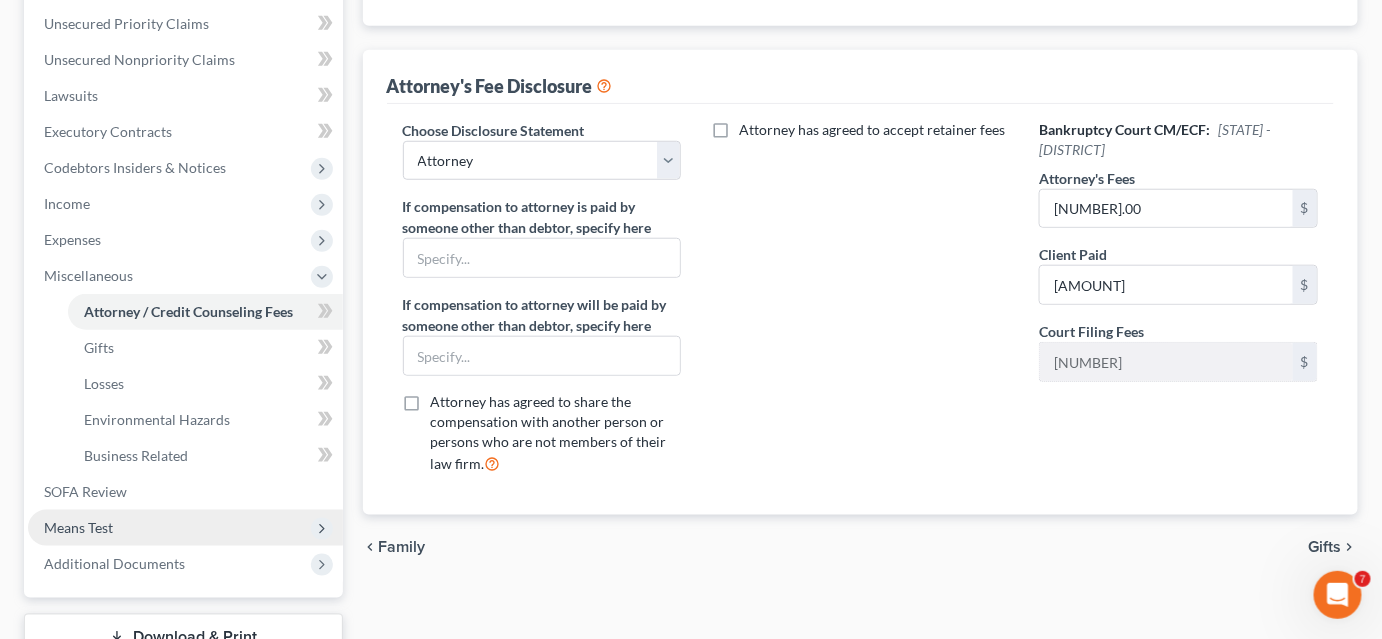 scroll, scrollTop: 602, scrollLeft: 0, axis: vertical 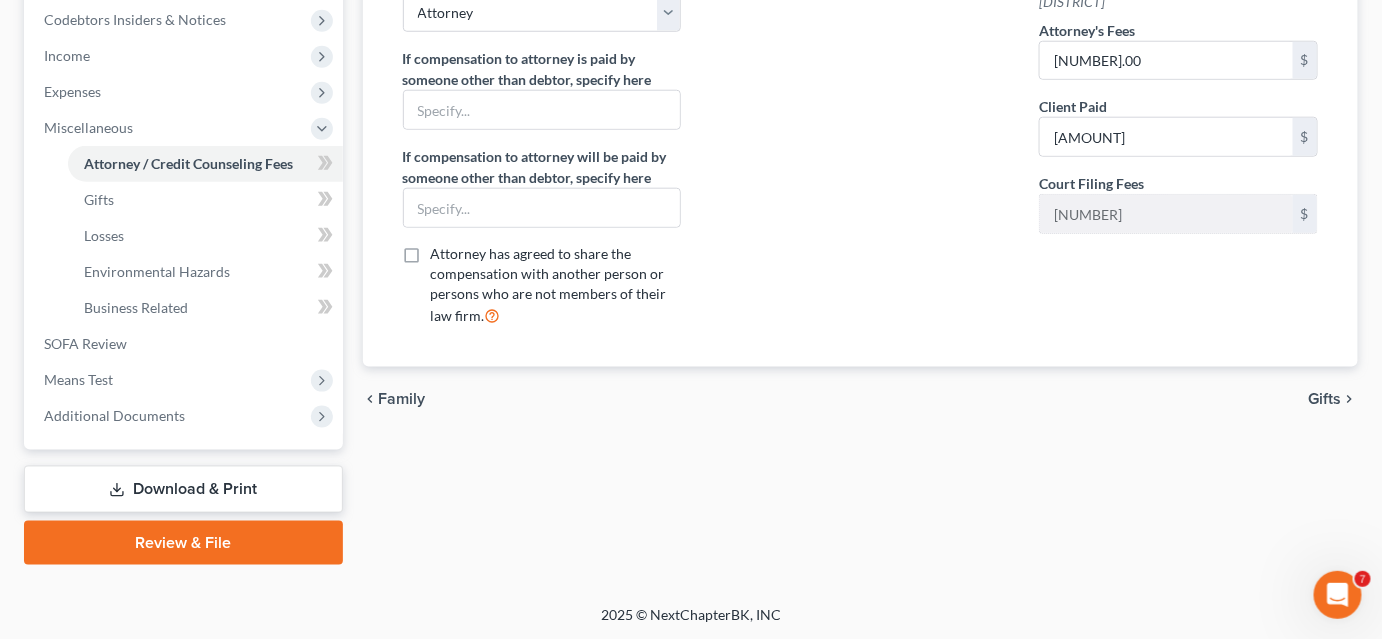 click on "Download & Print" at bounding box center [183, 489] 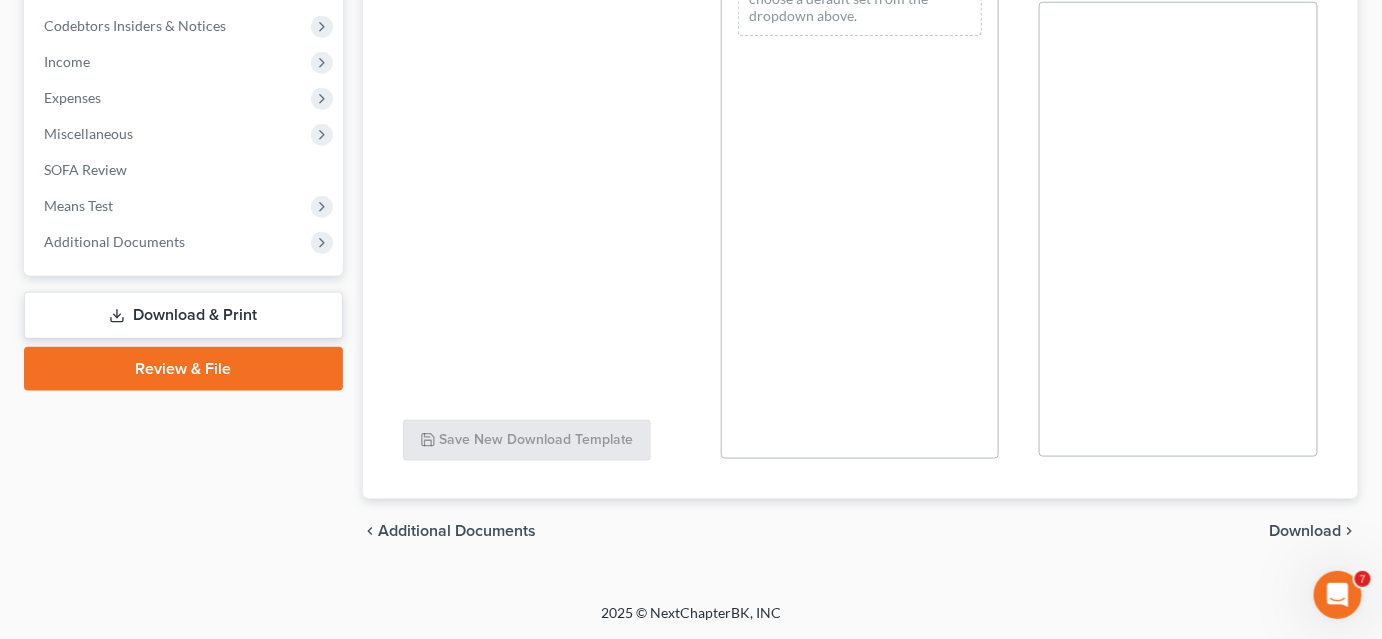 scroll, scrollTop: 0, scrollLeft: 0, axis: both 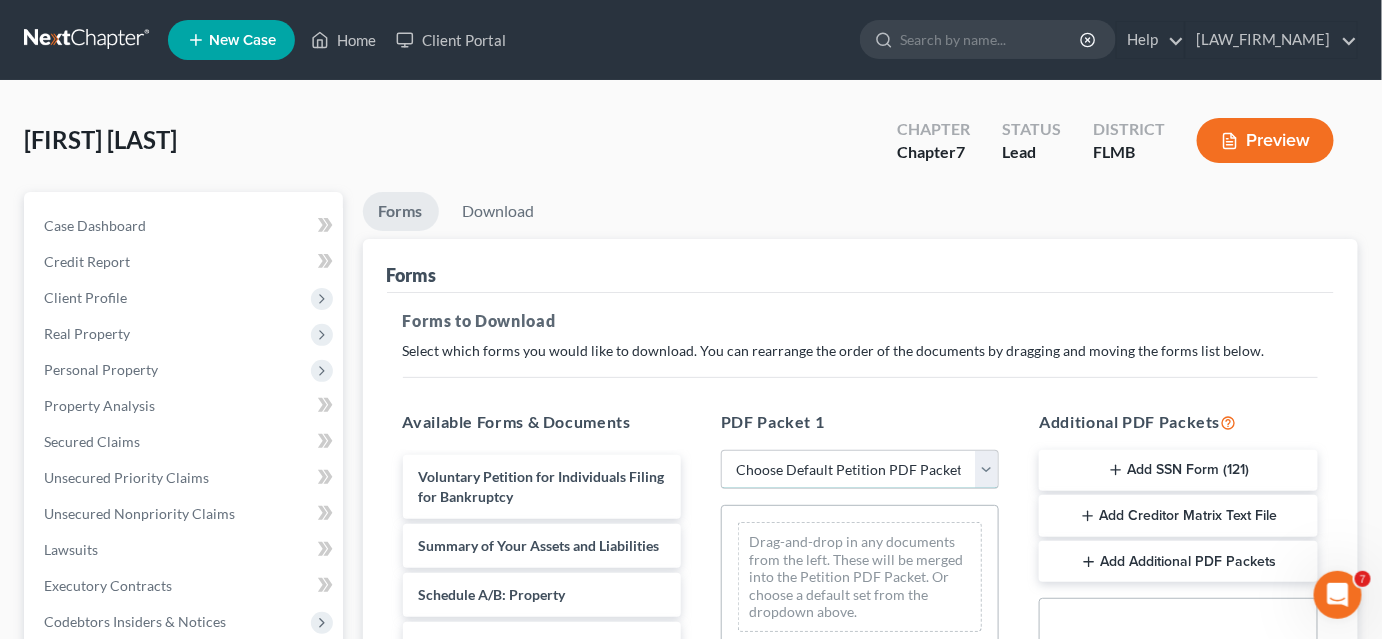 click on "Choose Default Petition PDF Packet Complete Bankruptcy Petition (all forms and schedules) Emergency Filing Forms (Petition and Creditor List Only) Amended Forms Signature Pages Only" at bounding box center [860, 470] 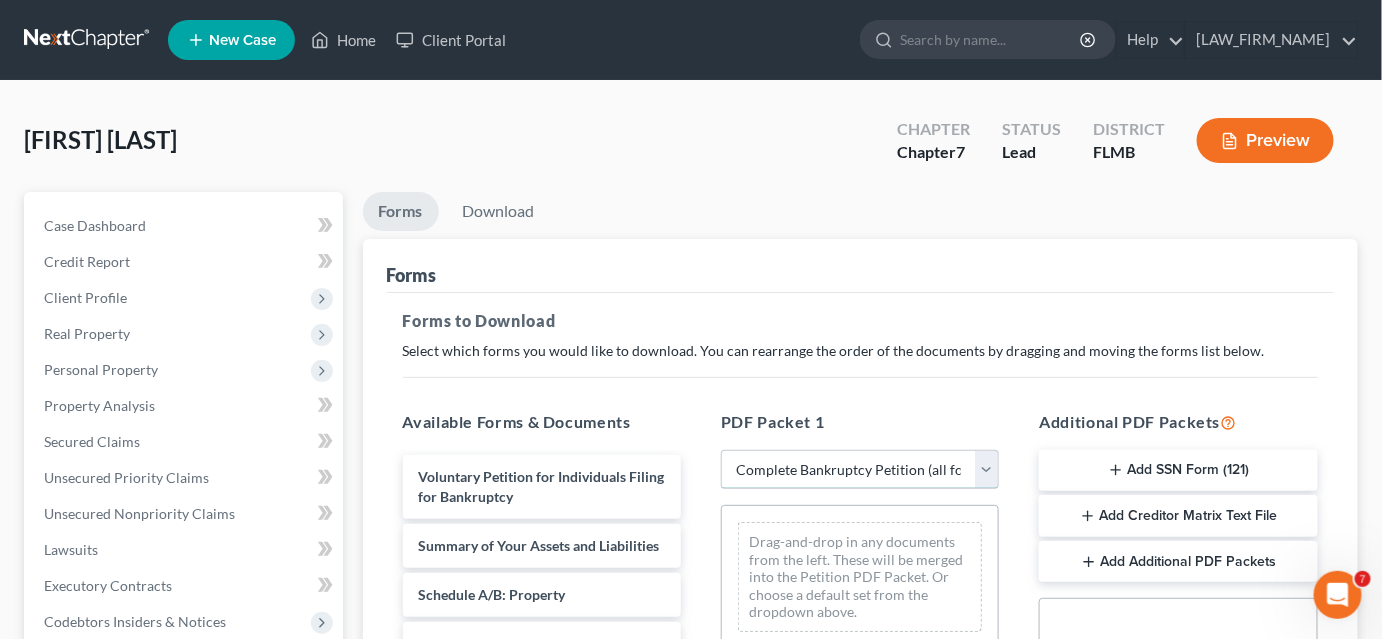 click on "Choose Default Petition PDF Packet Complete Bankruptcy Petition (all forms and schedules) Emergency Filing Forms (Petition and Creditor List Only) Amended Forms Signature Pages Only" at bounding box center [860, 470] 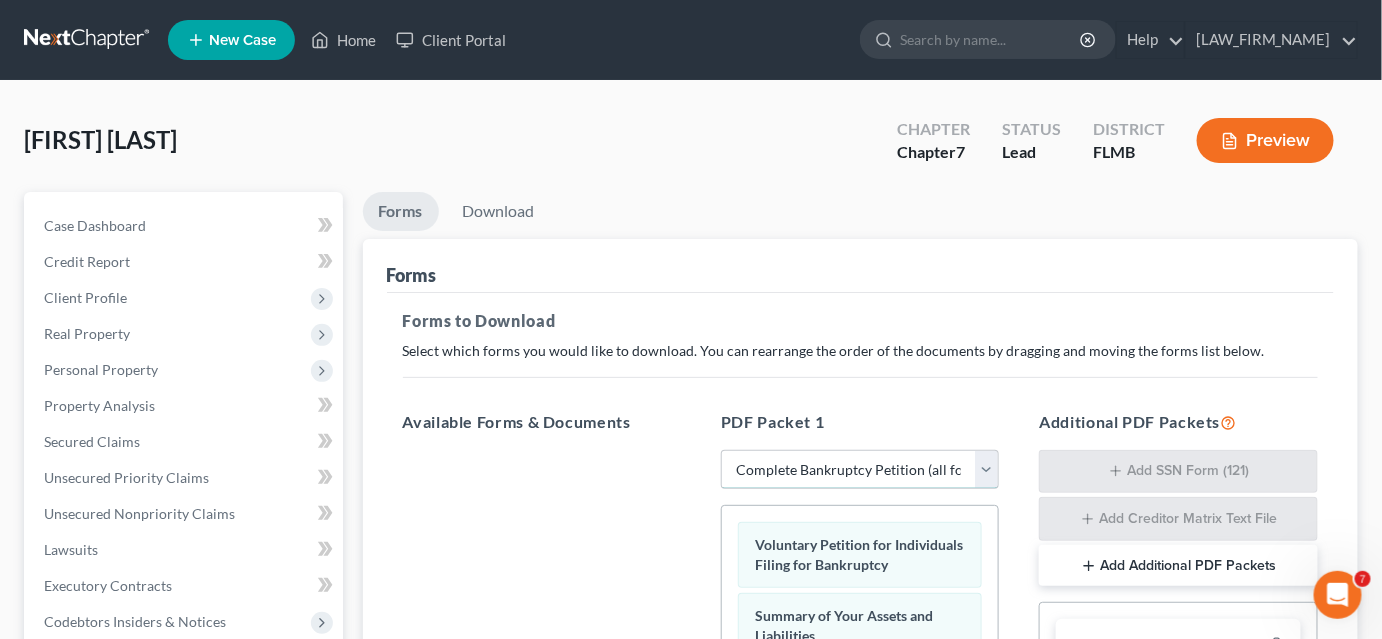 scroll, scrollTop: 181, scrollLeft: 0, axis: vertical 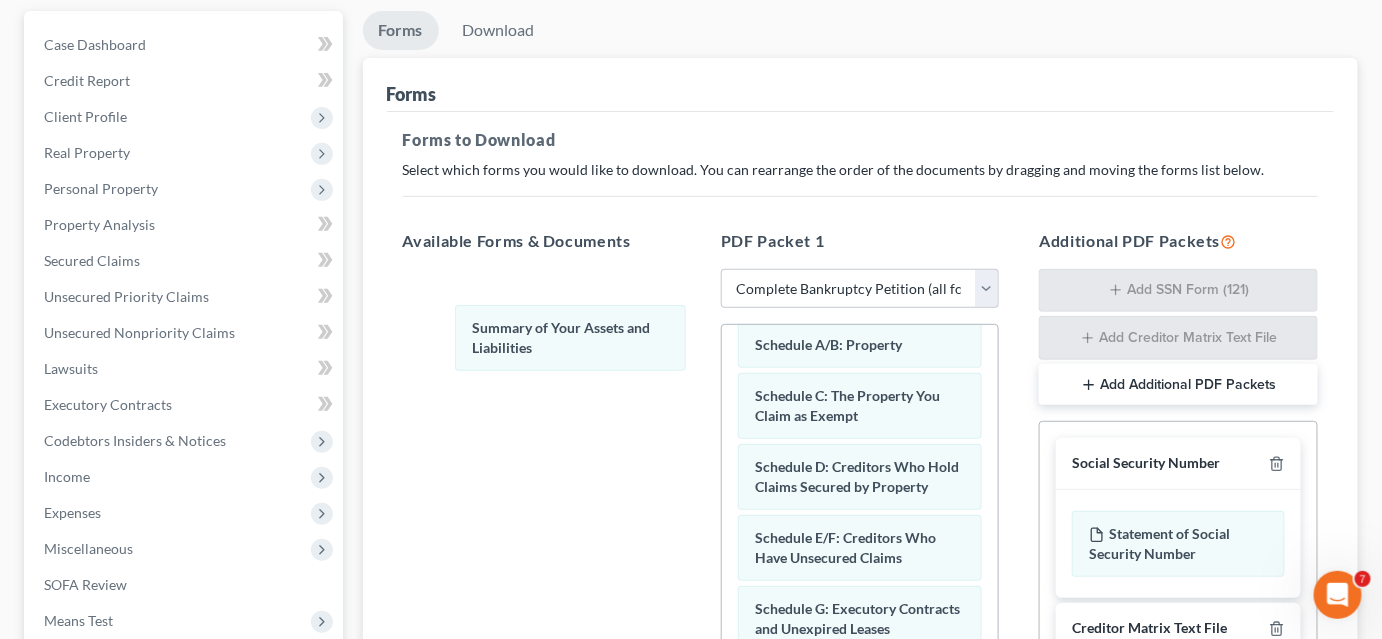 drag, startPoint x: 859, startPoint y: 367, endPoint x: 683, endPoint y: 370, distance: 176.02557 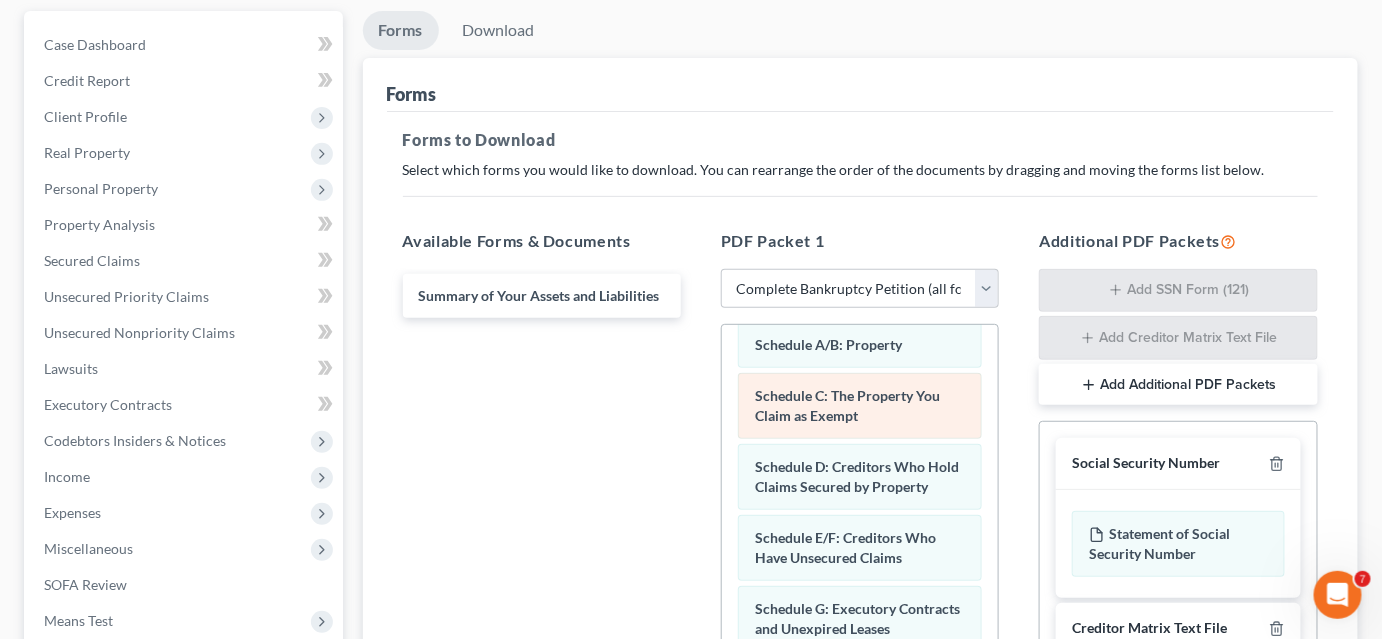 scroll, scrollTop: 0, scrollLeft: 0, axis: both 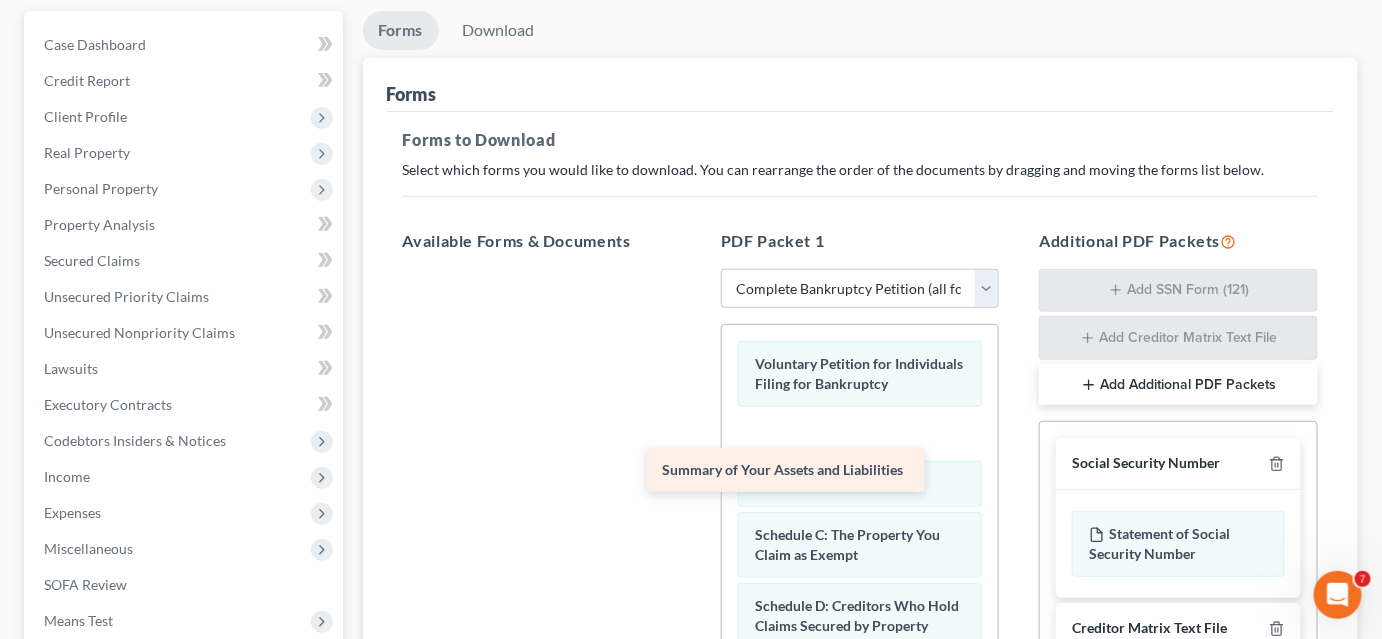 drag, startPoint x: 556, startPoint y: 292, endPoint x: 800, endPoint y: 468, distance: 300.8521 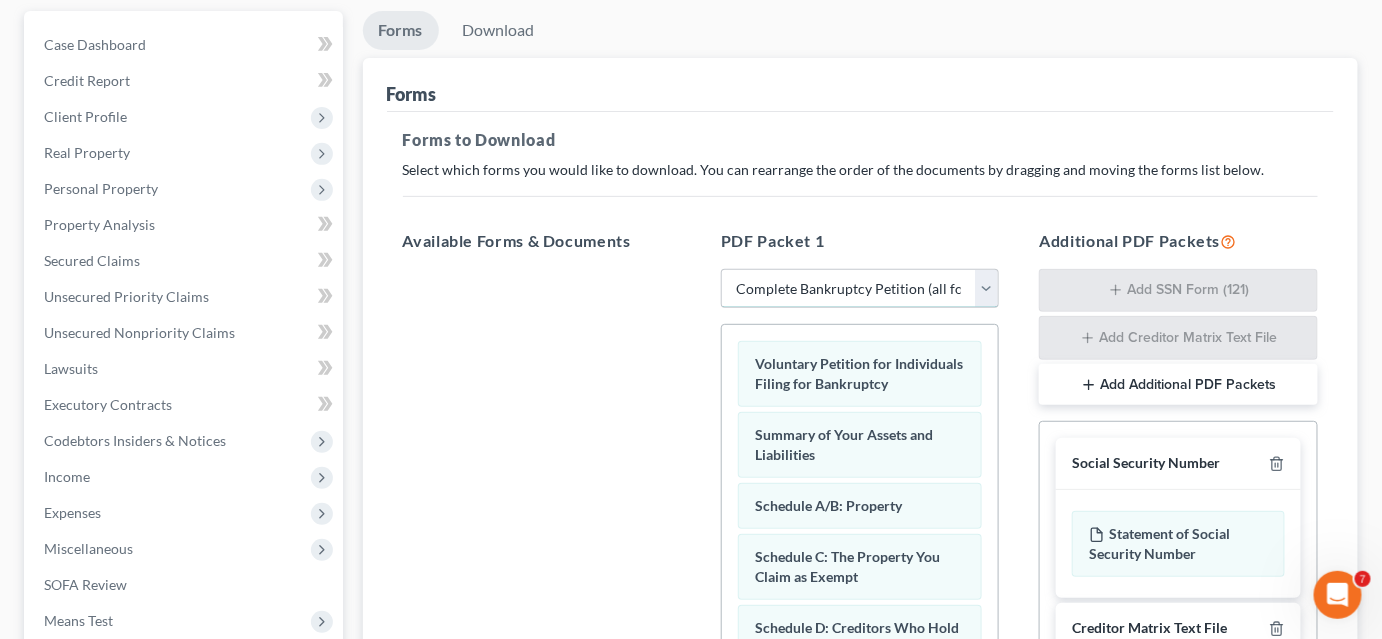 click on "Choose Default Petition PDF Packet Complete Bankruptcy Petition (all forms and schedules) Emergency Filing Forms (Petition and Creditor List Only) Amended Forms Signature Pages Only" at bounding box center [860, 289] 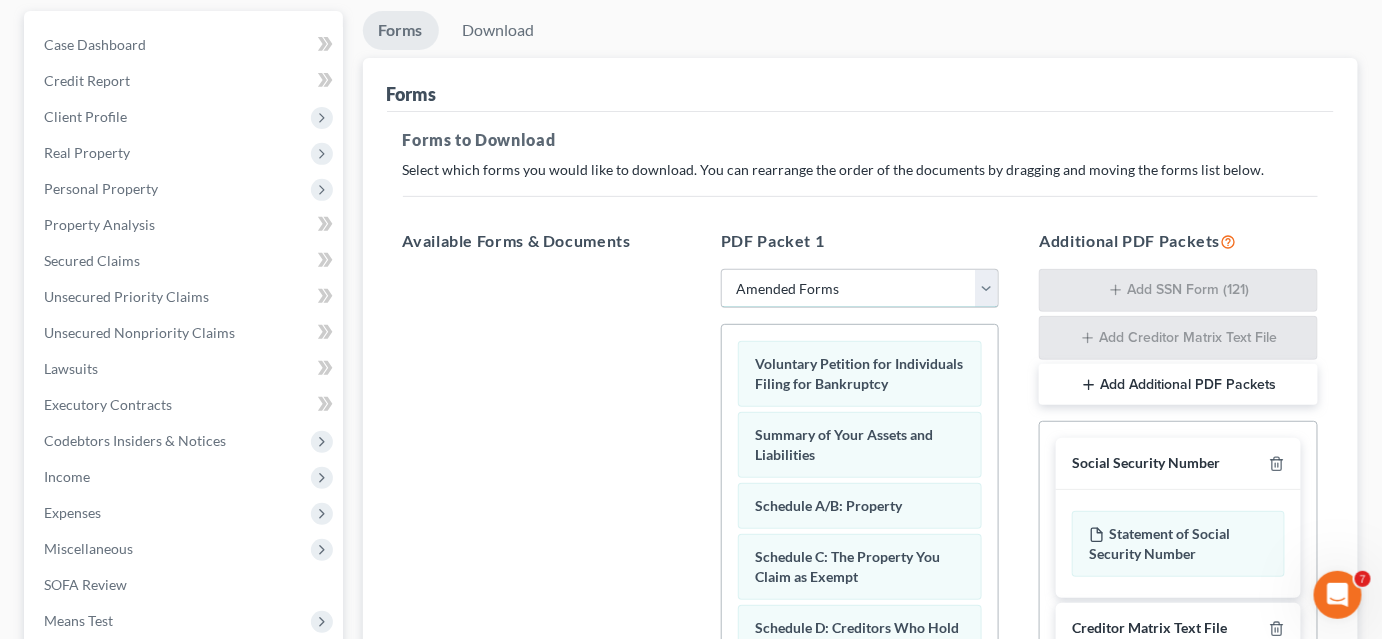 click on "Choose Default Petition PDF Packet Complete Bankruptcy Petition (all forms and schedules) Emergency Filing Forms (Petition and Creditor List Only) Amended Forms Signature Pages Only" at bounding box center [860, 289] 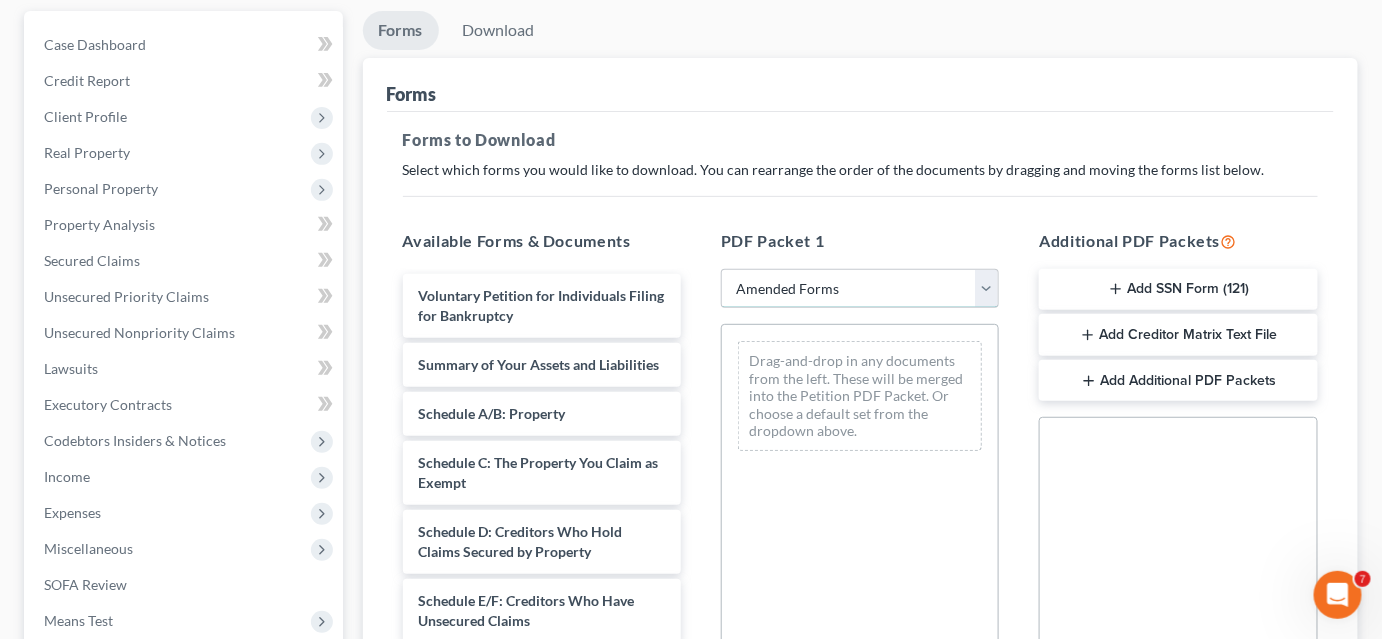 click on "Choose Default Petition PDF Packet Complete Bankruptcy Petition (all forms and schedules) Emergency Filing Forms (Petition and Creditor List Only) Amended Forms Signature Pages Only" at bounding box center [860, 289] 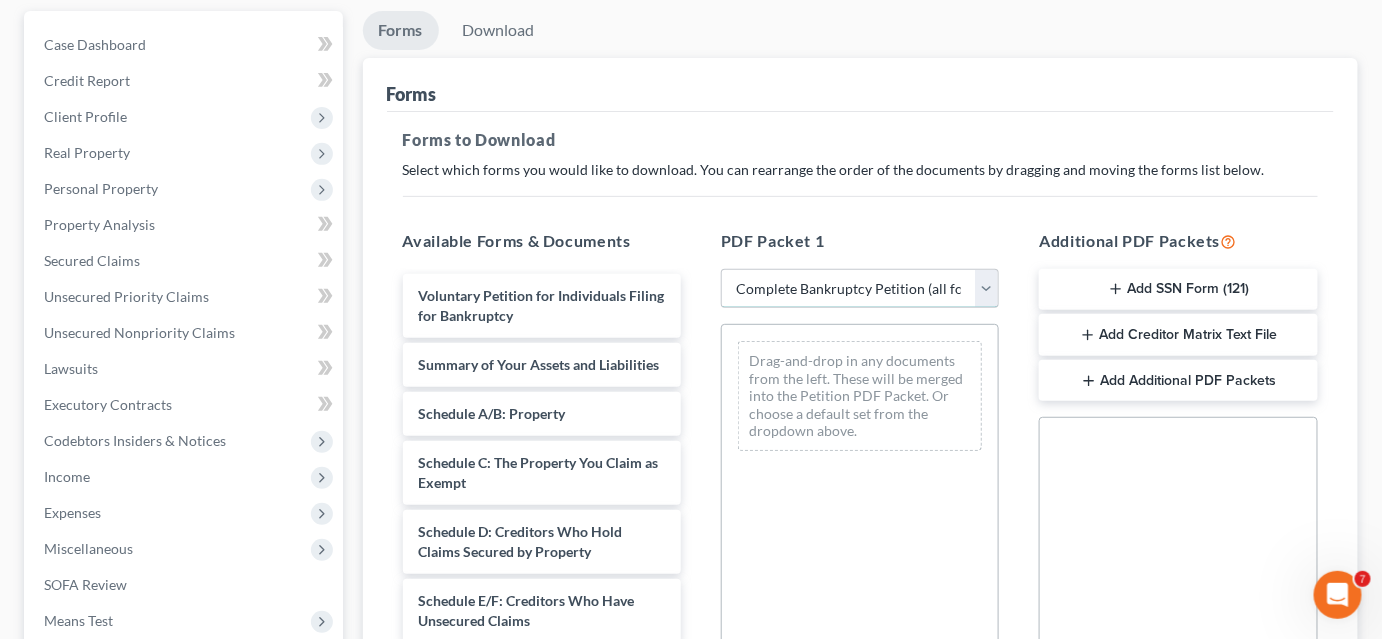 click on "Choose Default Petition PDF Packet Complete Bankruptcy Petition (all forms and schedules) Emergency Filing Forms (Petition and Creditor List Only) Amended Forms Signature Pages Only" at bounding box center (860, 289) 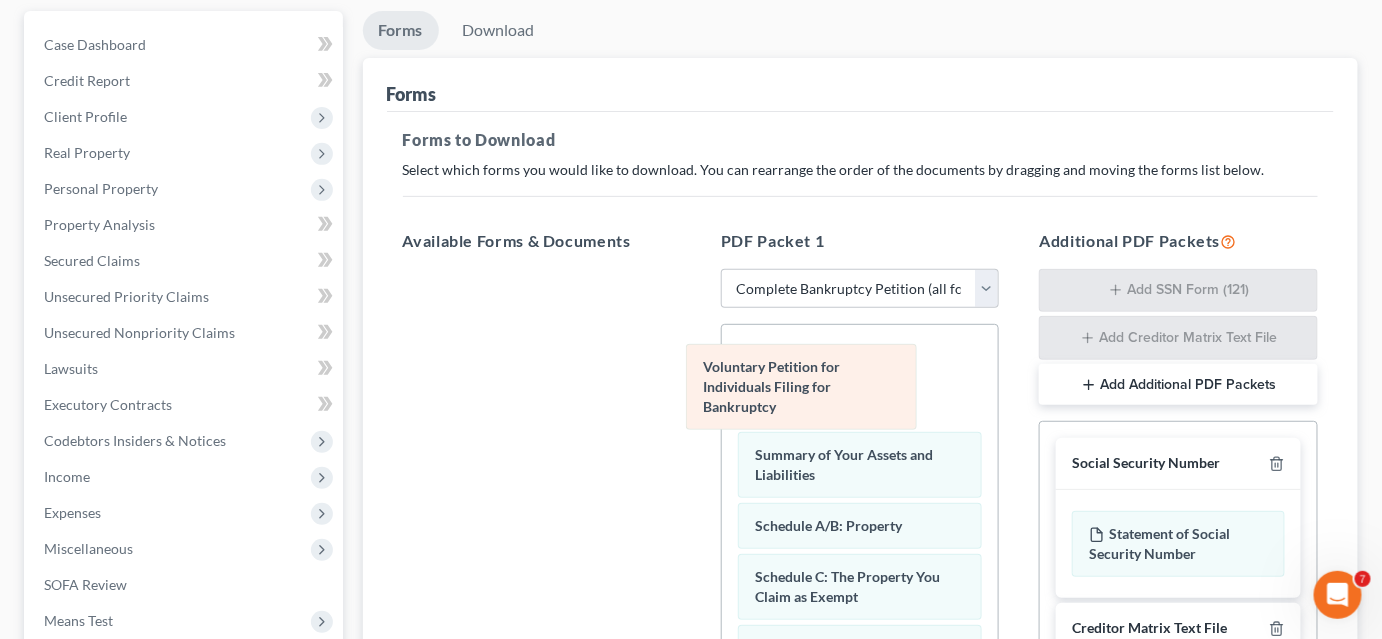 drag, startPoint x: 806, startPoint y: 367, endPoint x: 566, endPoint y: 334, distance: 242.25813 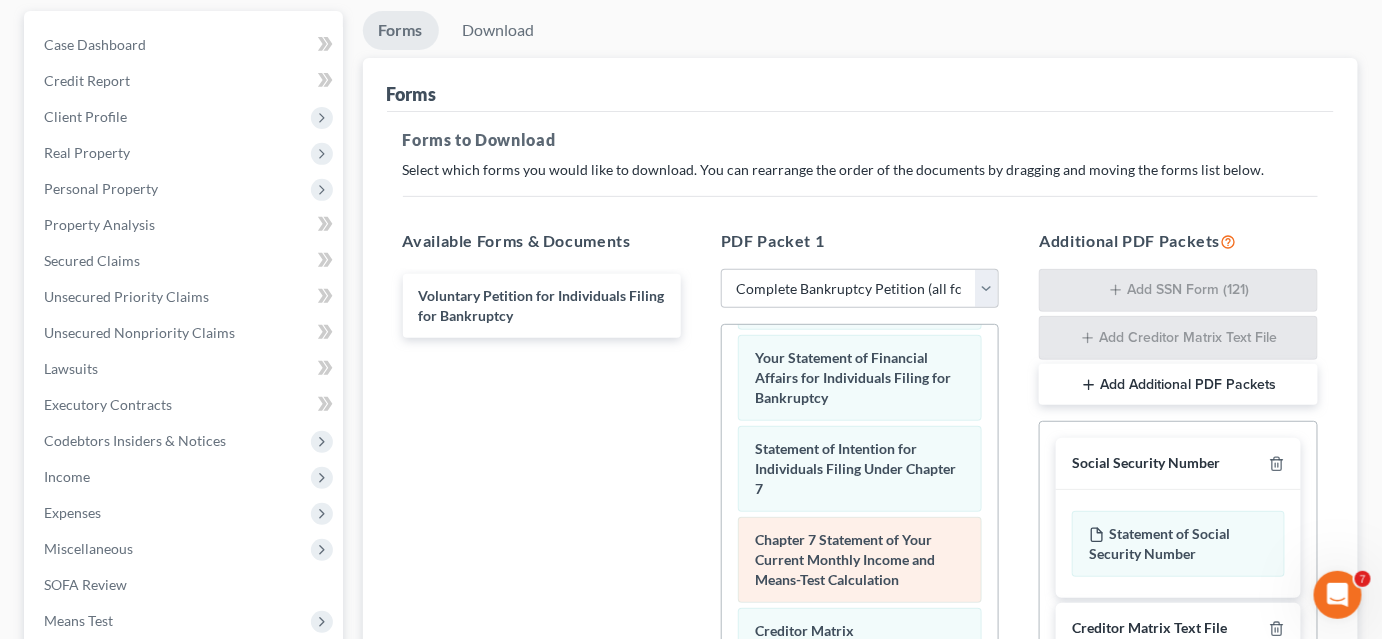 scroll, scrollTop: 789, scrollLeft: 0, axis: vertical 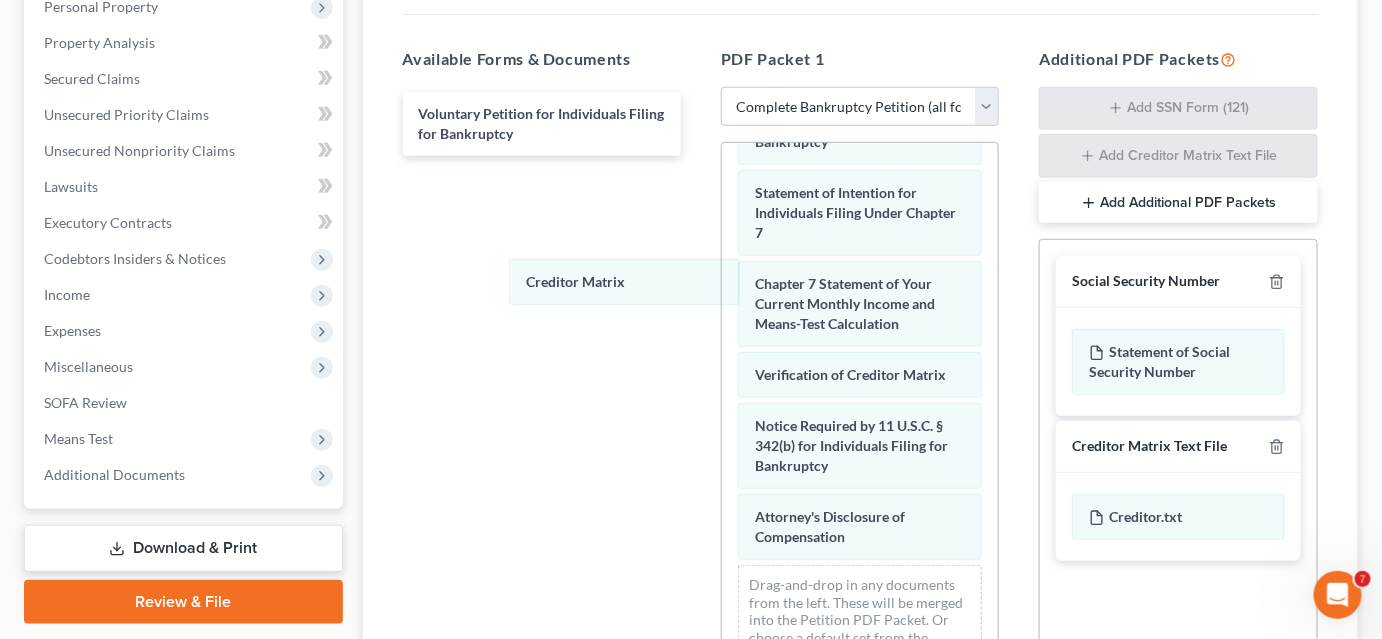 drag, startPoint x: 847, startPoint y: 323, endPoint x: 640, endPoint y: 278, distance: 211.83484 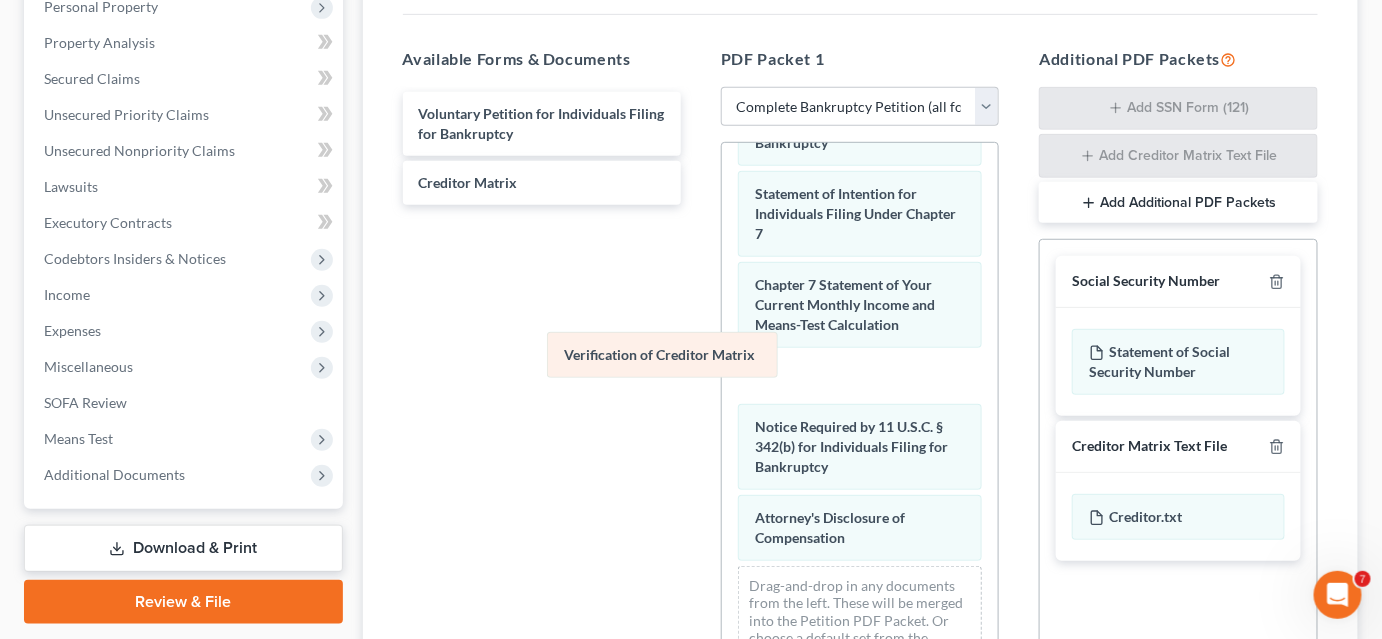 drag, startPoint x: 912, startPoint y: 375, endPoint x: 562, endPoint y: 312, distance: 355.62482 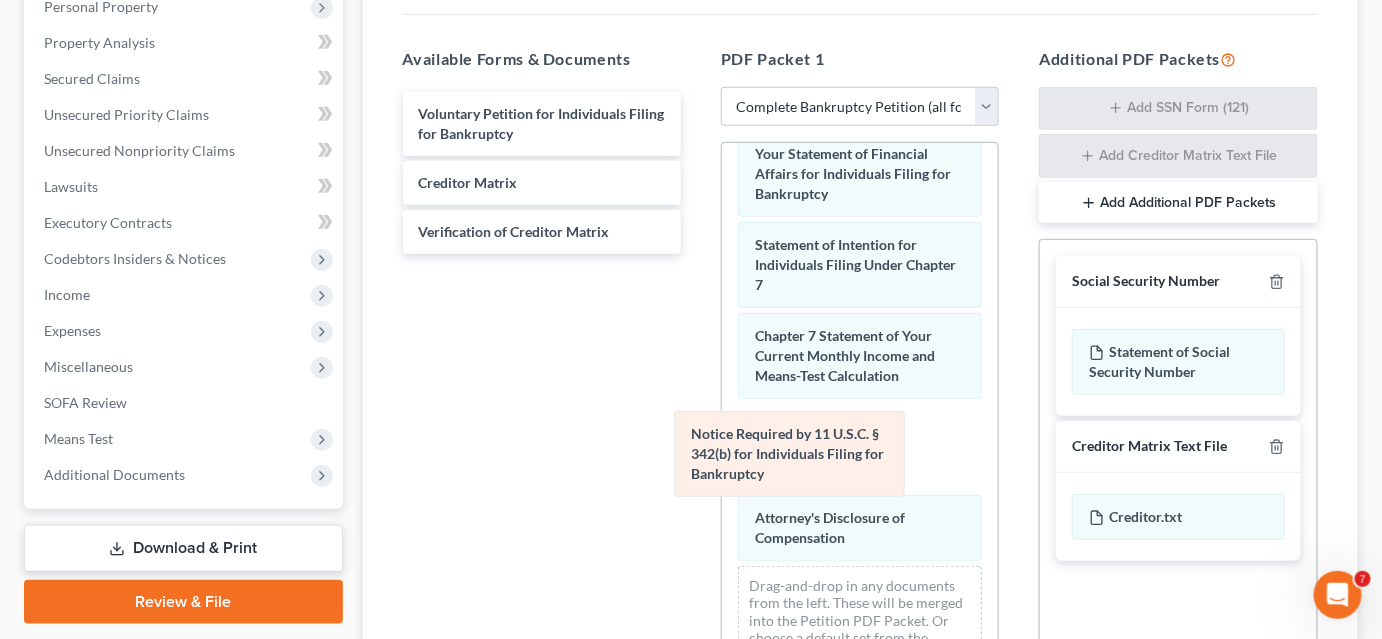 scroll, scrollTop: 599, scrollLeft: 0, axis: vertical 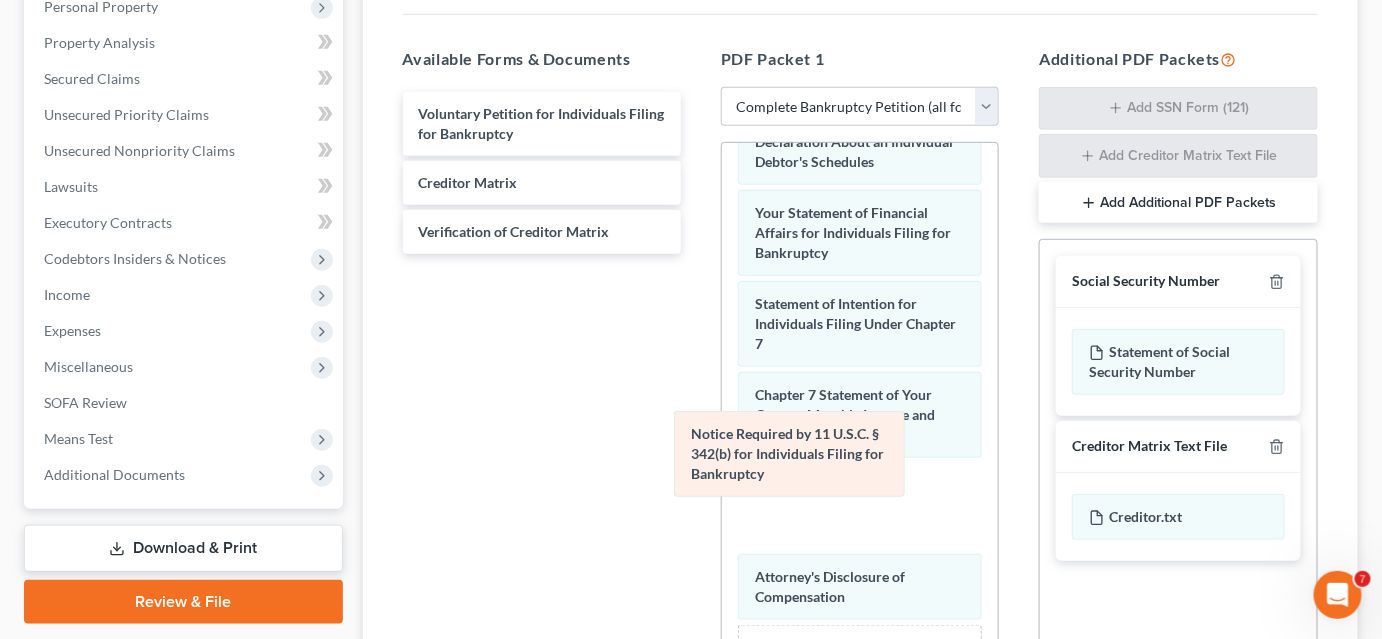 drag, startPoint x: 859, startPoint y: 436, endPoint x: 554, endPoint y: 362, distance: 313.8487 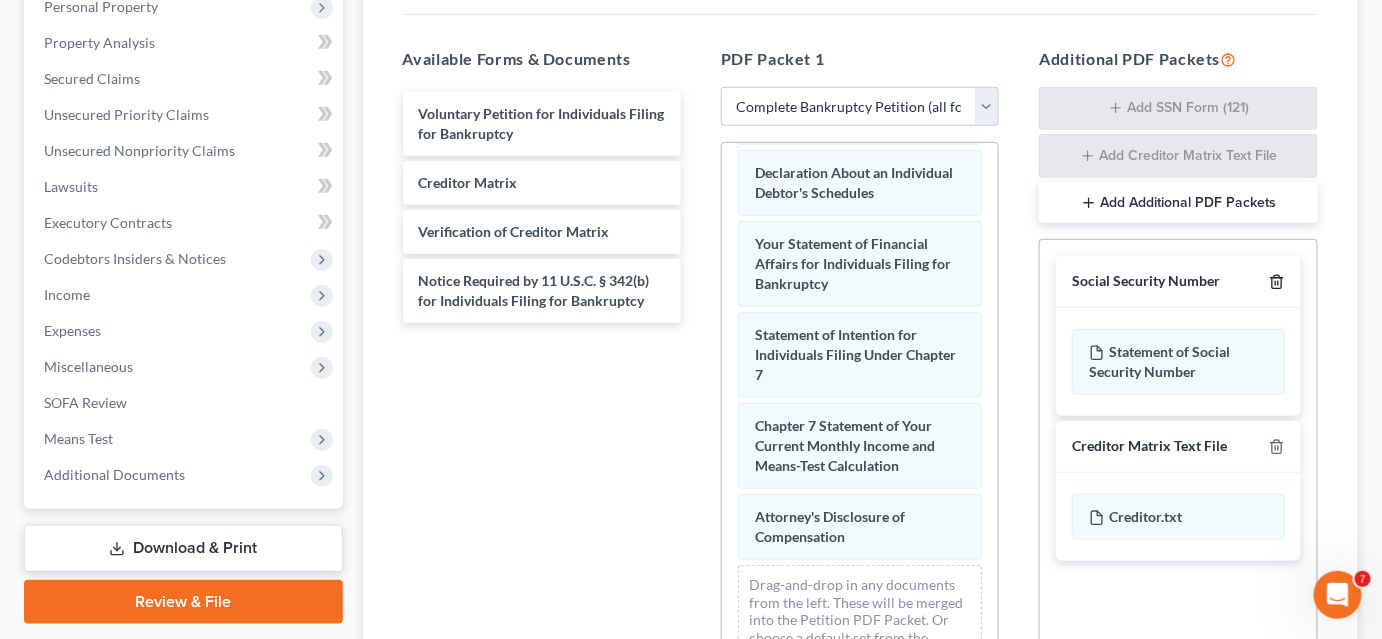 click 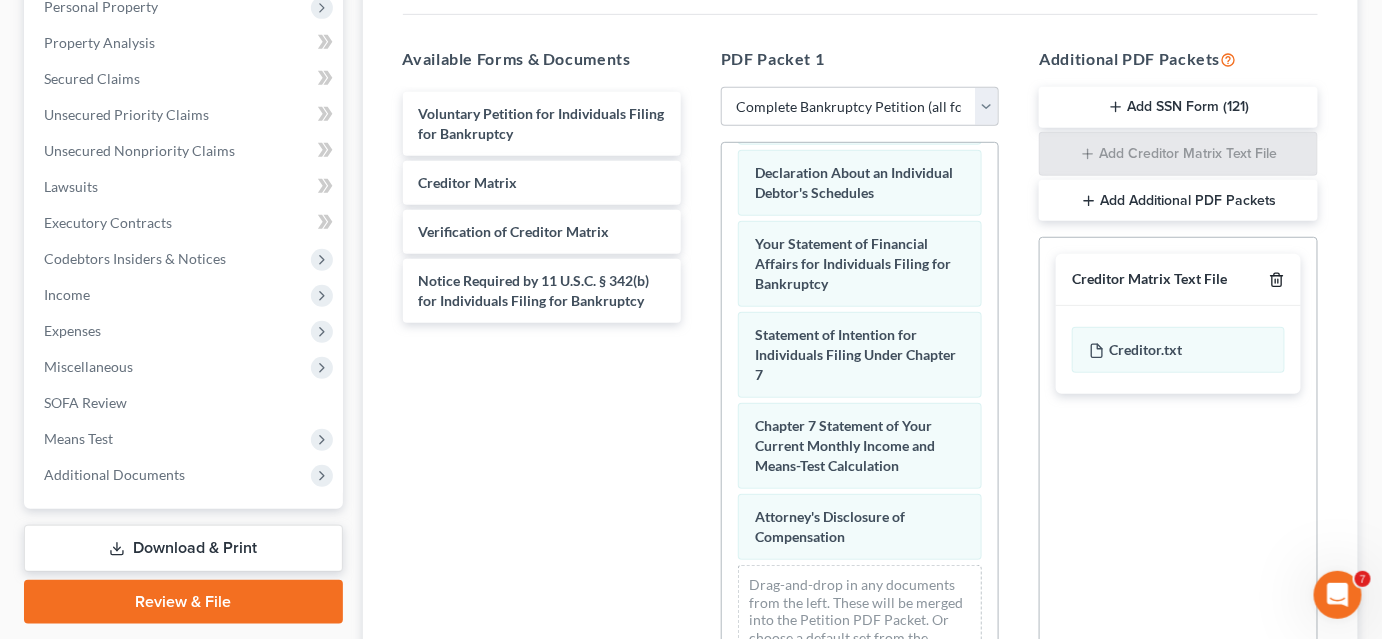 click 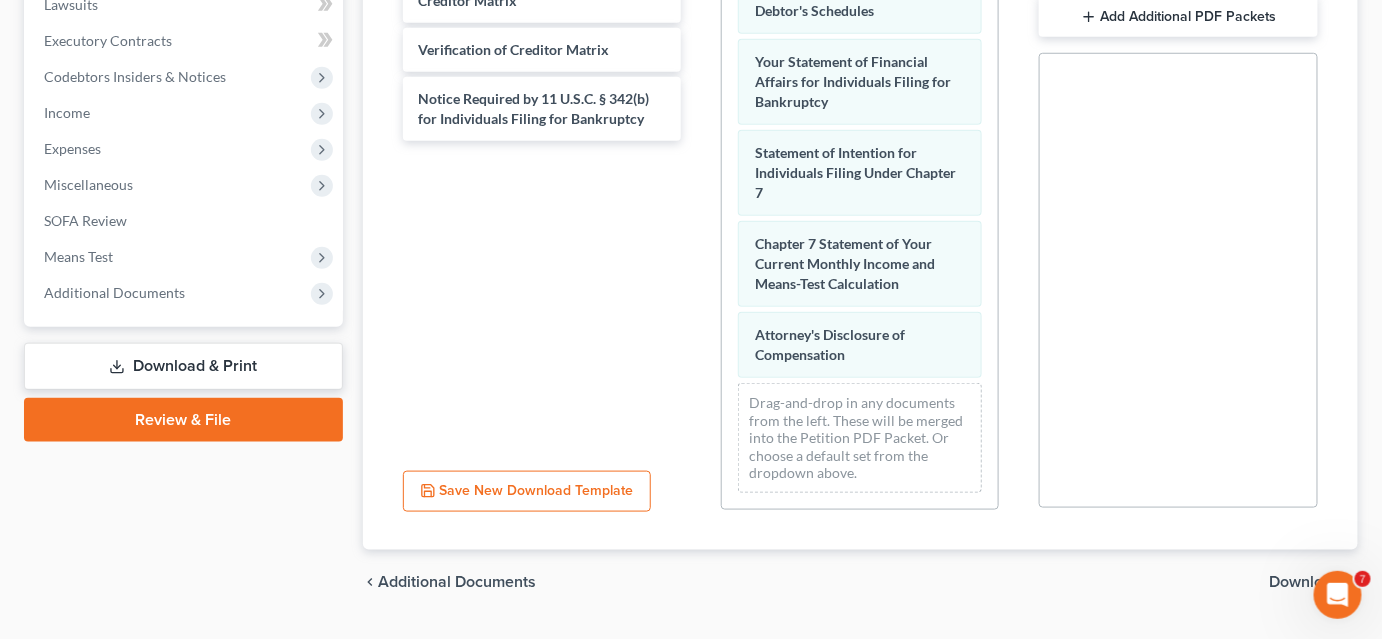 click on "Download" at bounding box center [1306, 582] 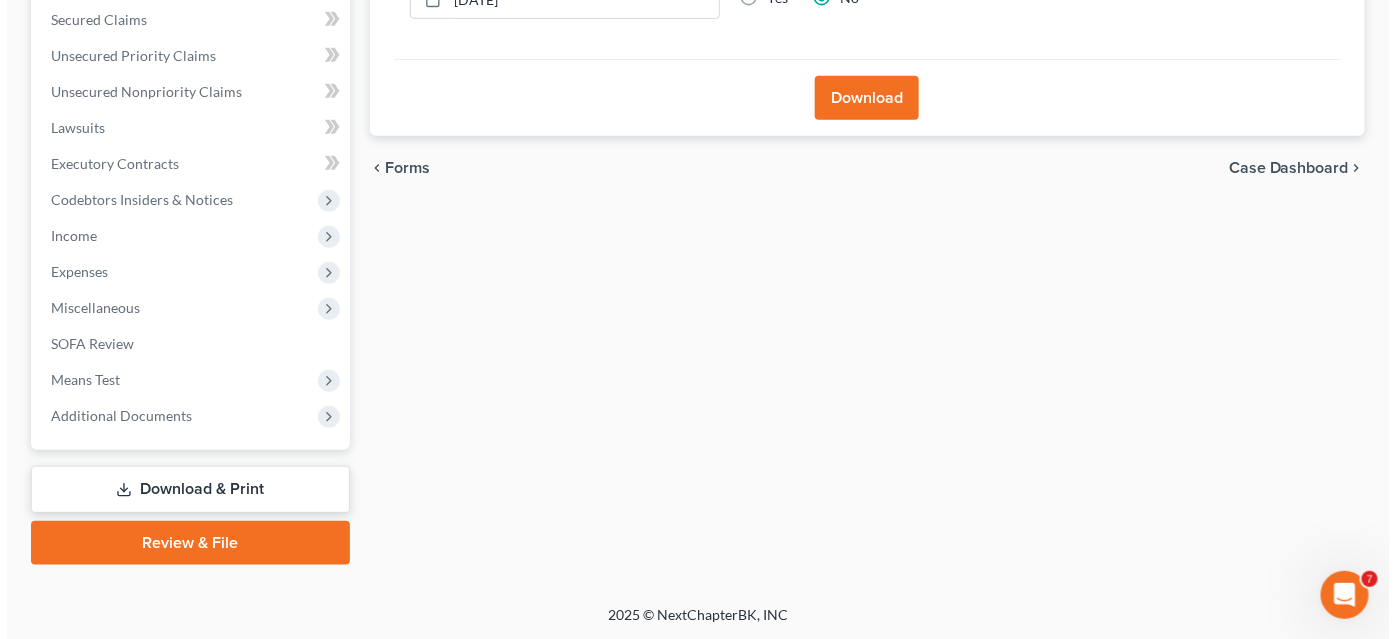 scroll, scrollTop: 240, scrollLeft: 0, axis: vertical 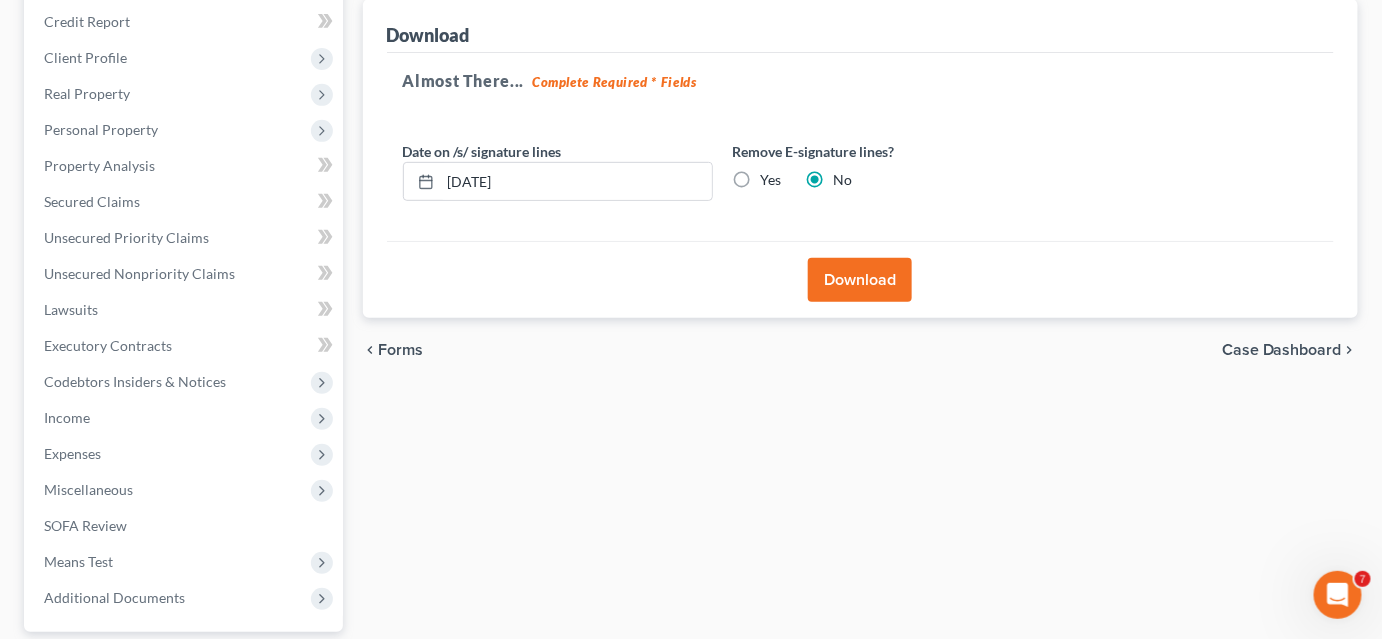 click on "Download" at bounding box center [860, 280] 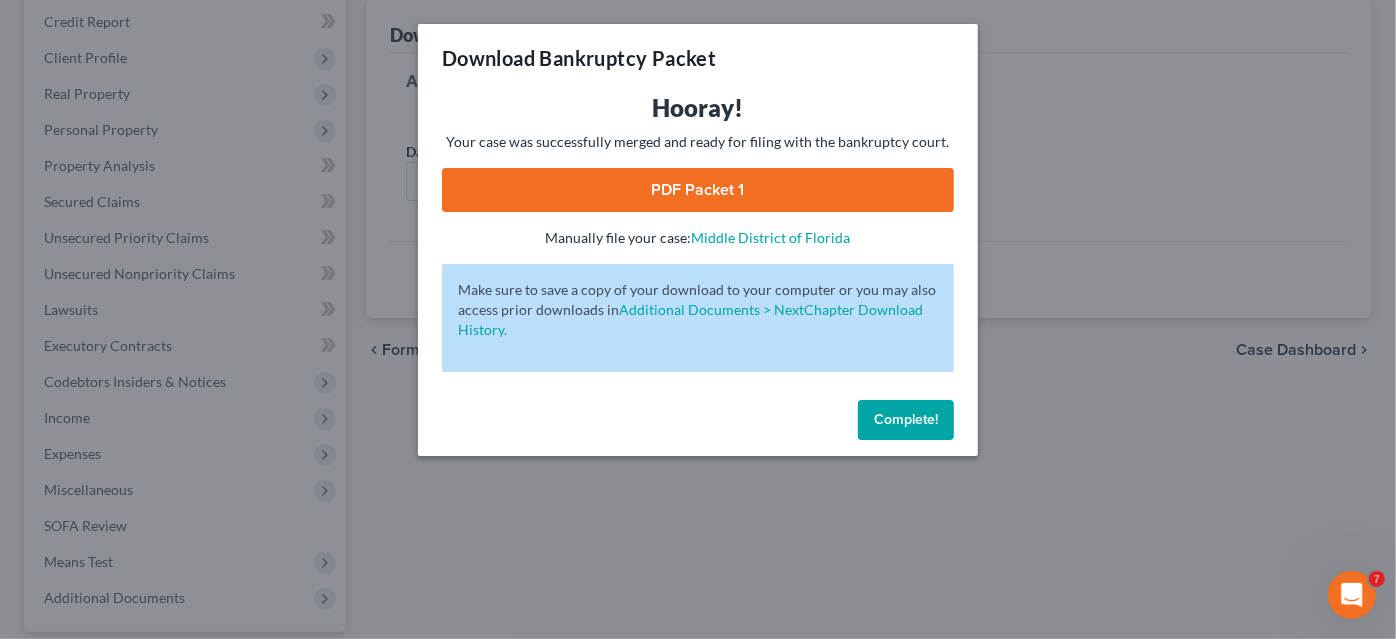 click on "PDF Packet 1" at bounding box center (698, 190) 